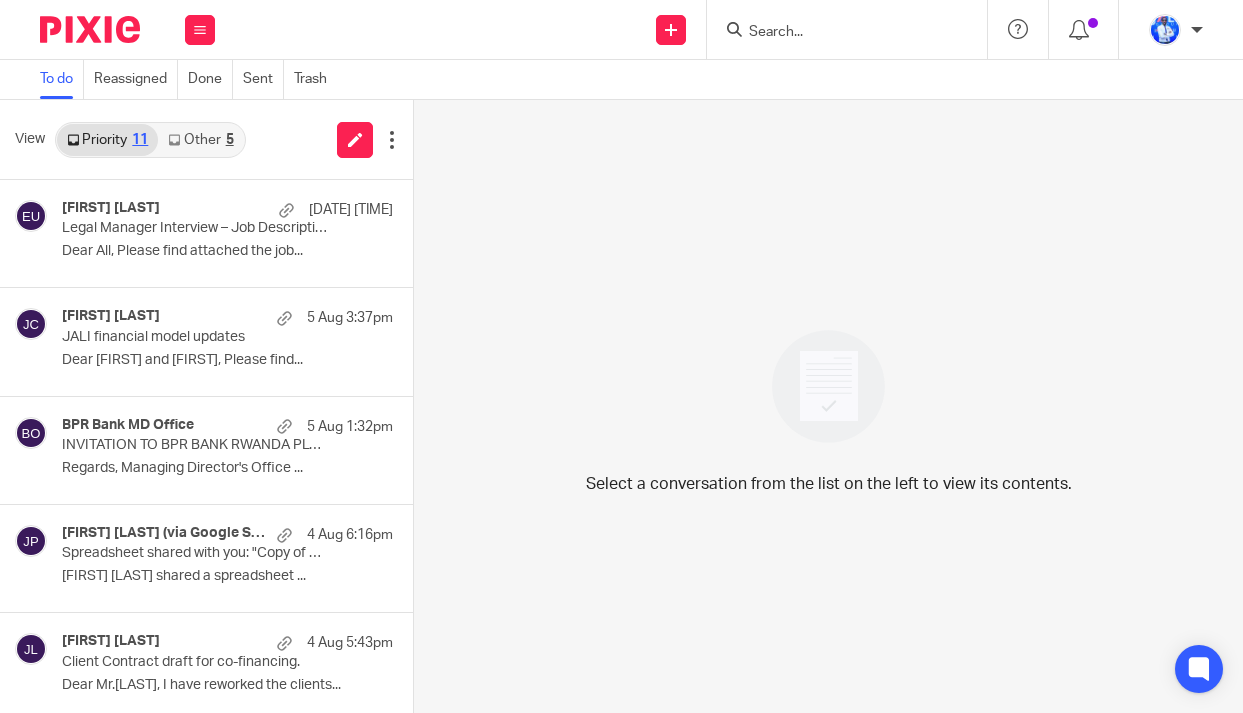 scroll, scrollTop: 0, scrollLeft: 0, axis: both 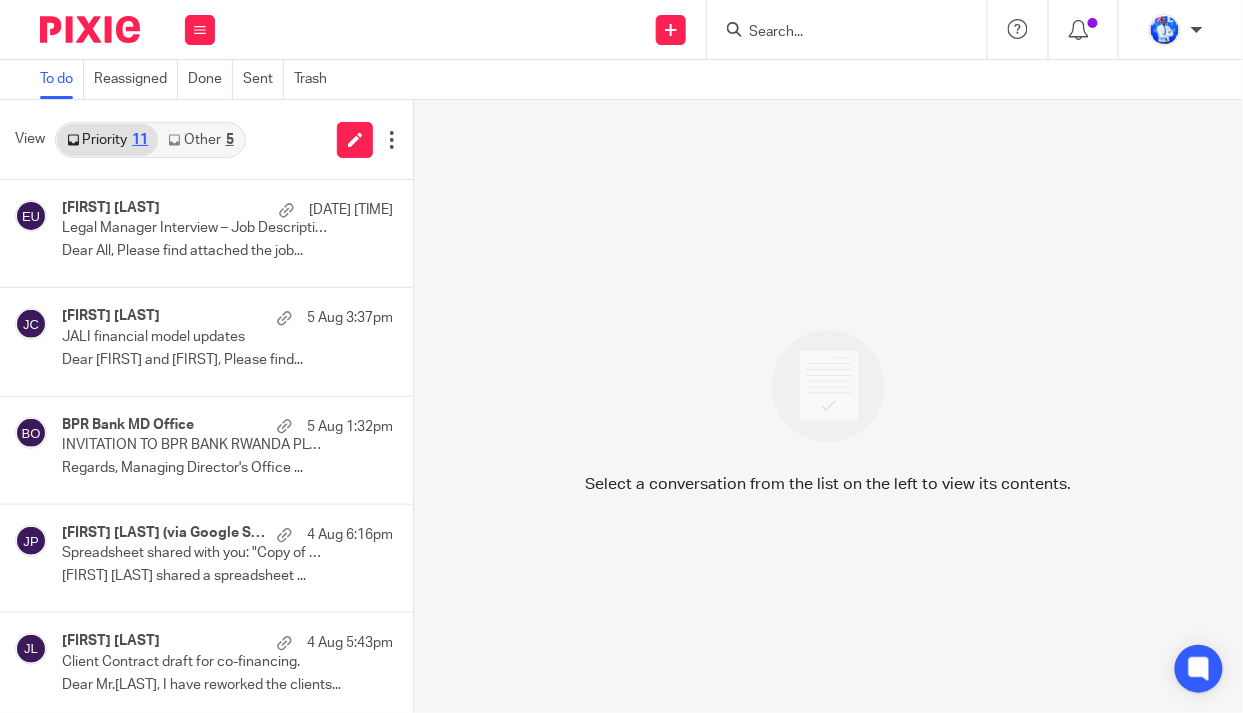click on "Other
5" at bounding box center (200, 140) 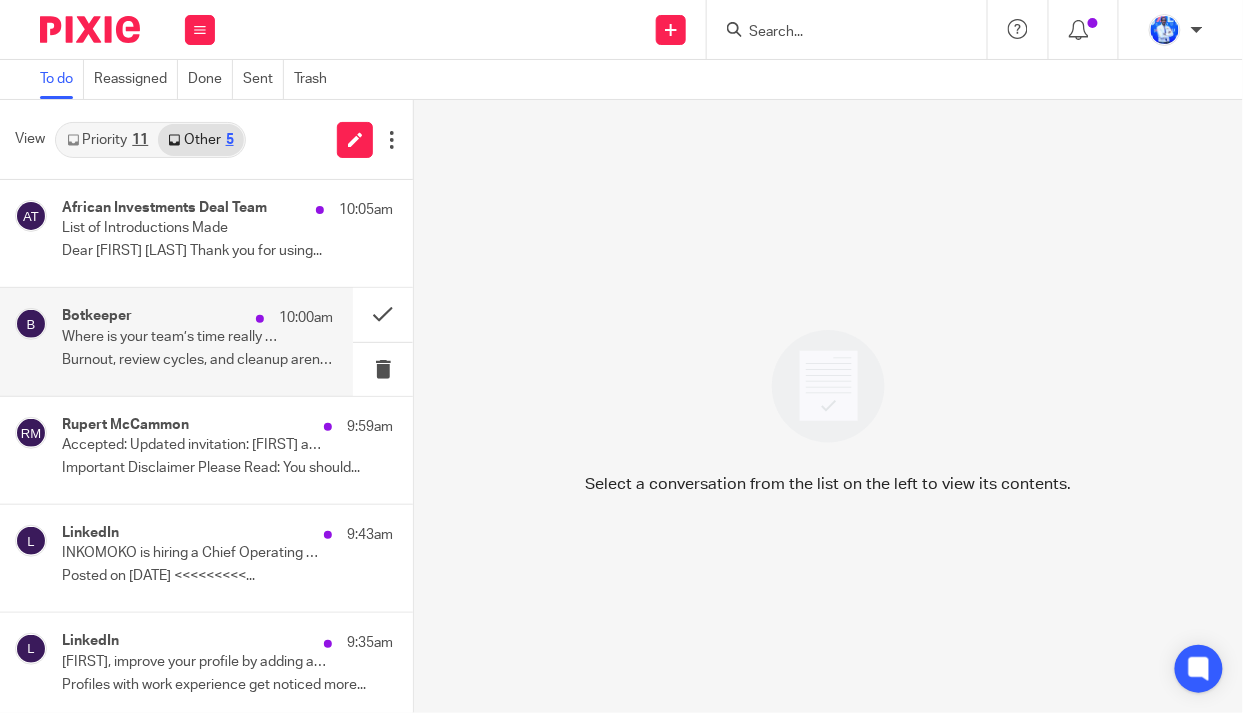 click on "Burnout, review cycles, and cleanup aren’t the..." at bounding box center [197, 360] 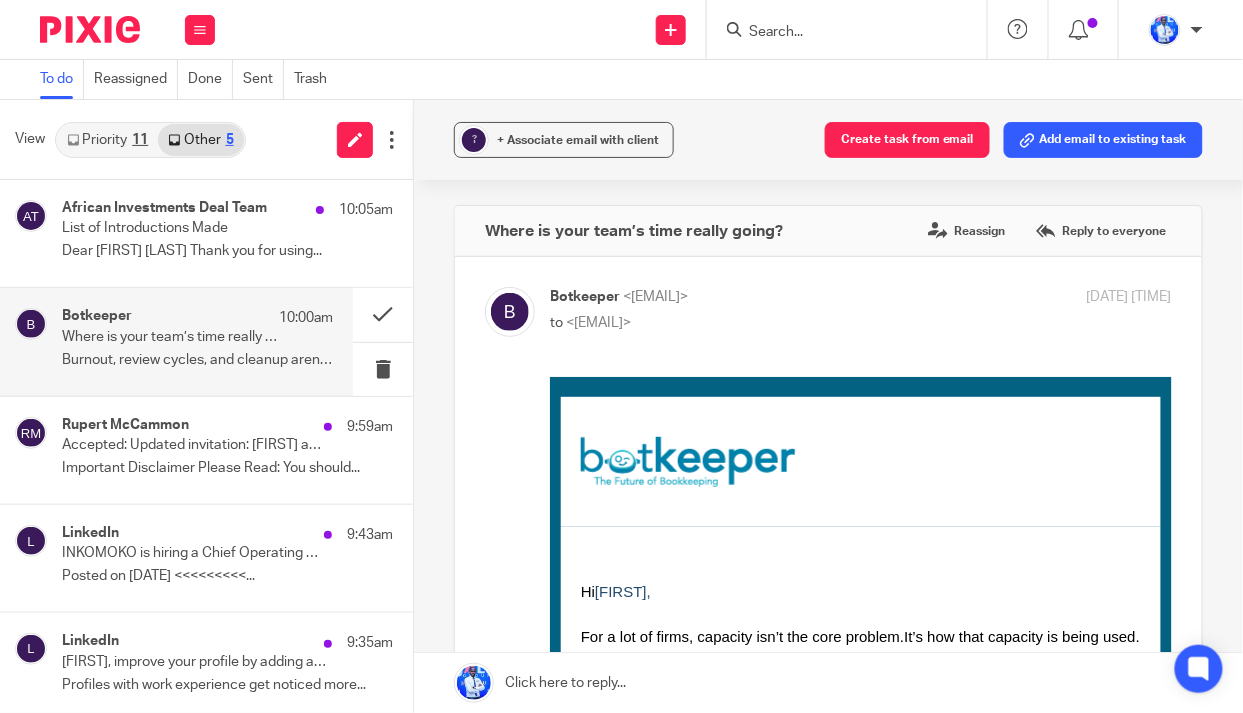 scroll, scrollTop: 0, scrollLeft: 0, axis: both 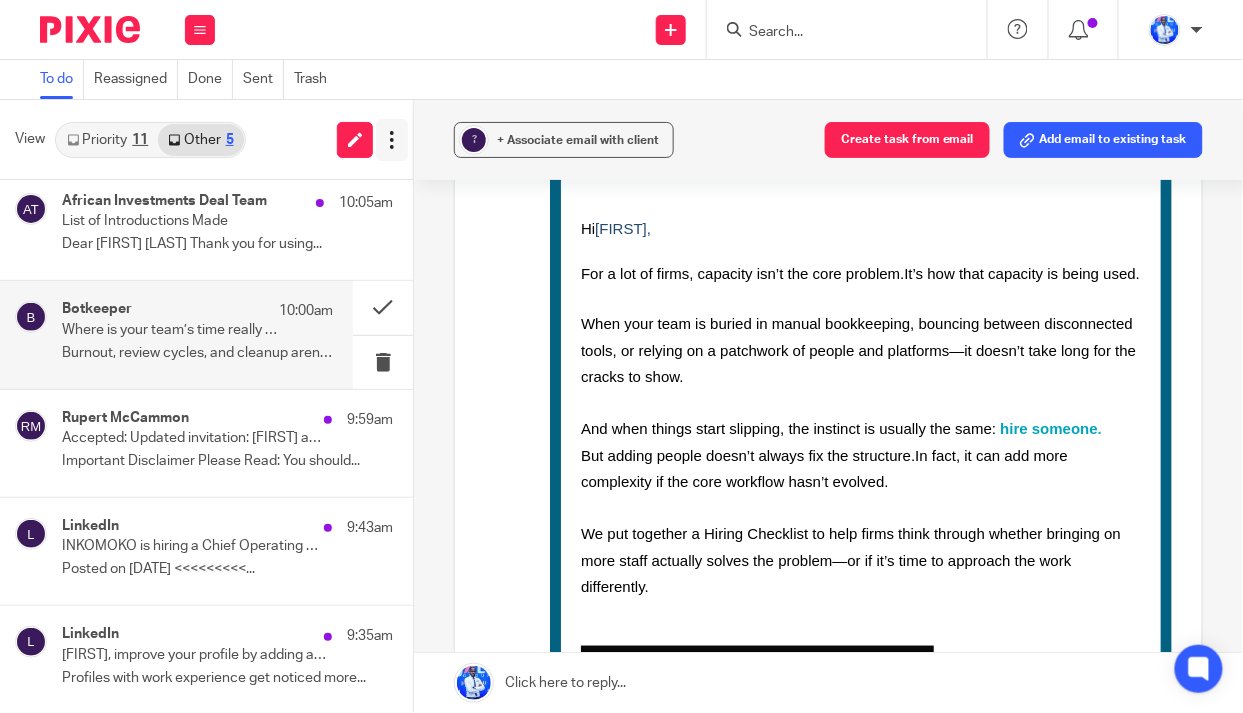 click at bounding box center [392, 140] 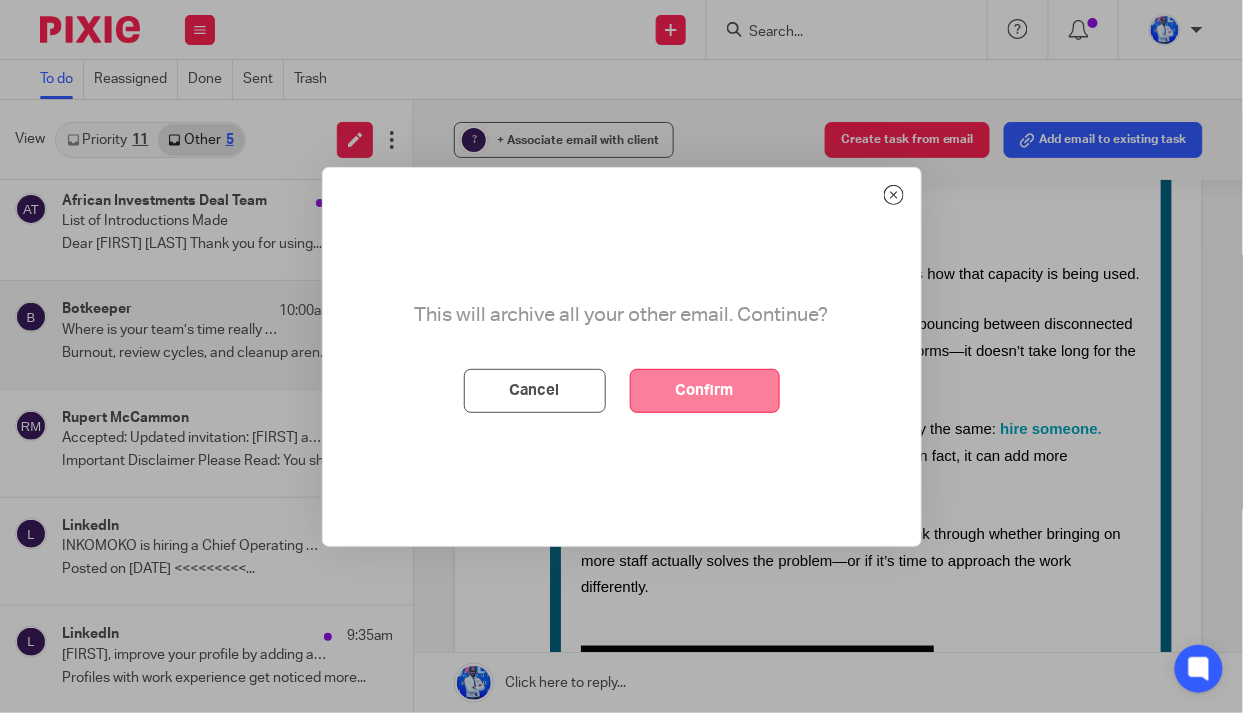 click on "Confirm" at bounding box center (705, 391) 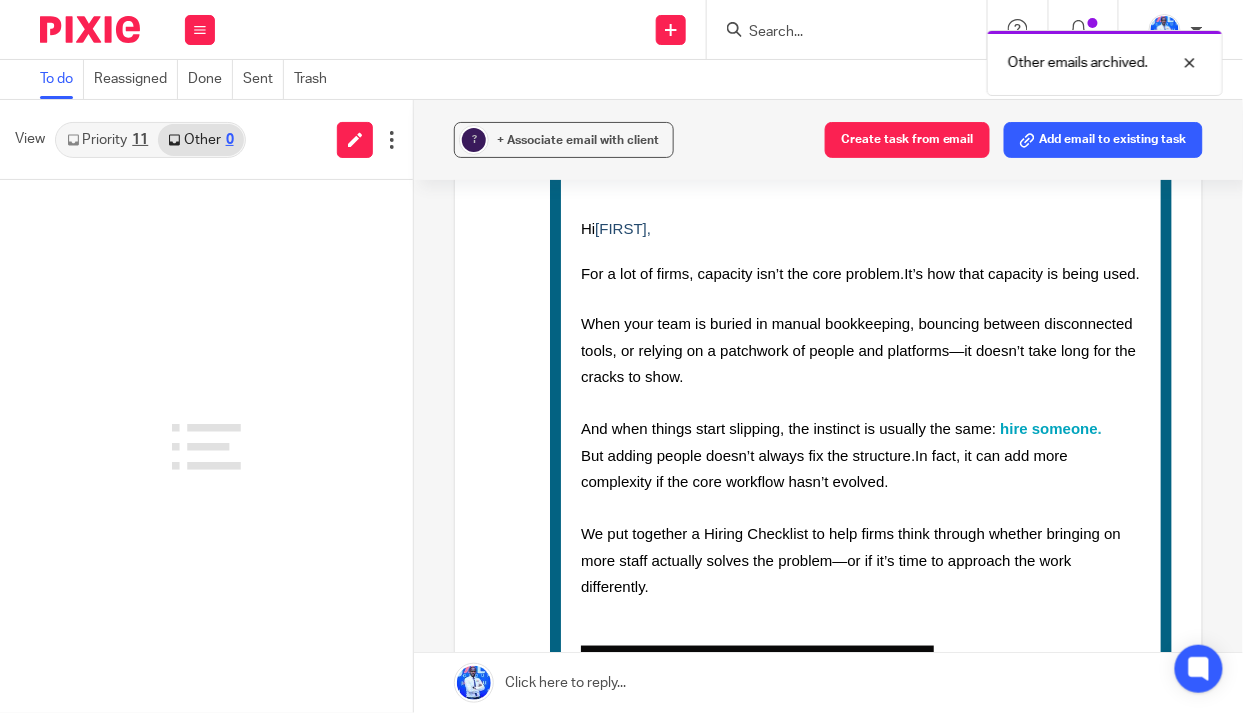 scroll, scrollTop: 0, scrollLeft: 0, axis: both 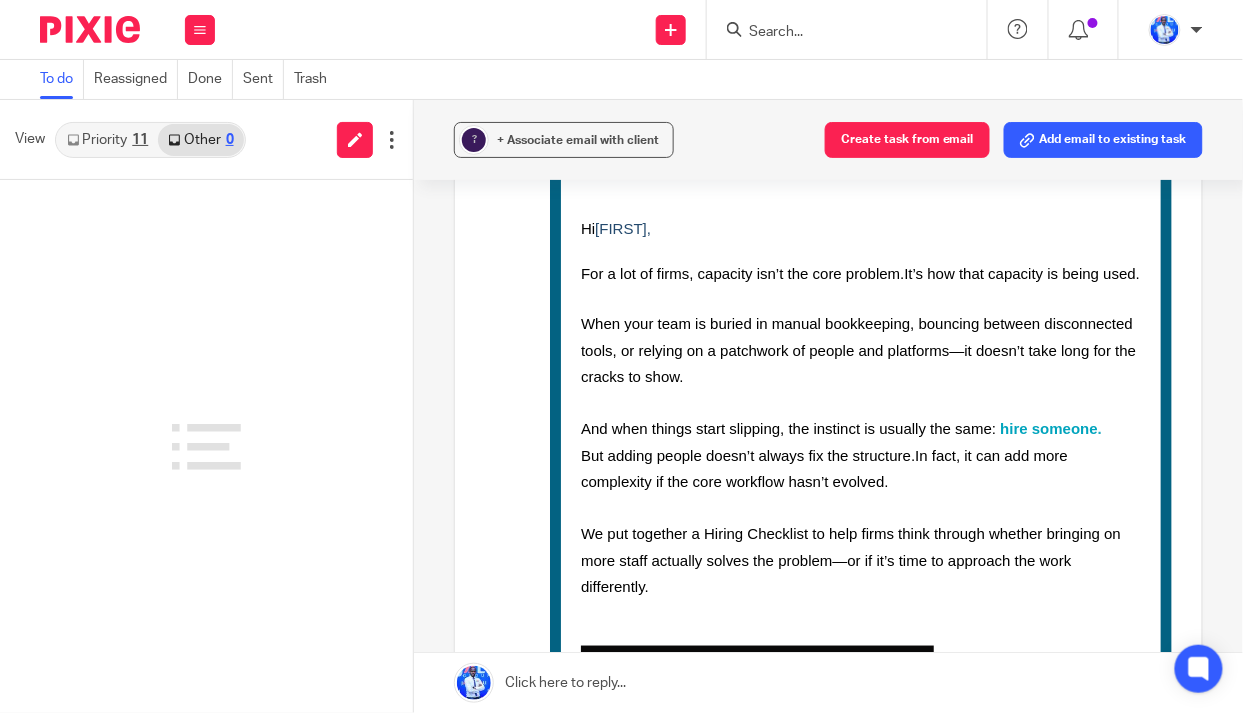 click on "Priority
11" at bounding box center (107, 140) 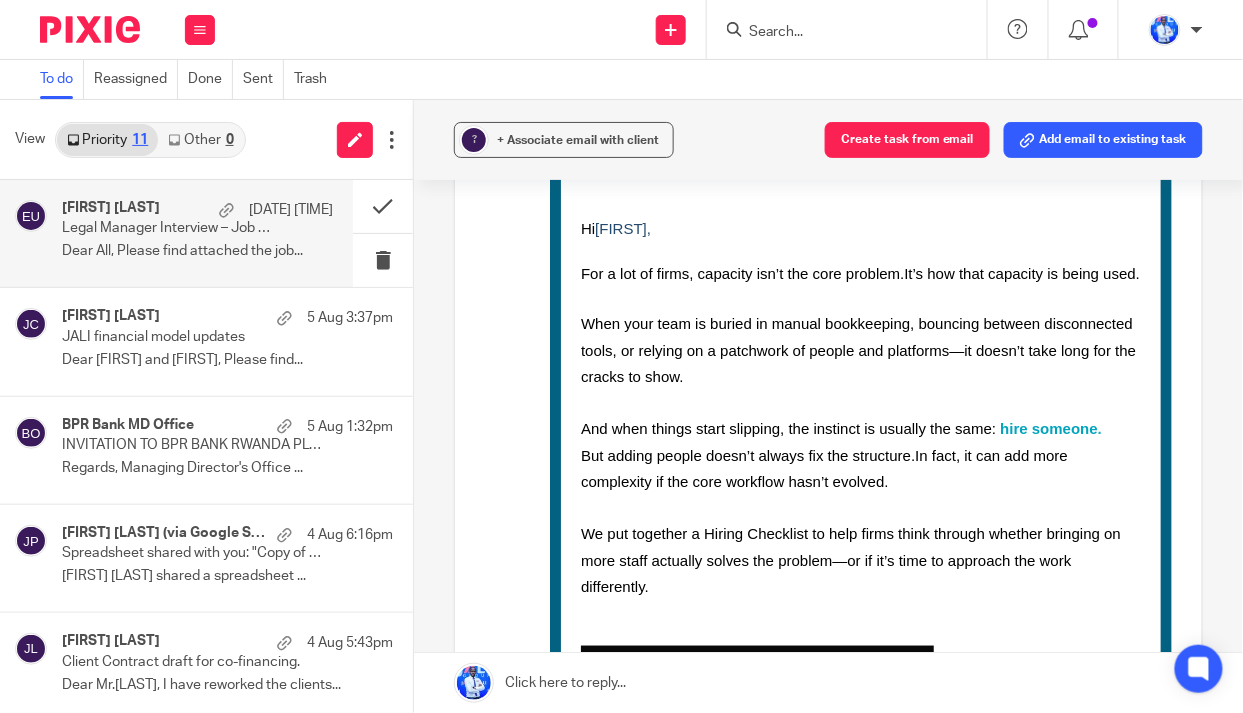 click on "Esperance Umubyeyi
6 Aug 1:19pm   Legal Manager Interview – Job Description, Grading Sheet & Candidate Schedule   Dear All,  Please find attached the job..." at bounding box center [197, 233] 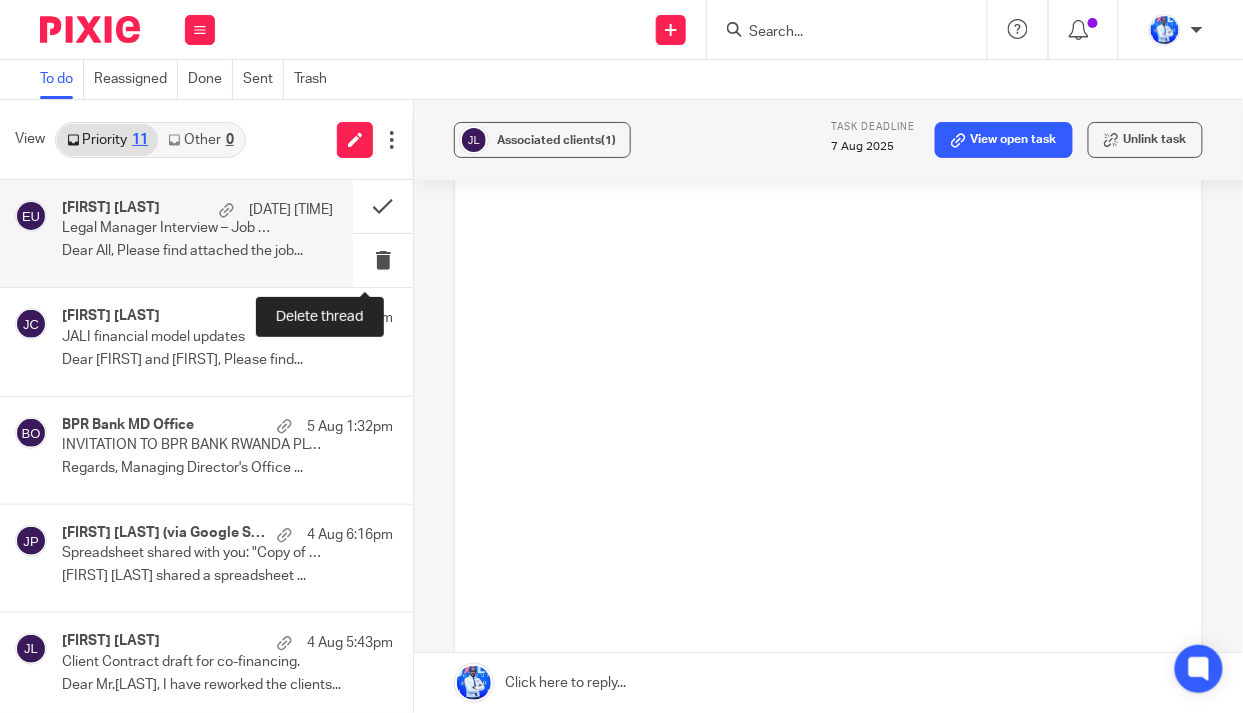 scroll, scrollTop: 0, scrollLeft: 0, axis: both 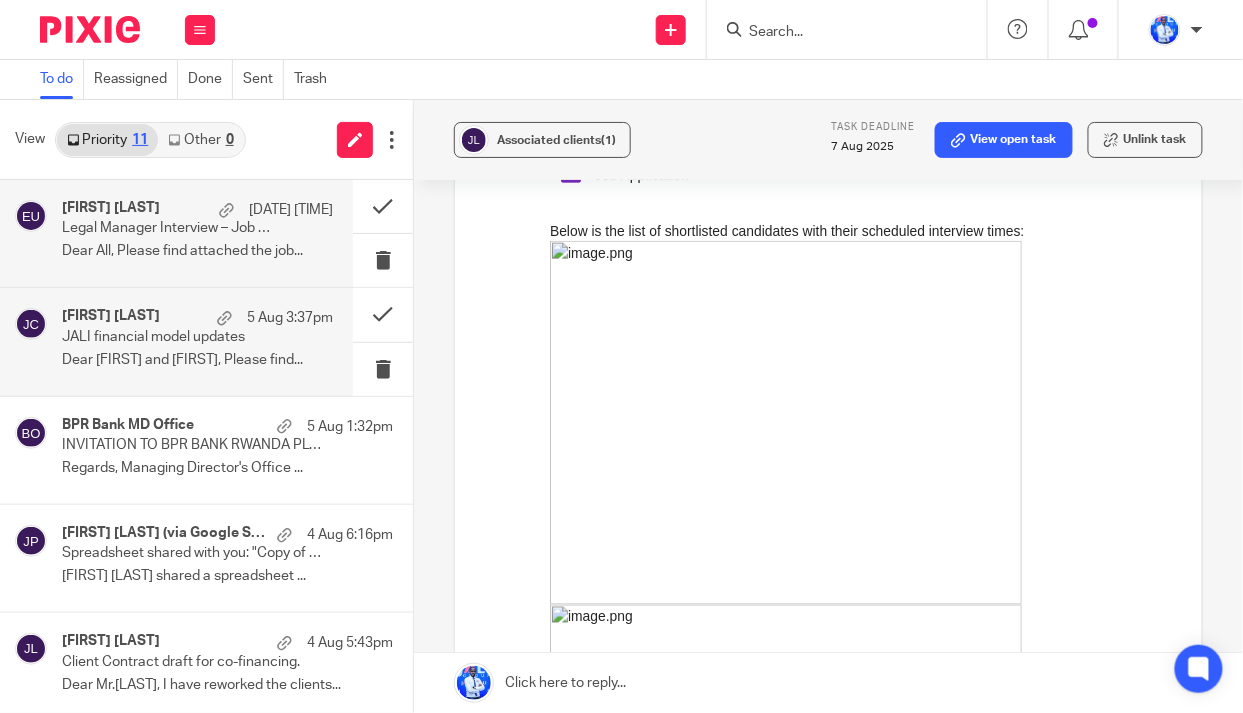 click on "JALI financial model updates" at bounding box center (170, 337) 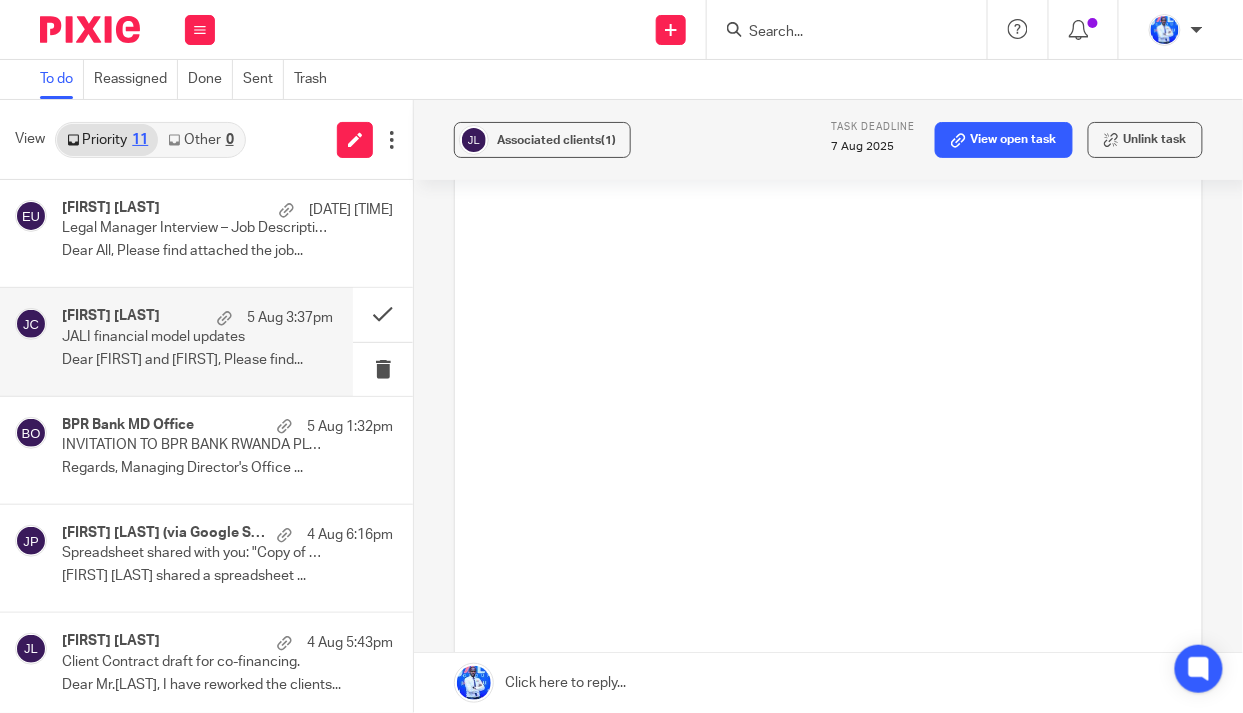 scroll, scrollTop: 0, scrollLeft: 0, axis: both 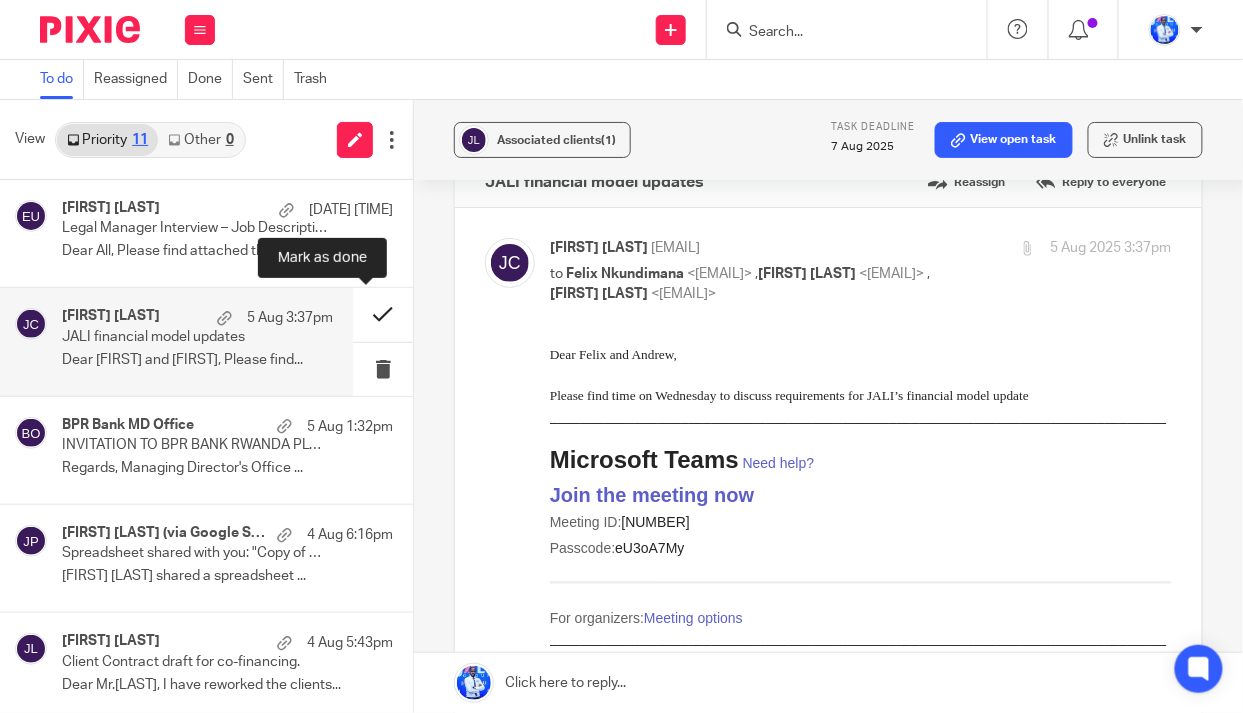 click at bounding box center [383, 314] 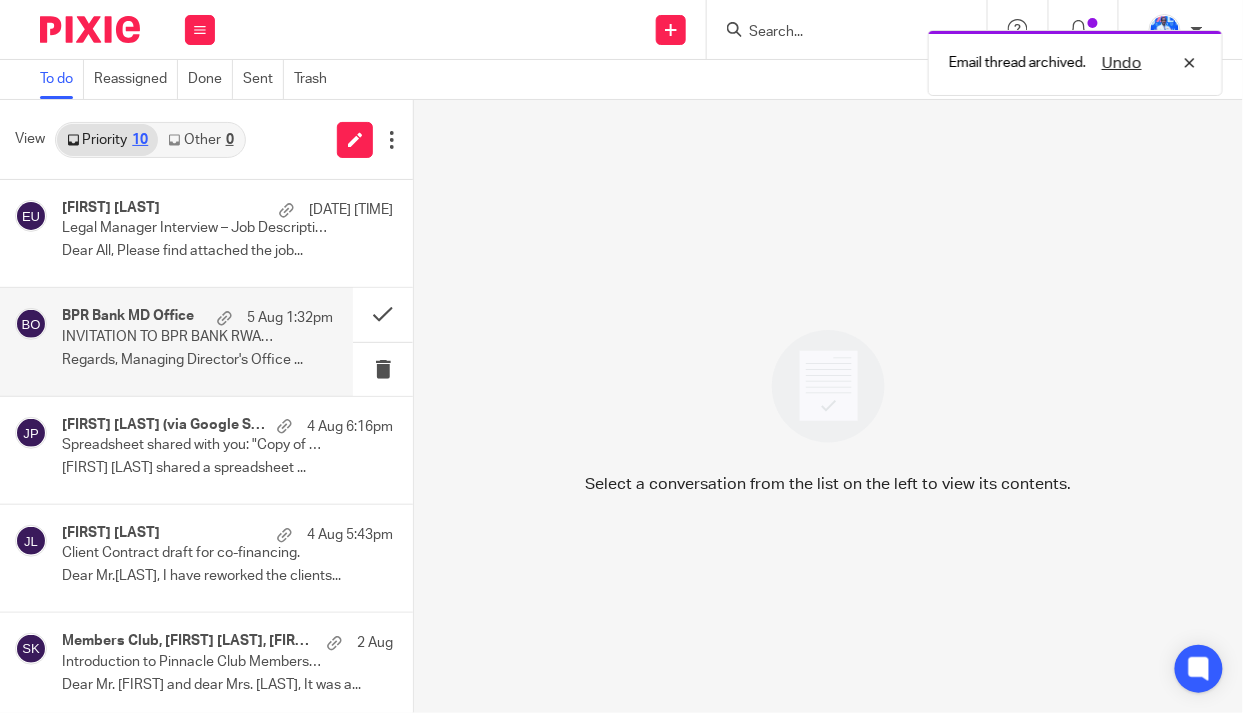 click on "BPR Bank MD Office
5 Aug 1:32pm   INVITATION TO BPR BANK RWANDA PLC'S 50 YEAR ANNIVERSARY CELEBRATION   Regards,   Managing Director's Office        ..." at bounding box center (197, 341) 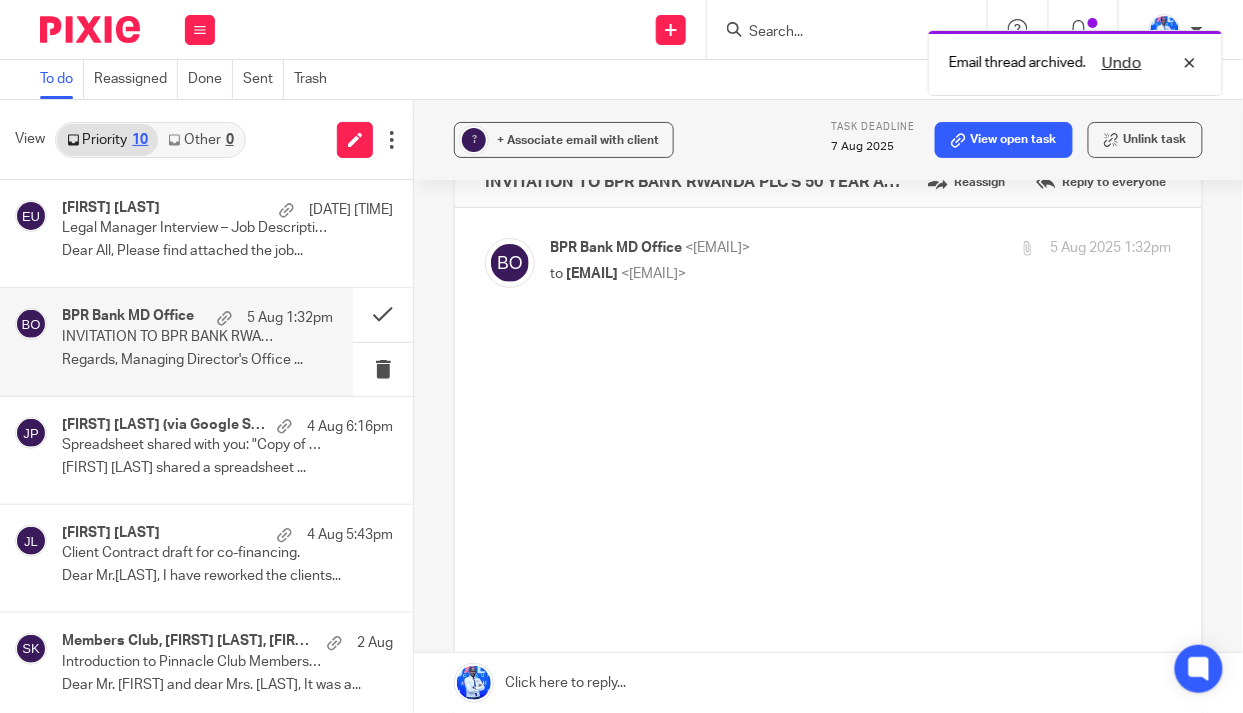 scroll, scrollTop: 0, scrollLeft: 0, axis: both 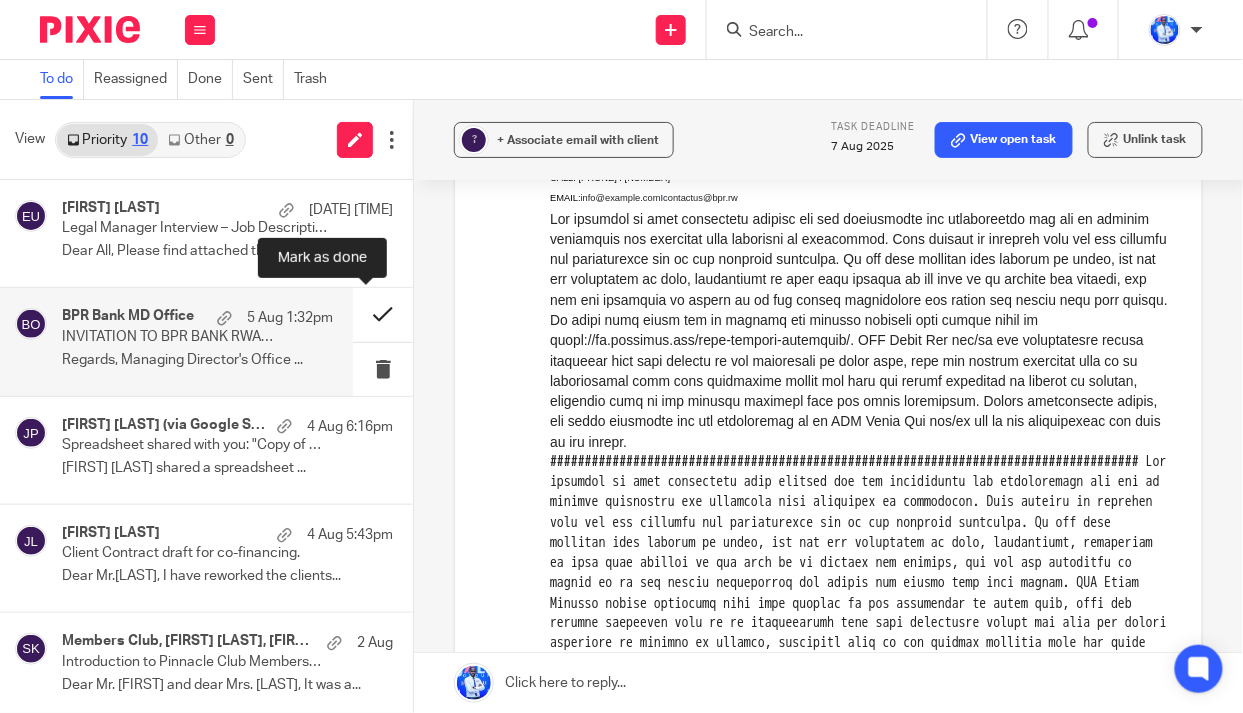click at bounding box center [383, 314] 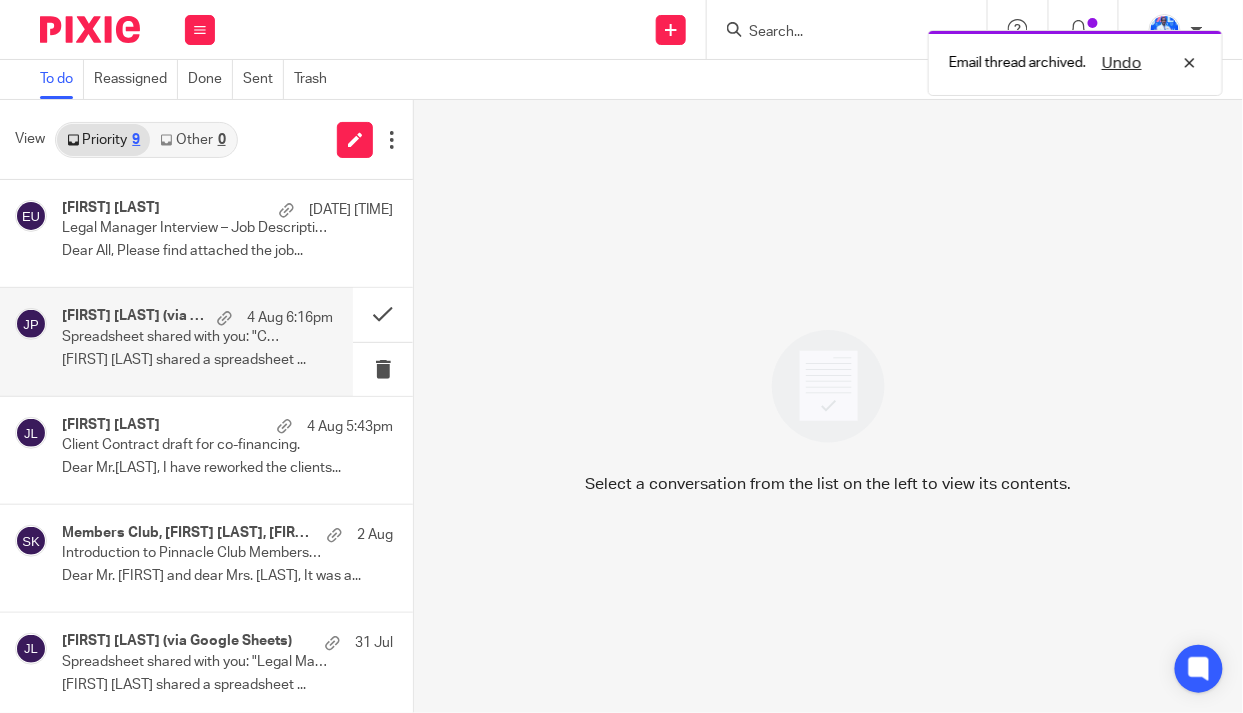 click on "Spreadsheet shared with you: "Copy of Copy of The HUB (Client Asset)2"" at bounding box center [170, 337] 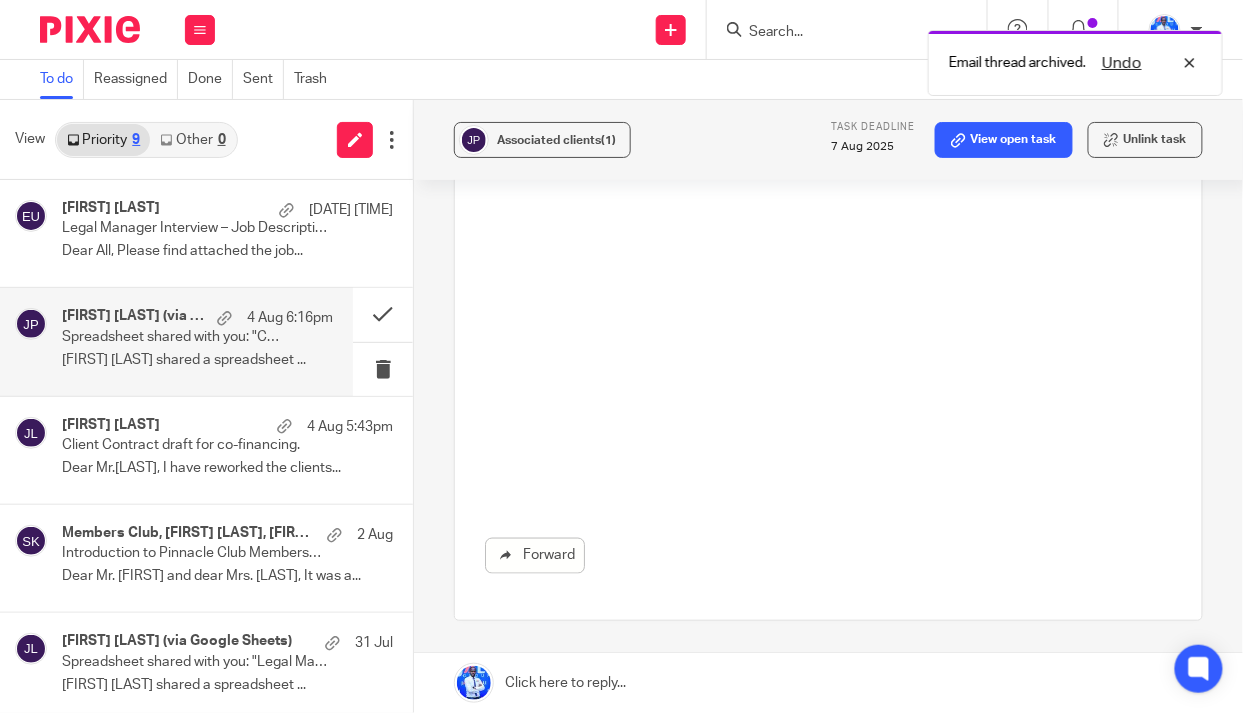 scroll, scrollTop: 0, scrollLeft: 0, axis: both 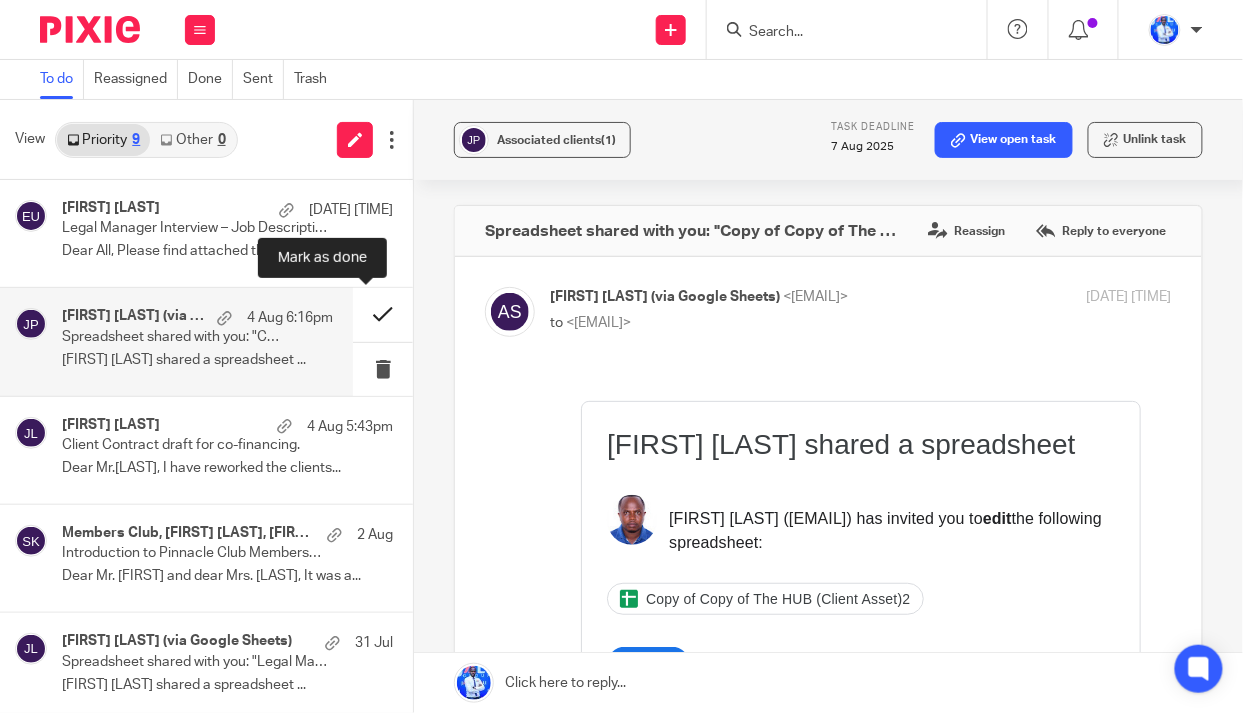 click at bounding box center (383, 314) 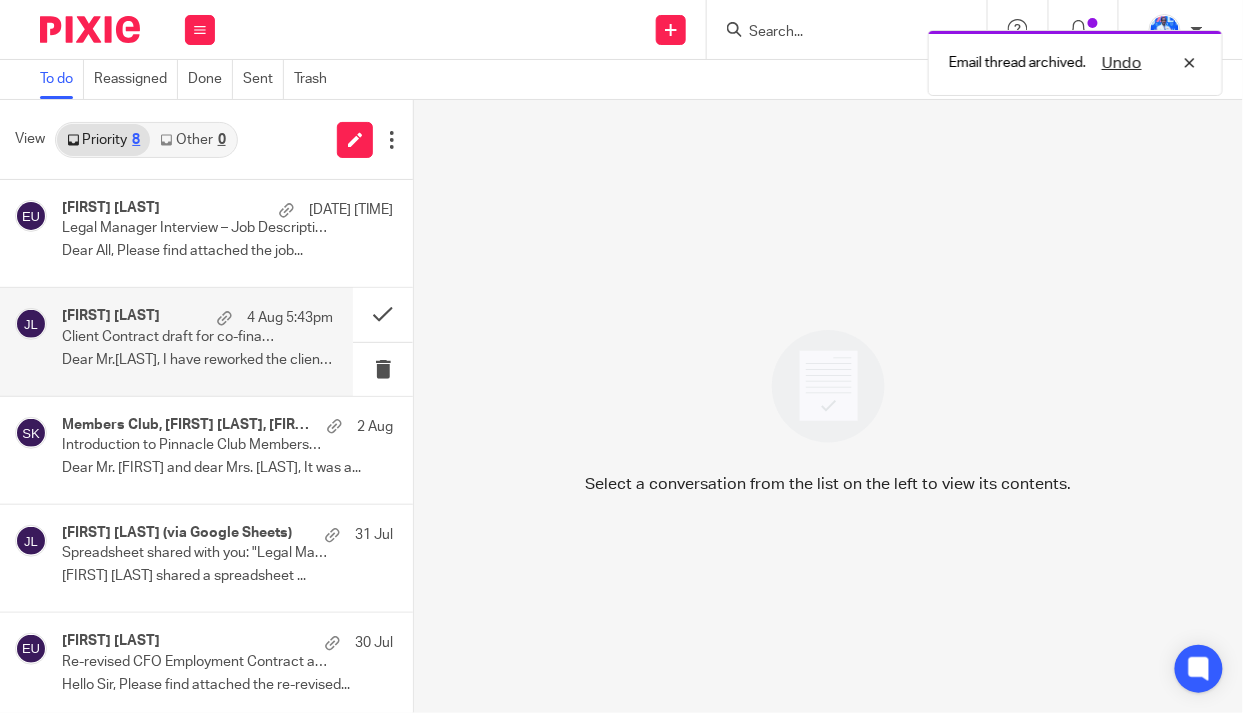 click on "Client Contract draft for co-financing." at bounding box center (170, 337) 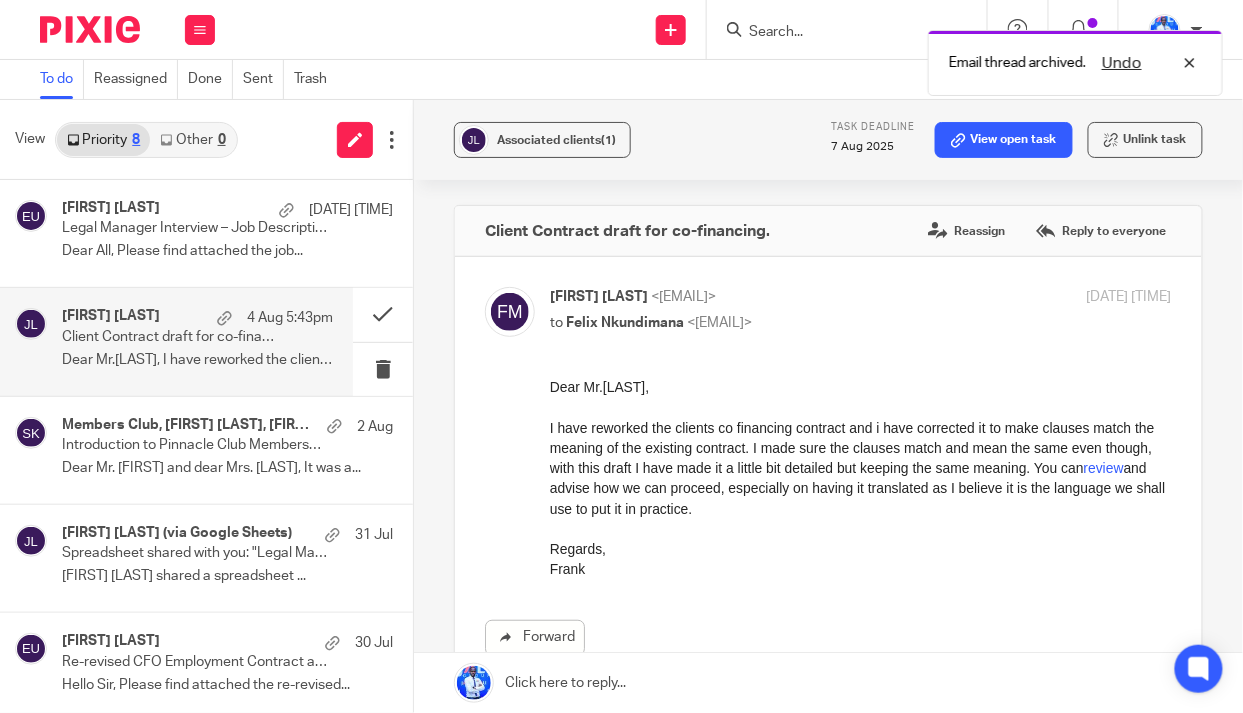 scroll, scrollTop: 0, scrollLeft: 0, axis: both 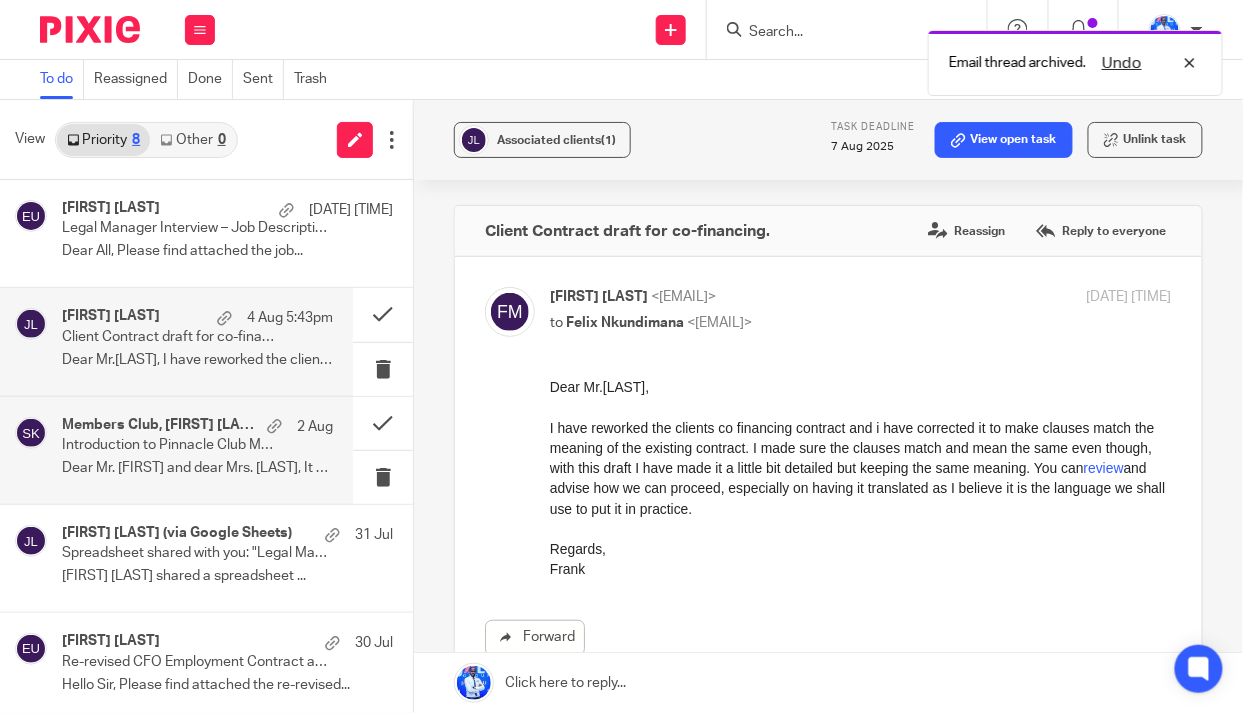 click on "Introduction to Pinnacle Club Membership | Jali Group" at bounding box center [170, 445] 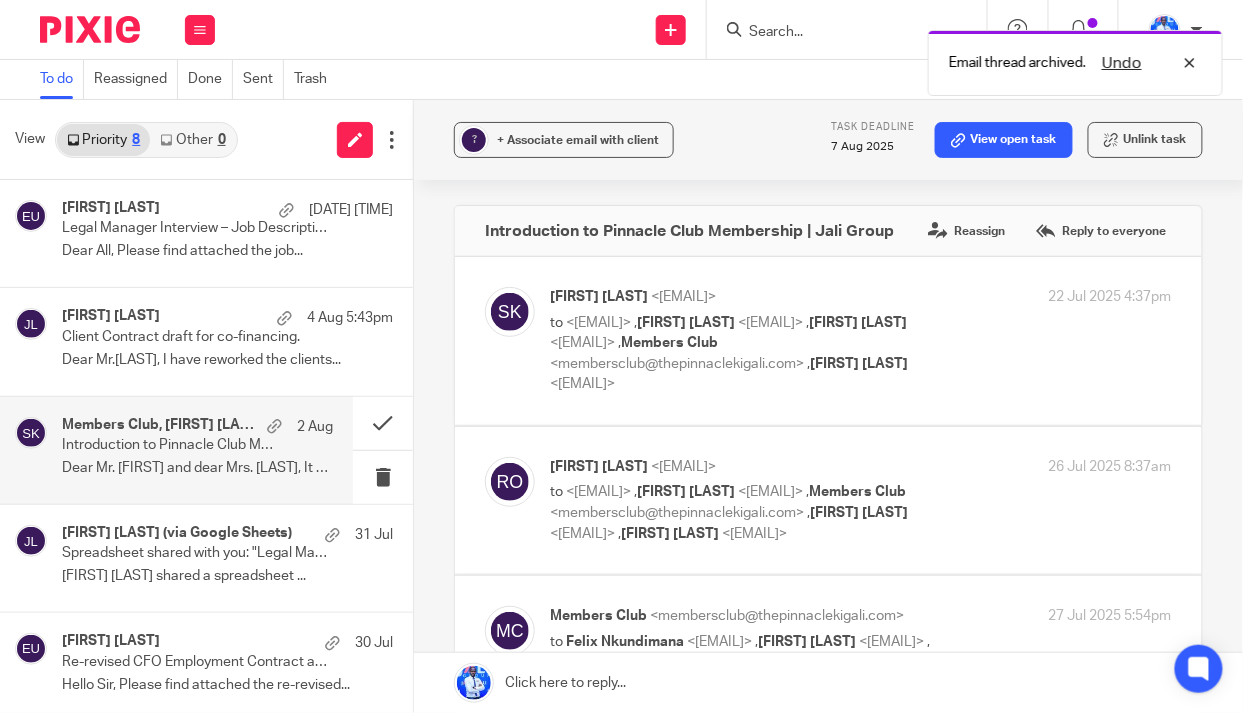 scroll, scrollTop: 0, scrollLeft: 0, axis: both 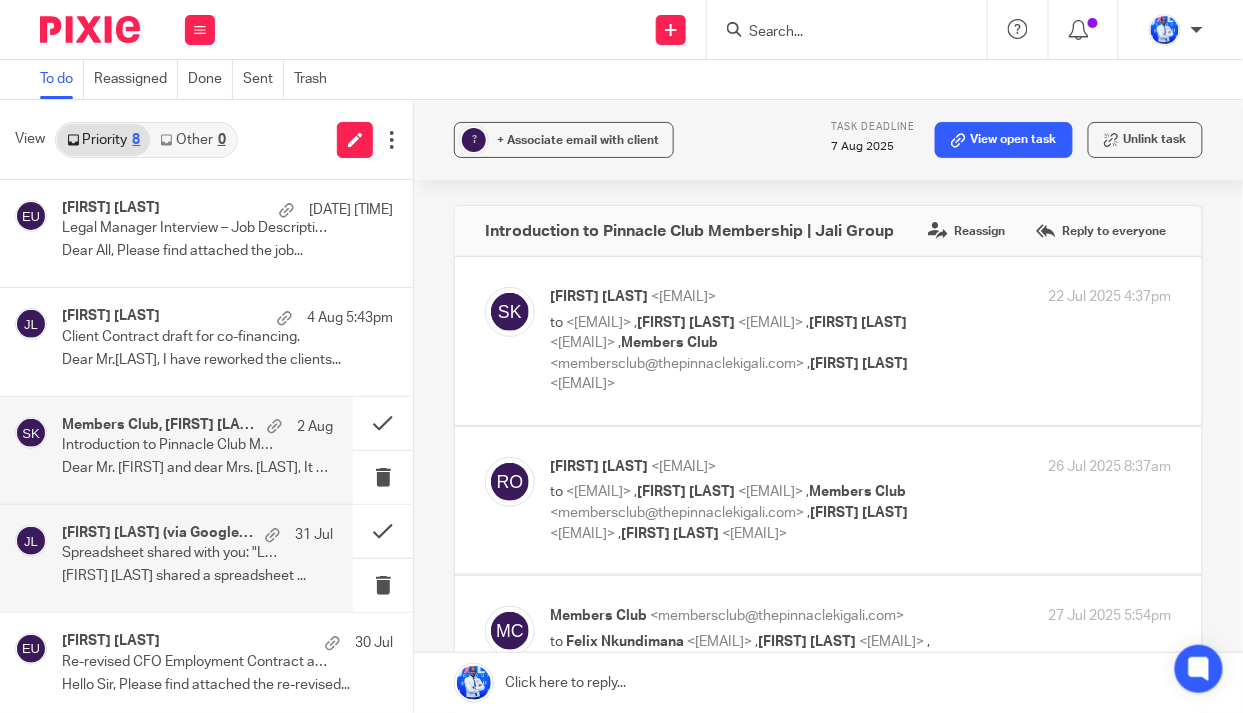 click on "Spreadsheet shared with you: "Legal Manager-Shortlisted Candidates.xlsx"" at bounding box center (170, 553) 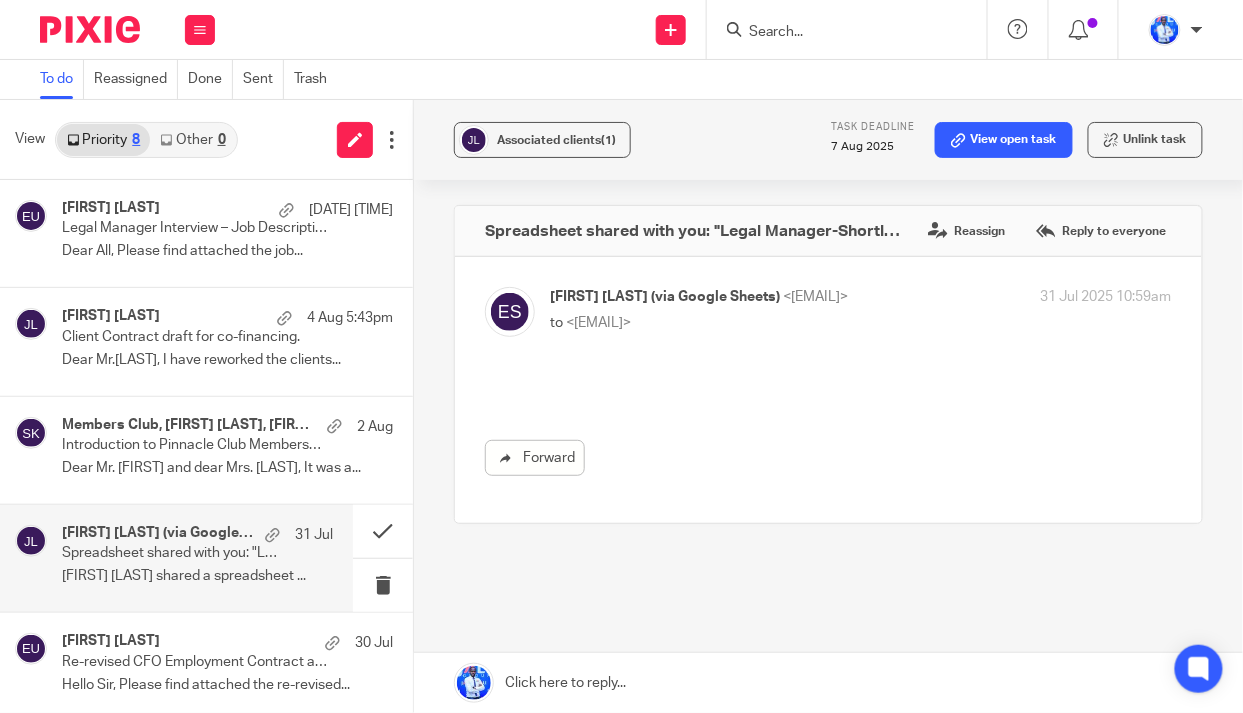 scroll, scrollTop: 0, scrollLeft: 0, axis: both 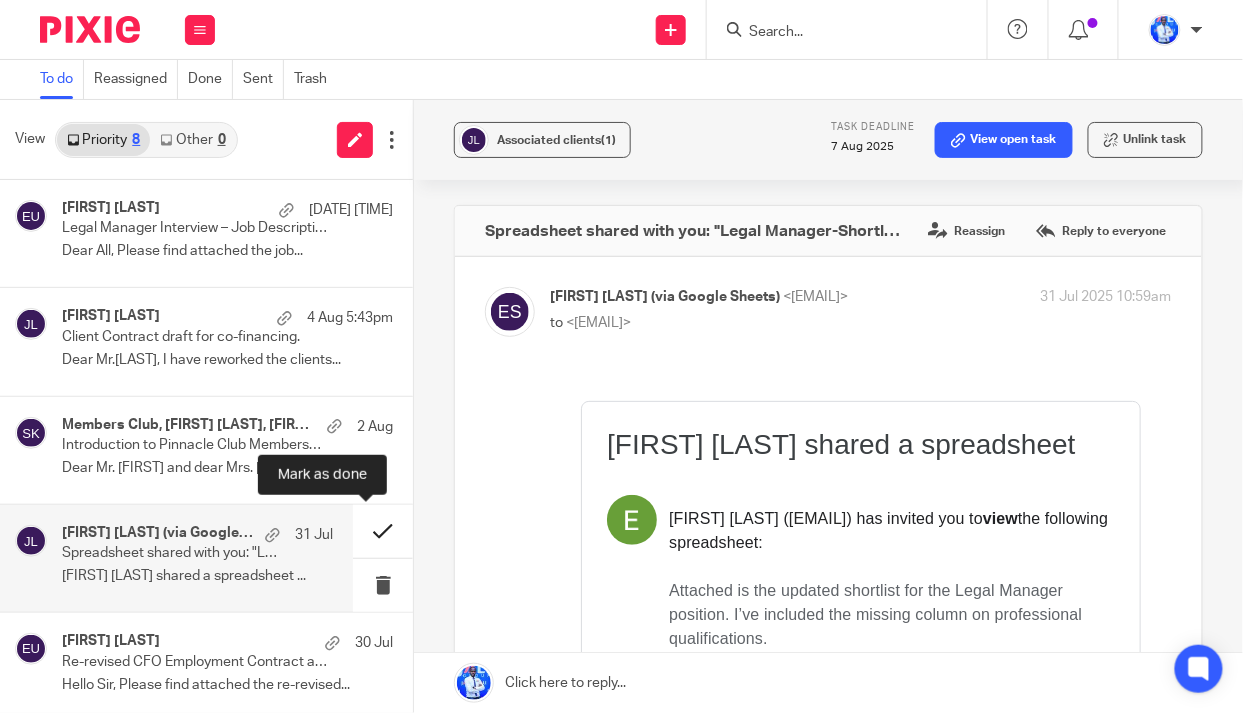 click at bounding box center (383, 531) 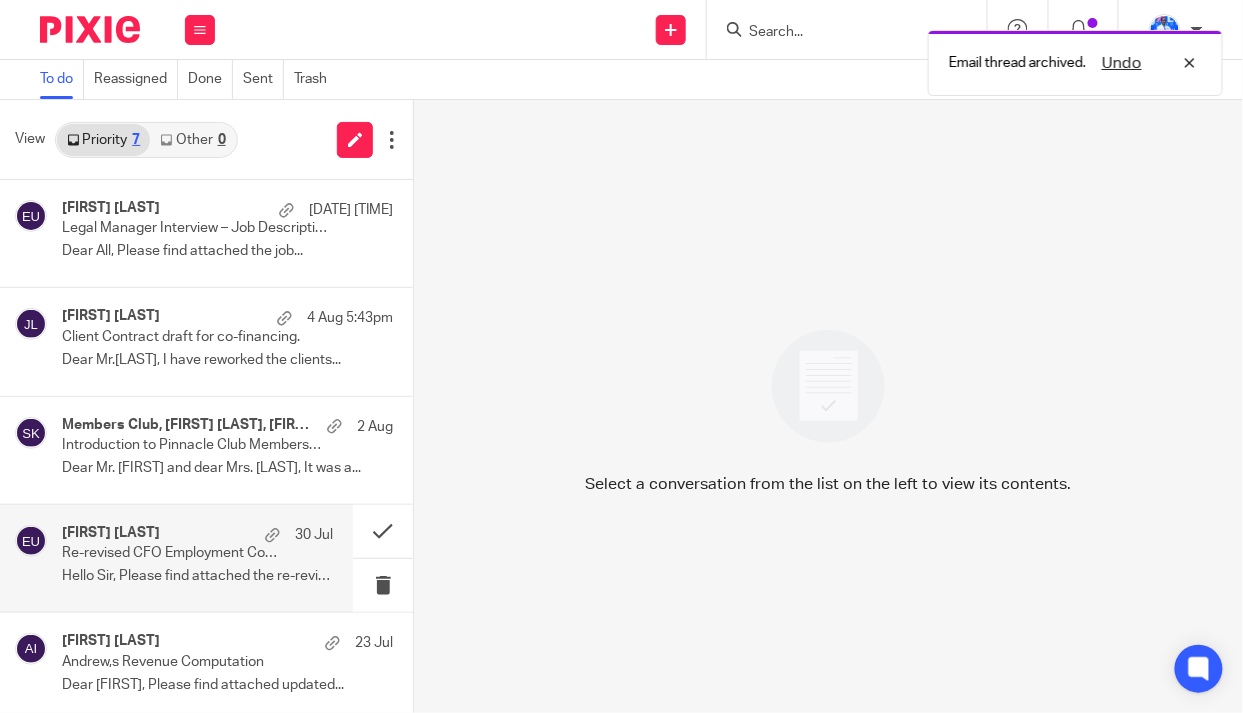 click on "Esperance Umubyeyi
30 Jul   Re-revised CFO Employment Contract and Partnership Agreement.   Hello Sir,  Please find attached the re-revised..." at bounding box center [197, 558] 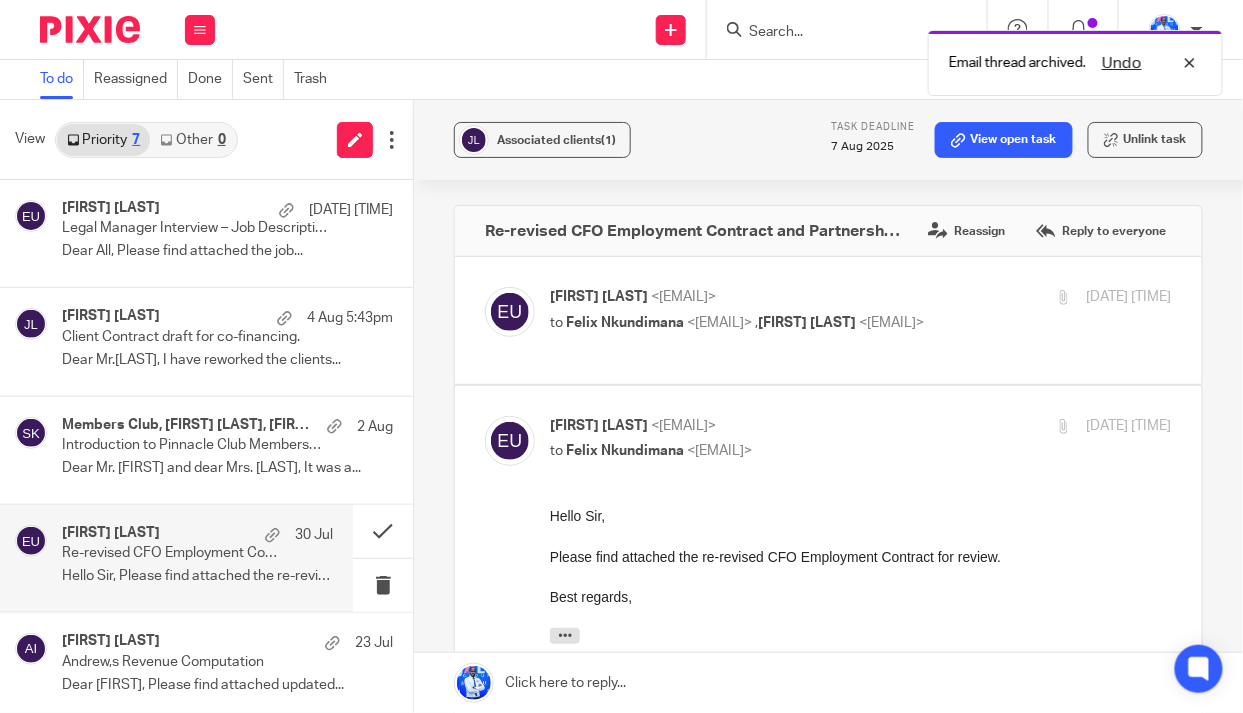 scroll, scrollTop: 0, scrollLeft: 0, axis: both 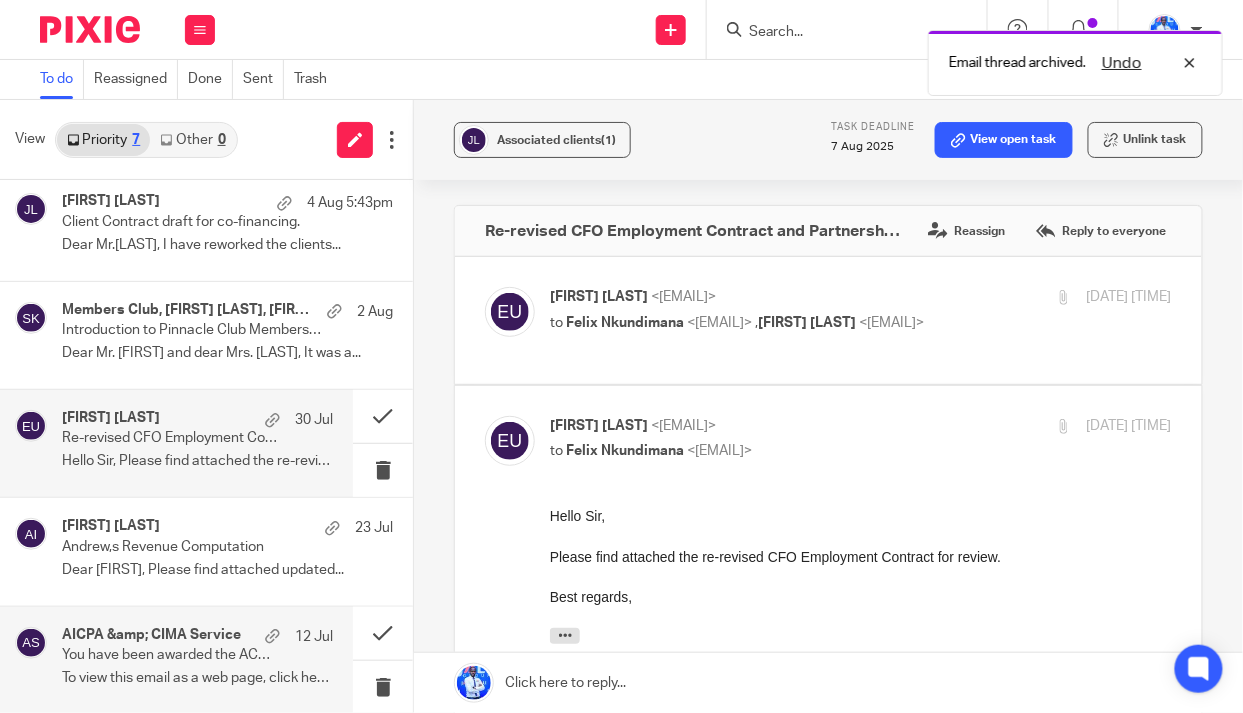 click on "You have been awarded the ACMA credential and the CGMA designation!" at bounding box center [170, 655] 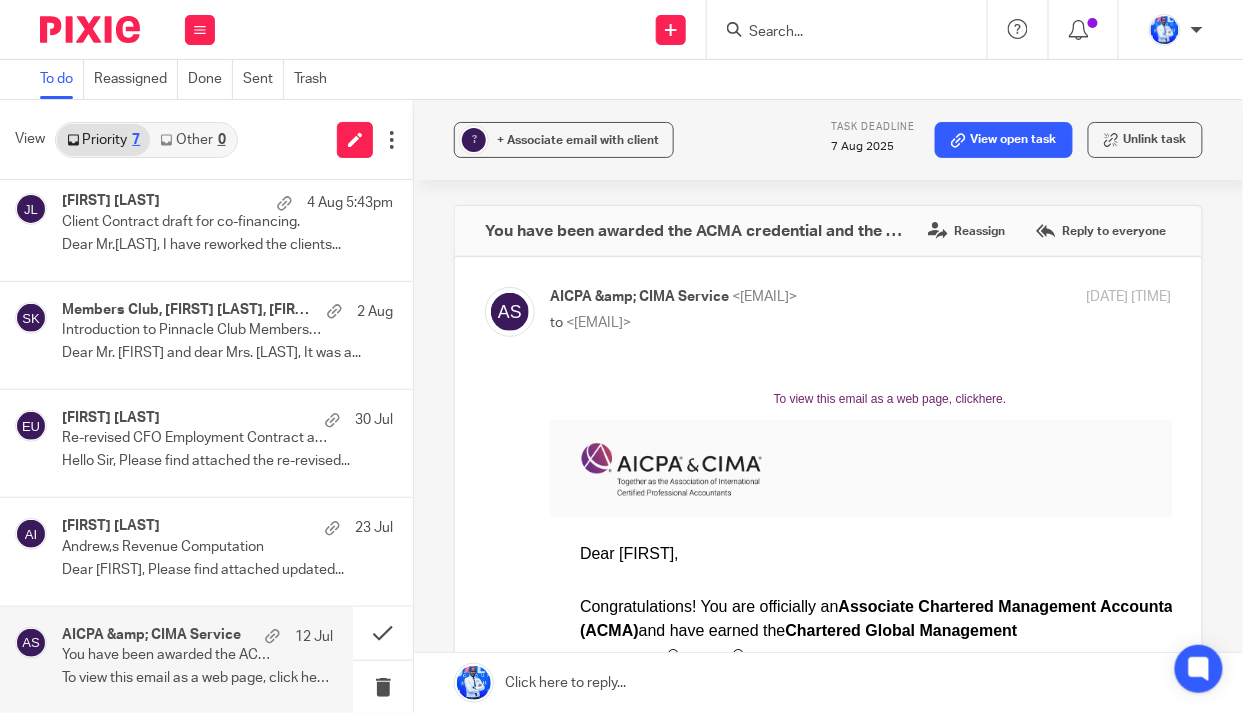 scroll, scrollTop: 0, scrollLeft: 0, axis: both 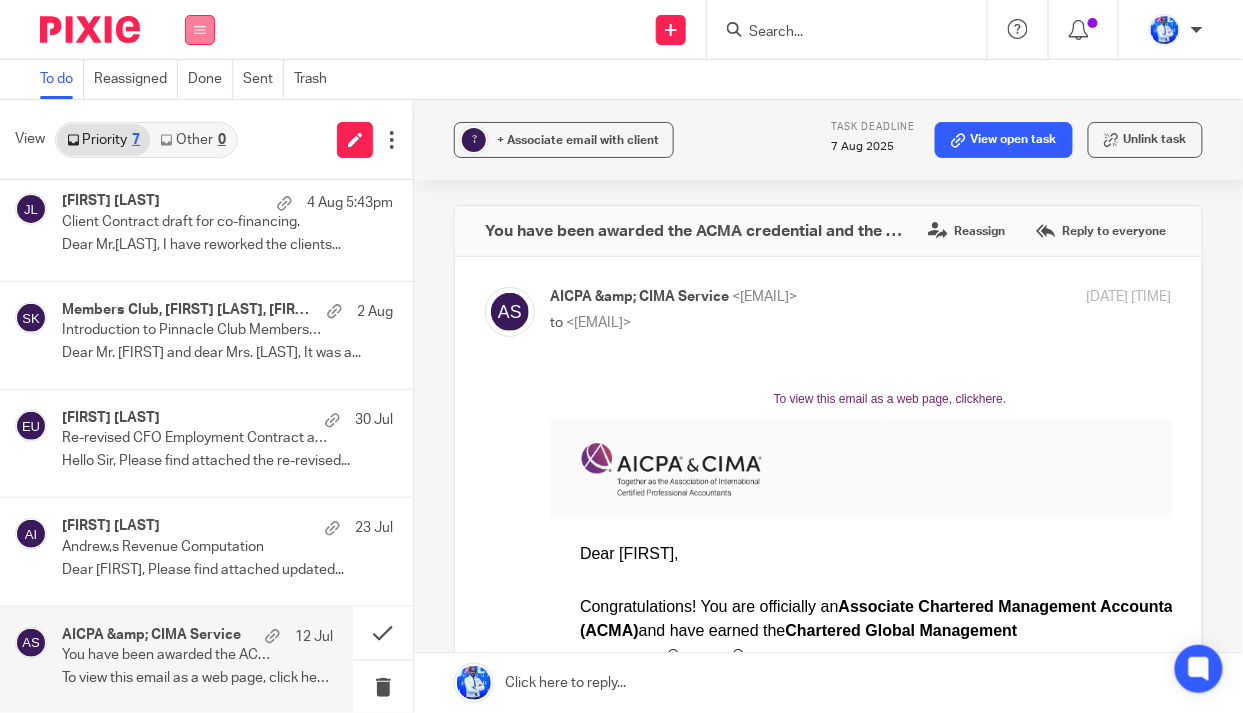 click at bounding box center [200, 30] 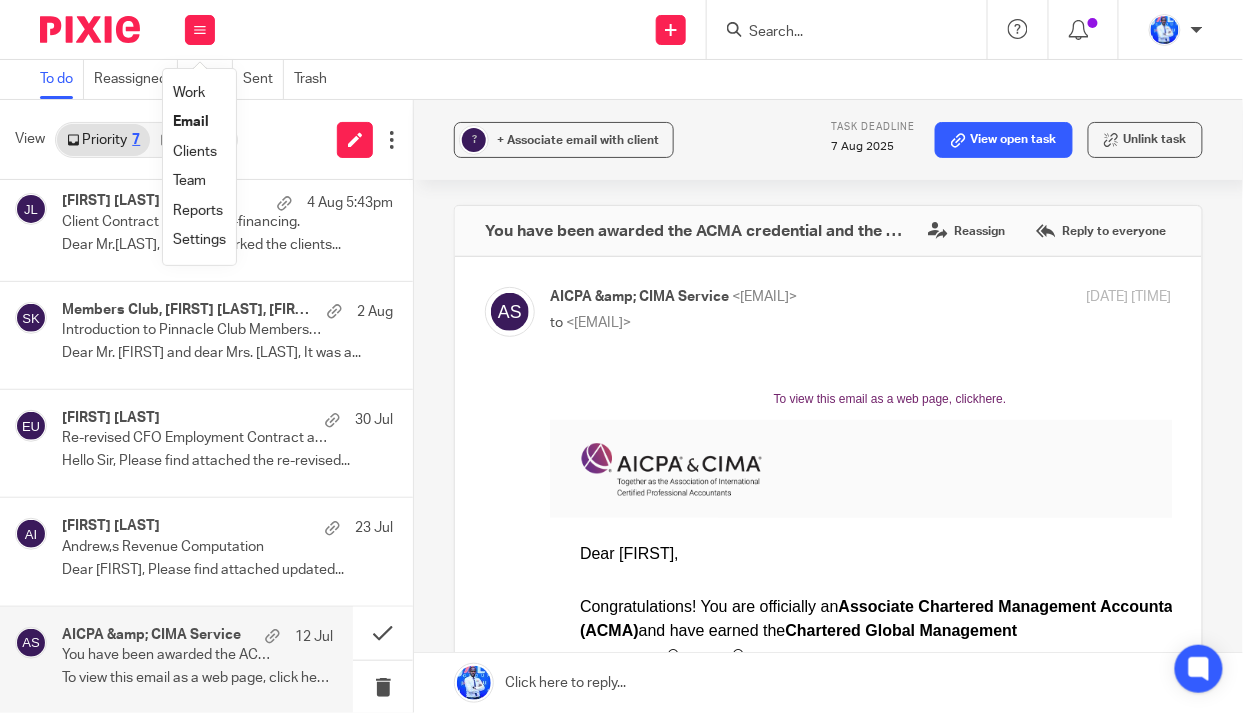 click on "Work" at bounding box center (189, 93) 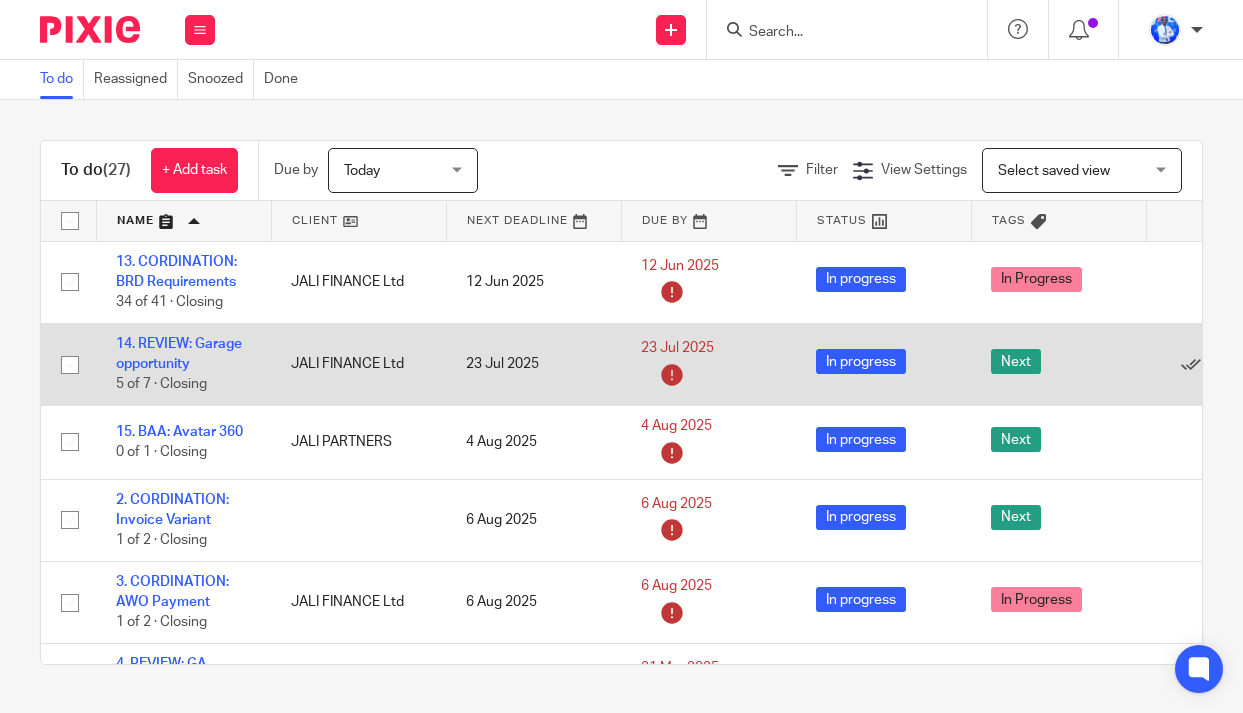 scroll, scrollTop: 0, scrollLeft: 0, axis: both 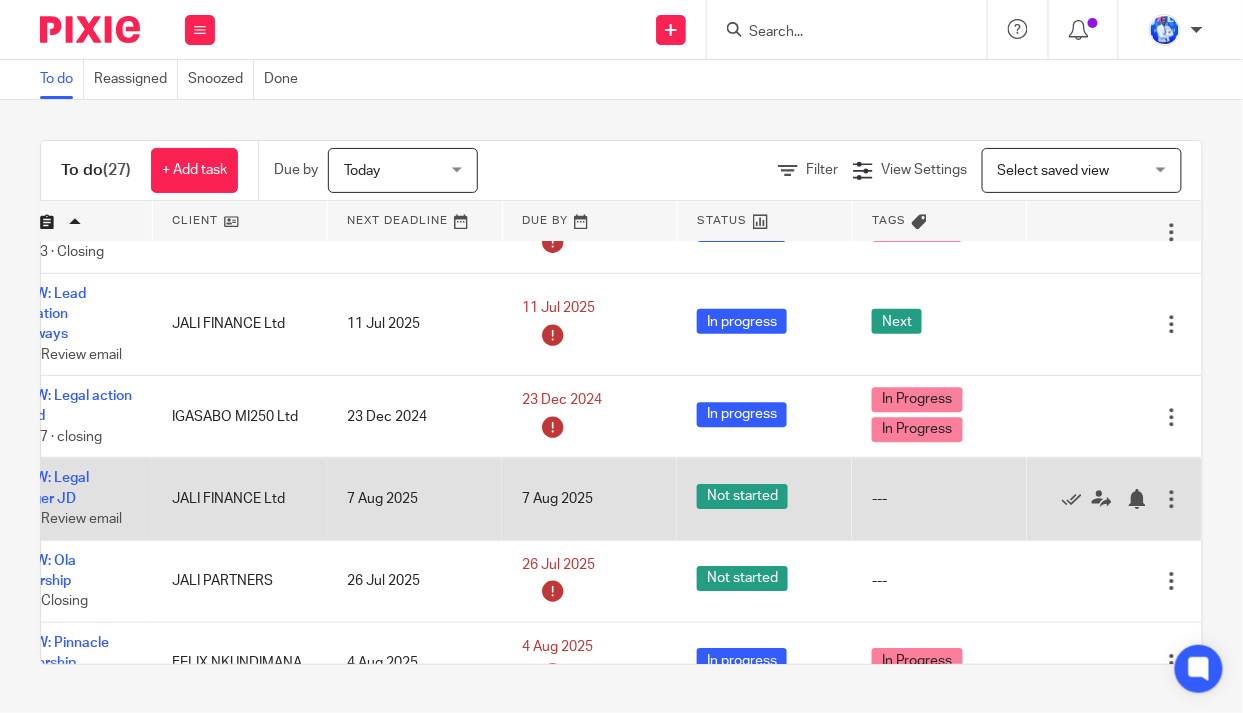 click at bounding box center [1172, 499] 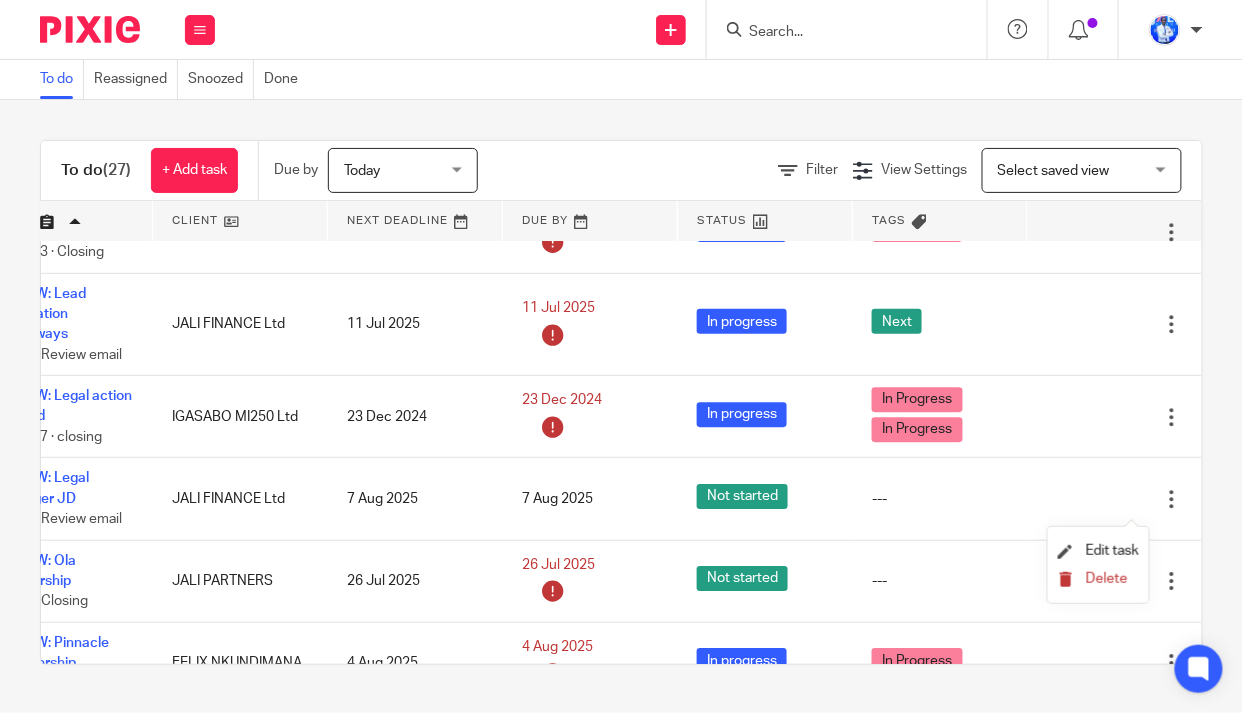 click on "Delete" at bounding box center [1098, 580] 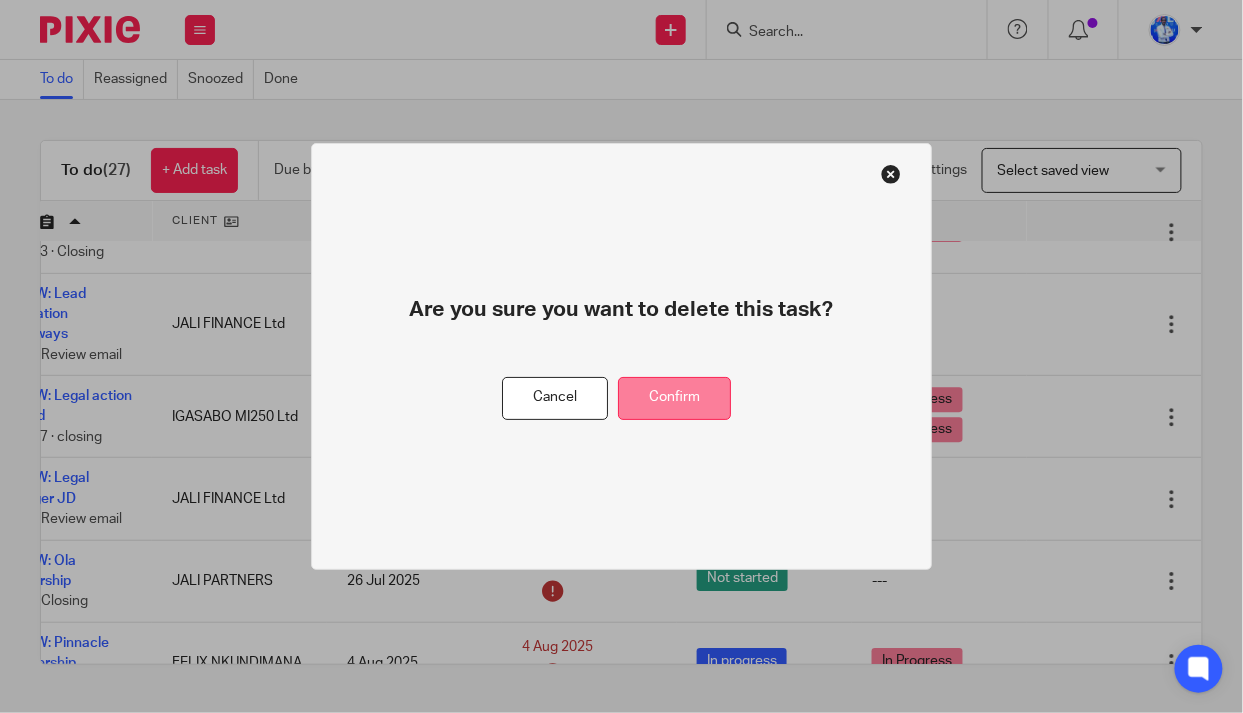 click on "Confirm" at bounding box center (674, 398) 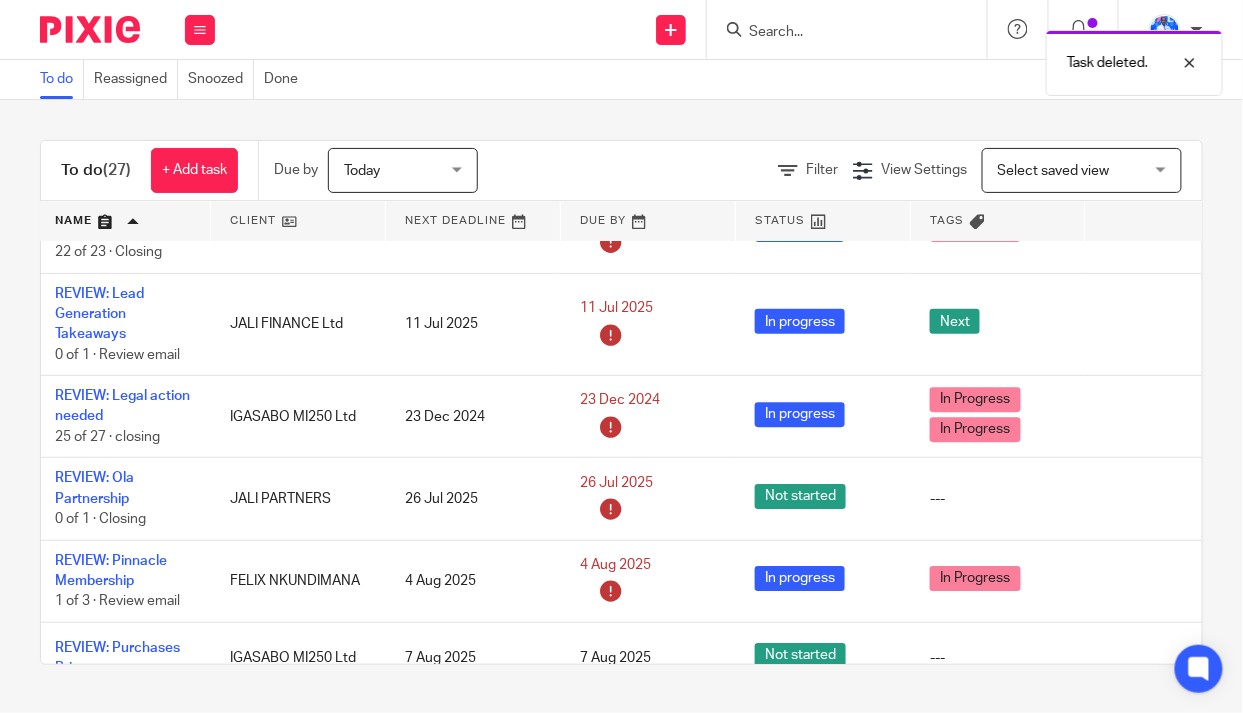 scroll, scrollTop: 1454, scrollLeft: 0, axis: vertical 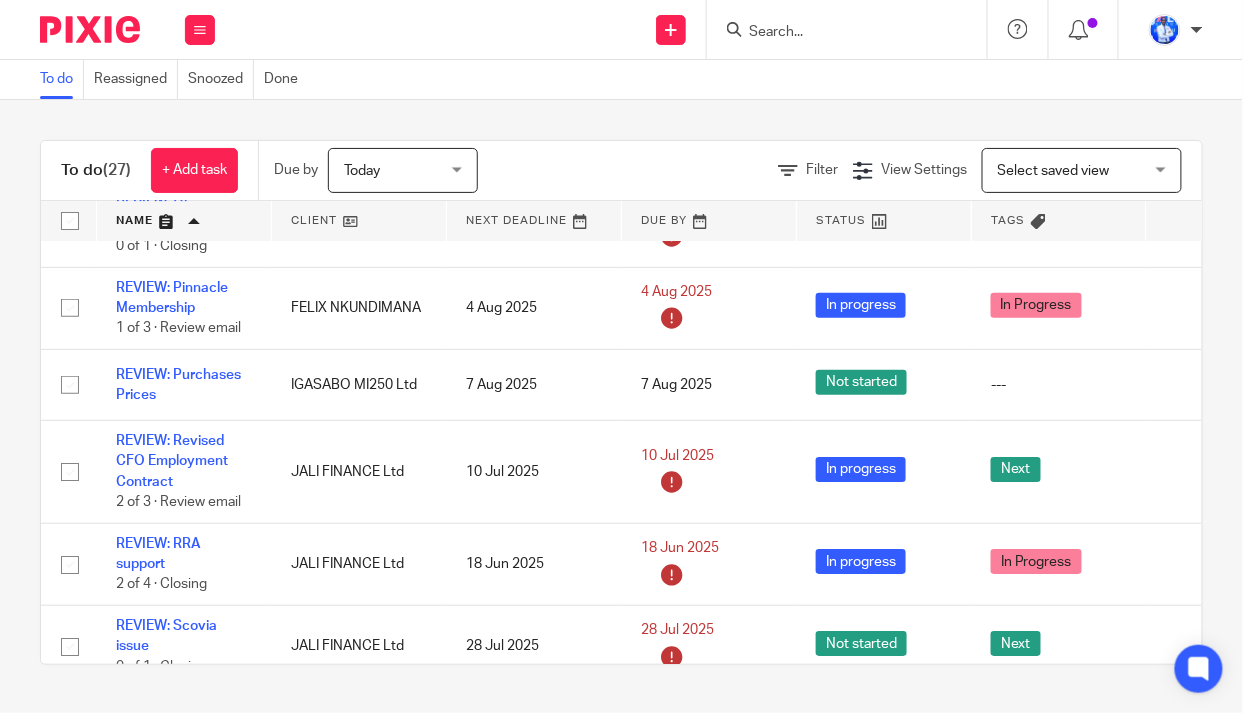 drag, startPoint x: 168, startPoint y: 467, endPoint x: 0, endPoint y: 372, distance: 193 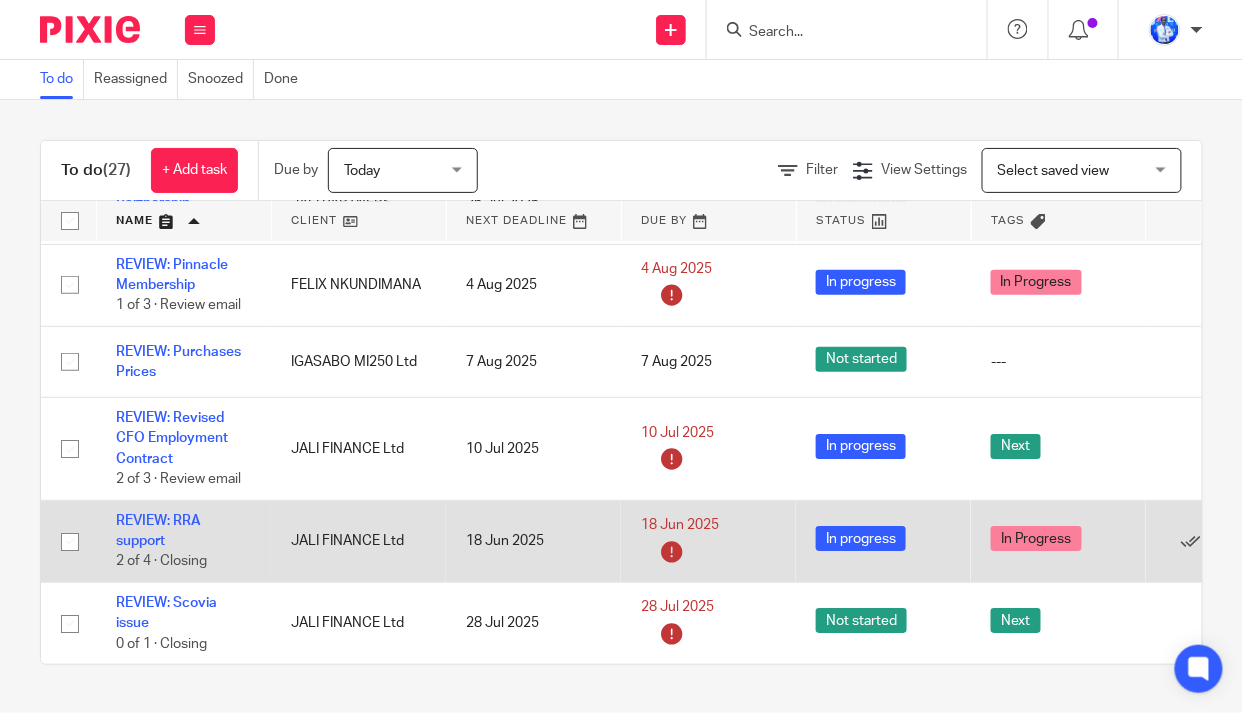 scroll, scrollTop: 1771, scrollLeft: 0, axis: vertical 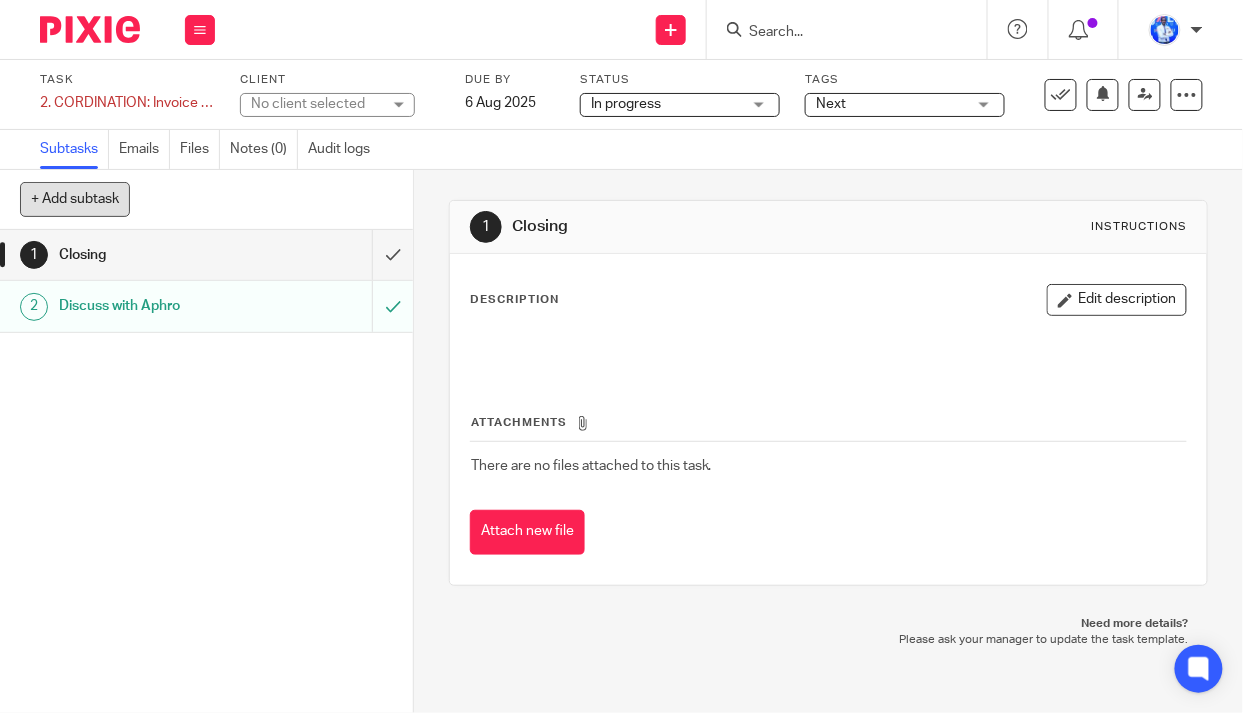 click on "+ Add subtask" at bounding box center (75, 199) 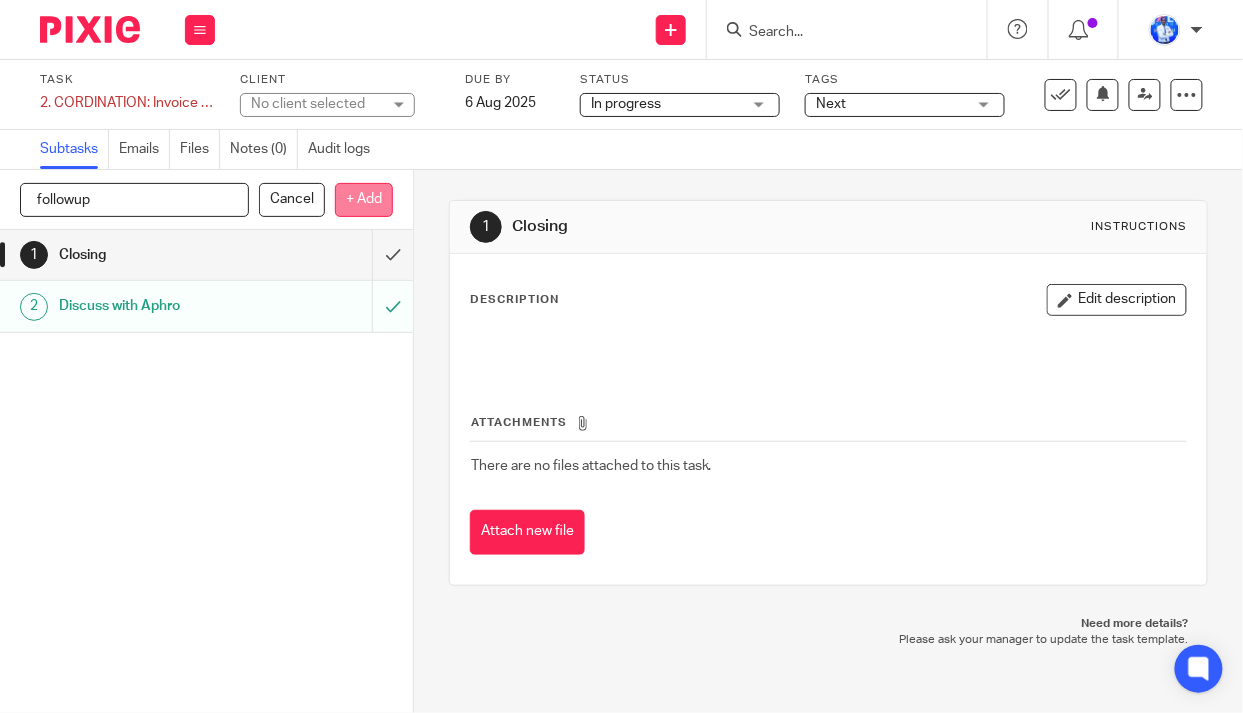 type on "followup" 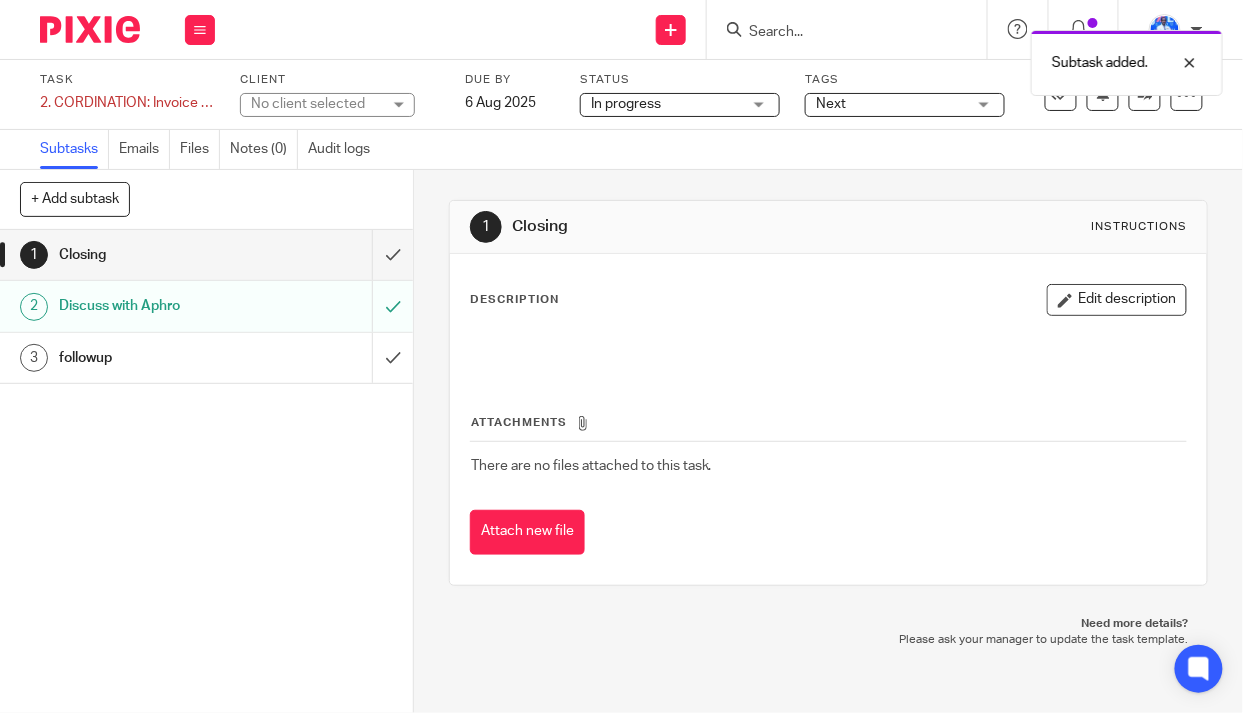 click on "Next" at bounding box center (891, 104) 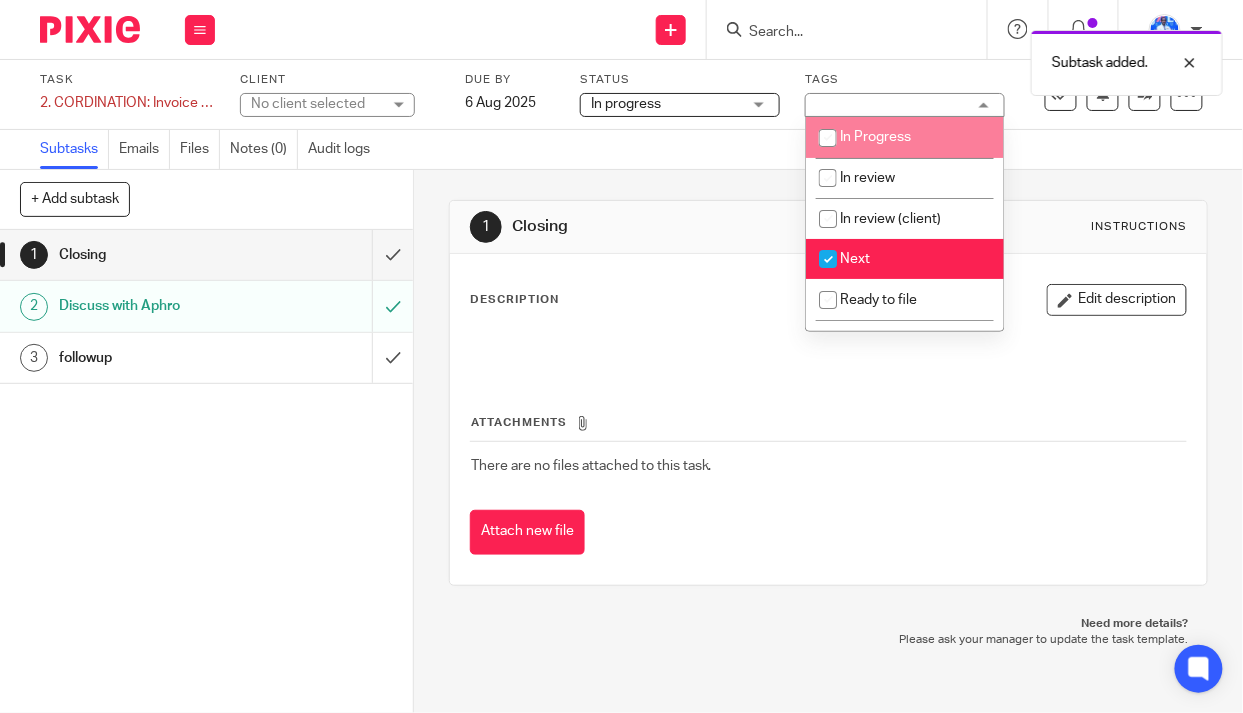 click on "In Progress" at bounding box center [875, 137] 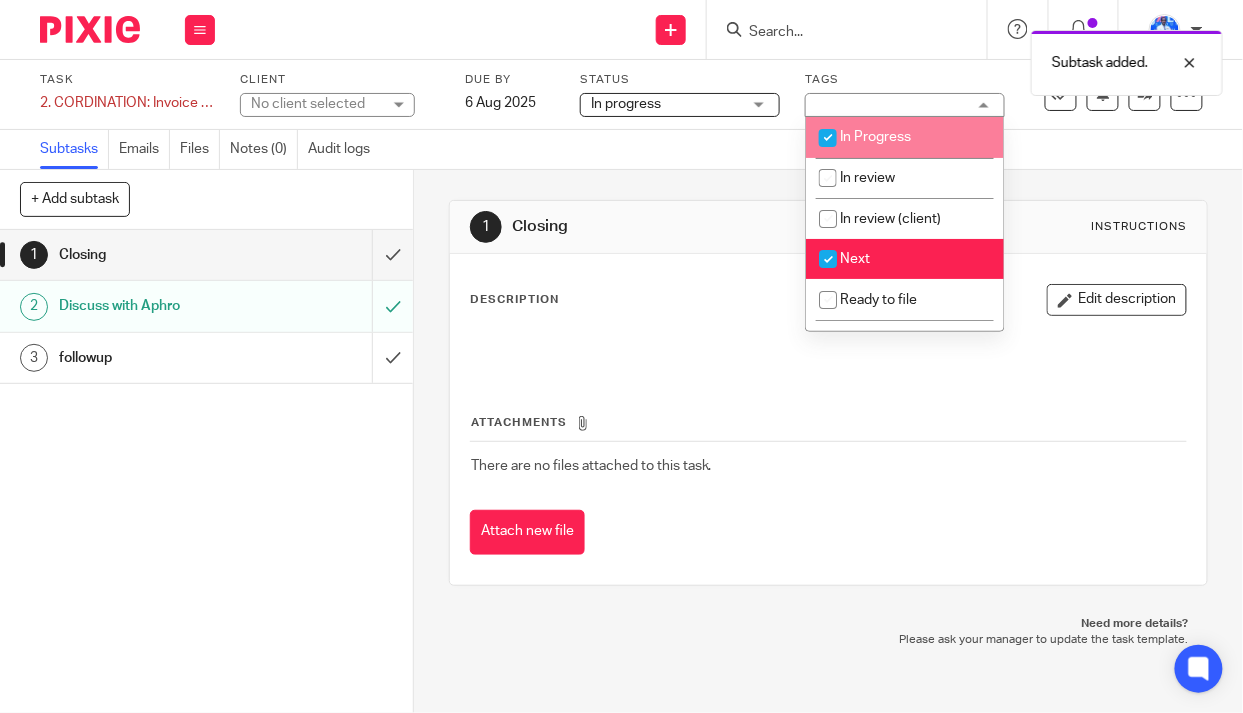 checkbox on "true" 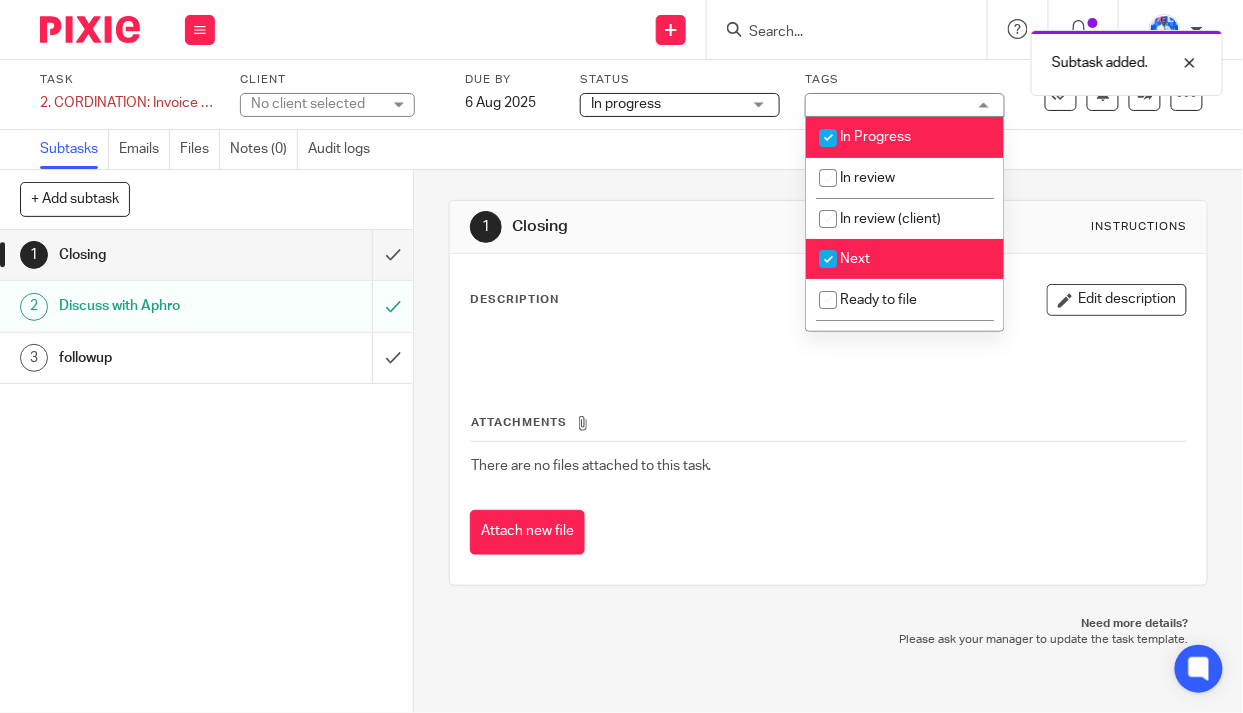 click on "Next" at bounding box center [855, 259] 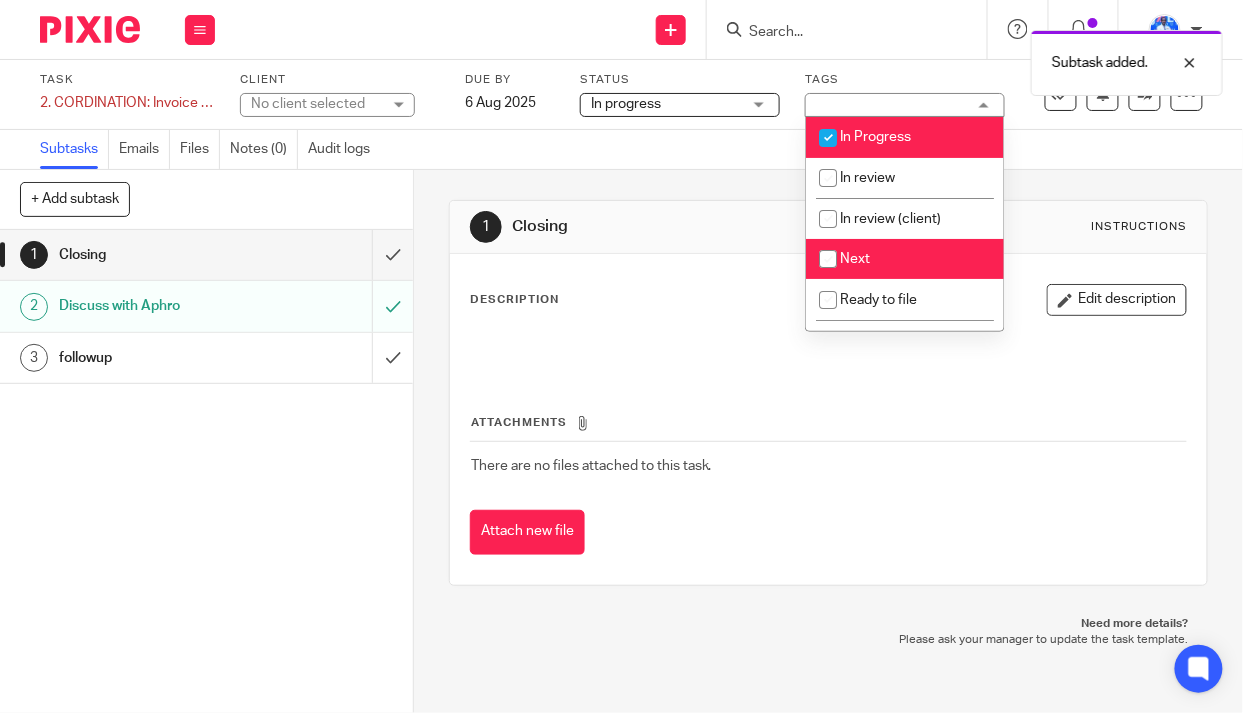 checkbox on "false" 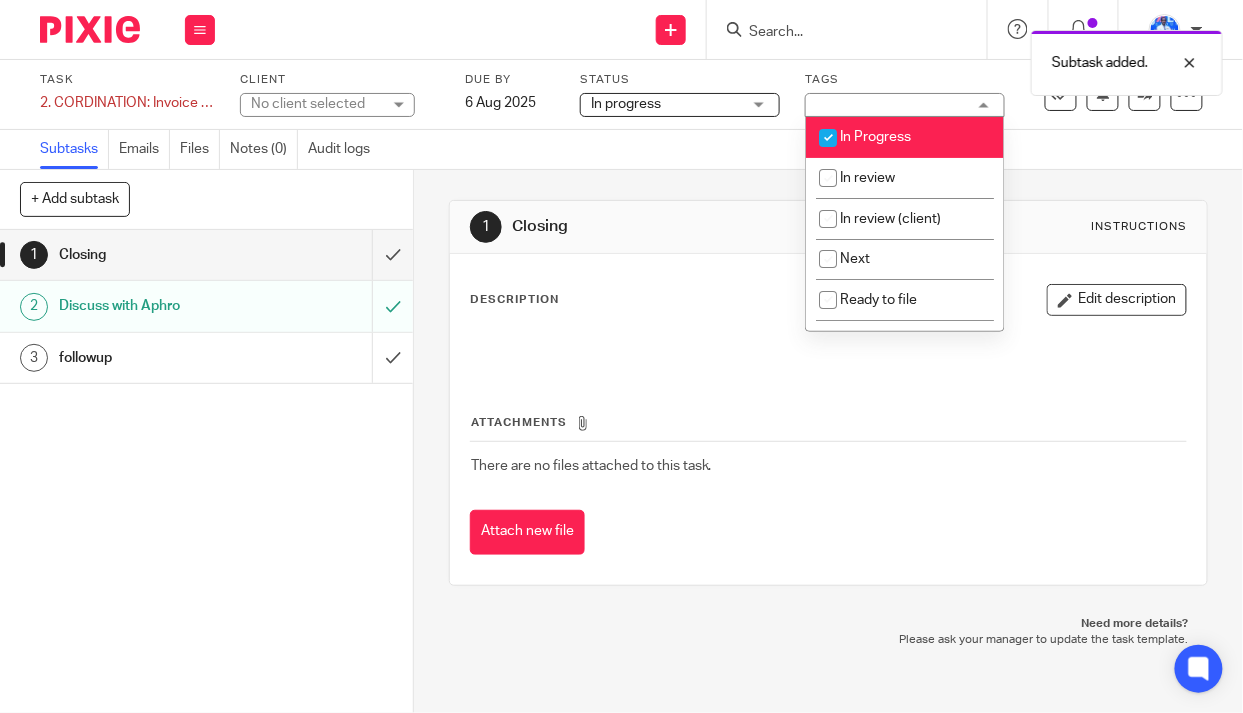click on "Subtasks
Emails
Files
Notes (0)
Audit logs" at bounding box center (621, 150) 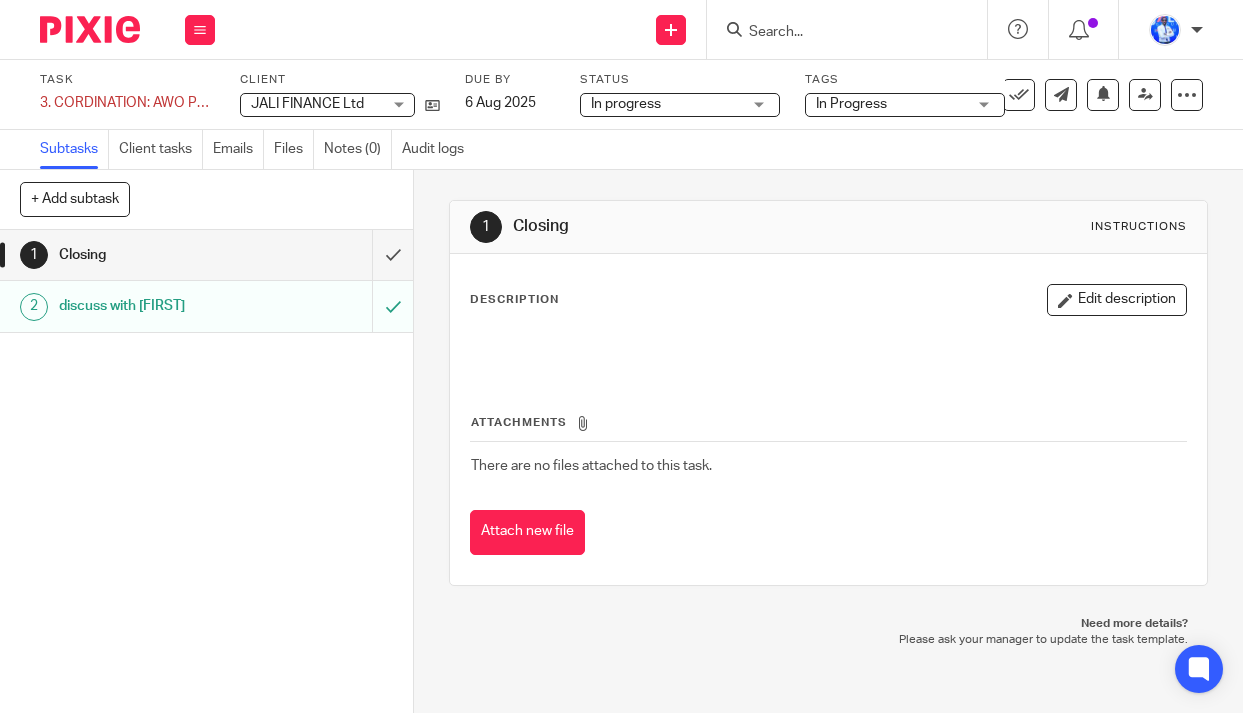 scroll, scrollTop: 0, scrollLeft: 0, axis: both 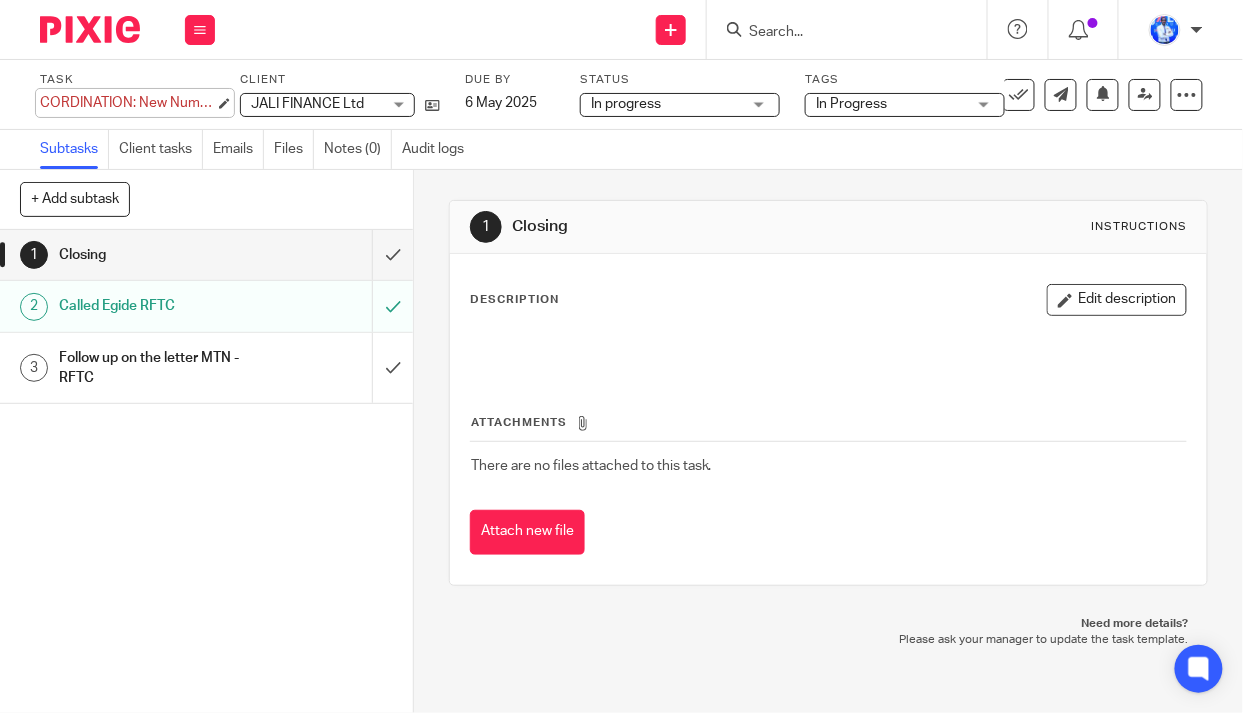 click on "CORDINATION: New Number   Save
CORDINATION: New Number" at bounding box center (127, 103) 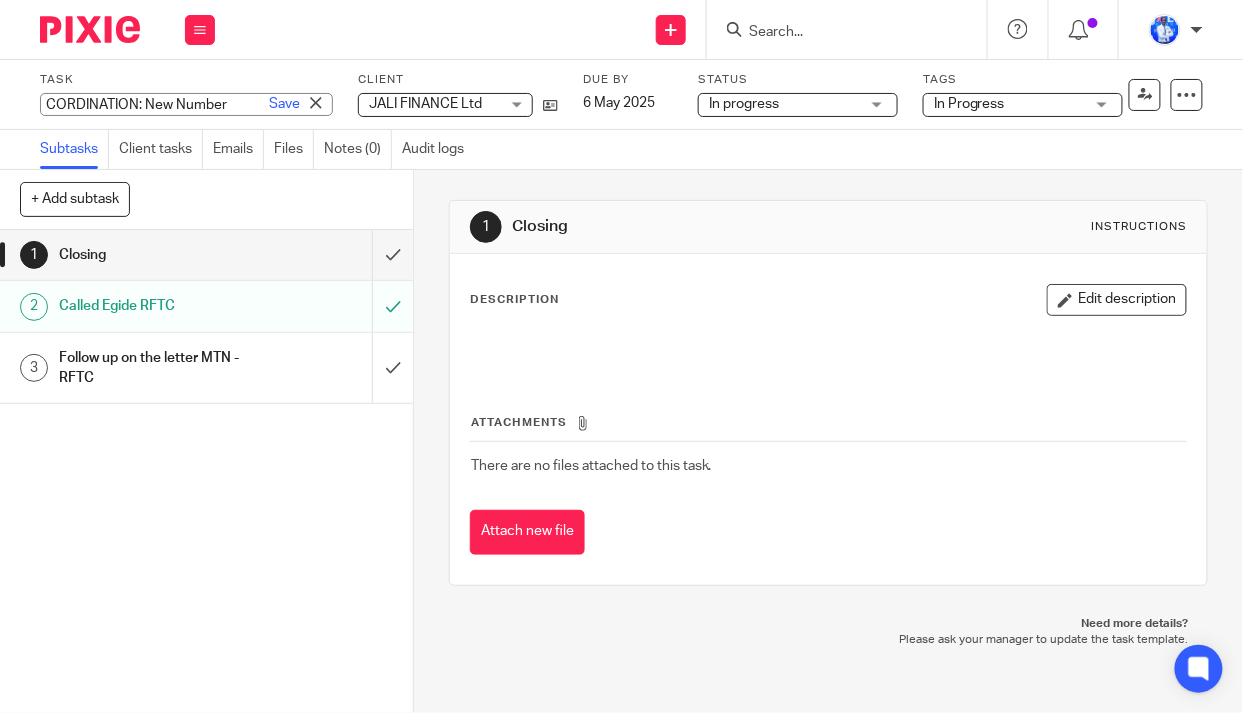 click on "CORDINATION: New Number" at bounding box center [186, 104] 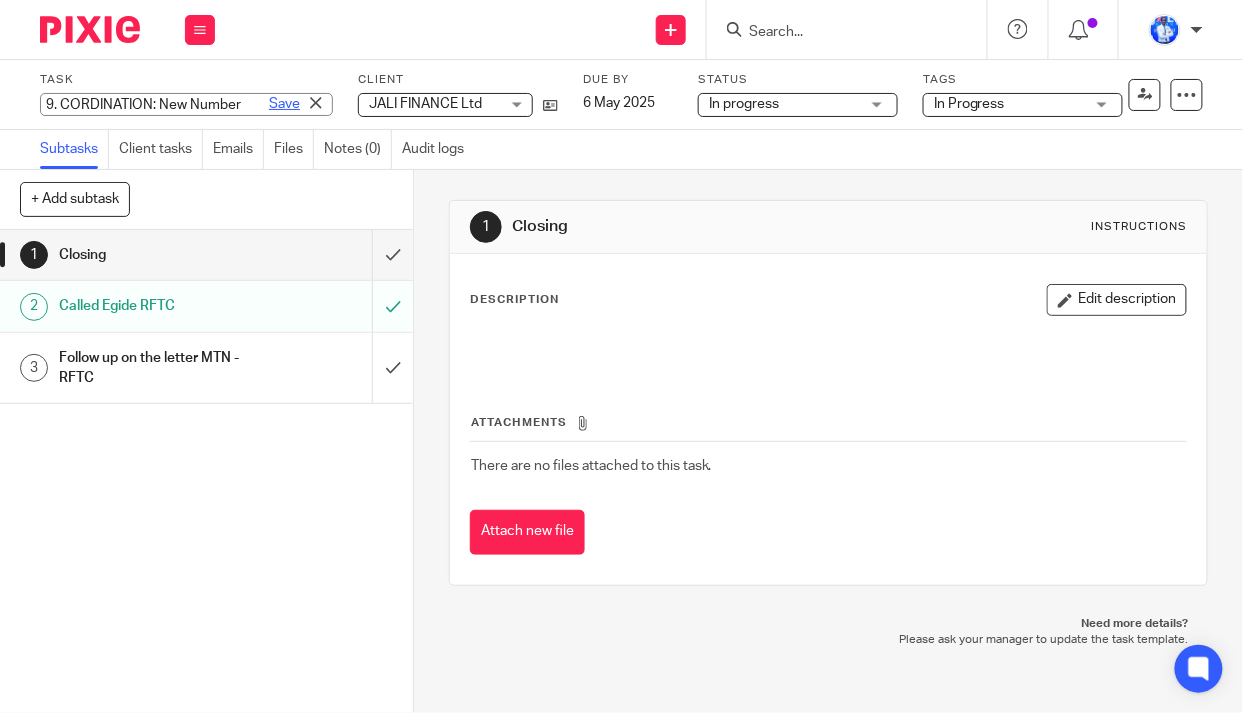 type on "9. CORDINATION: New Number" 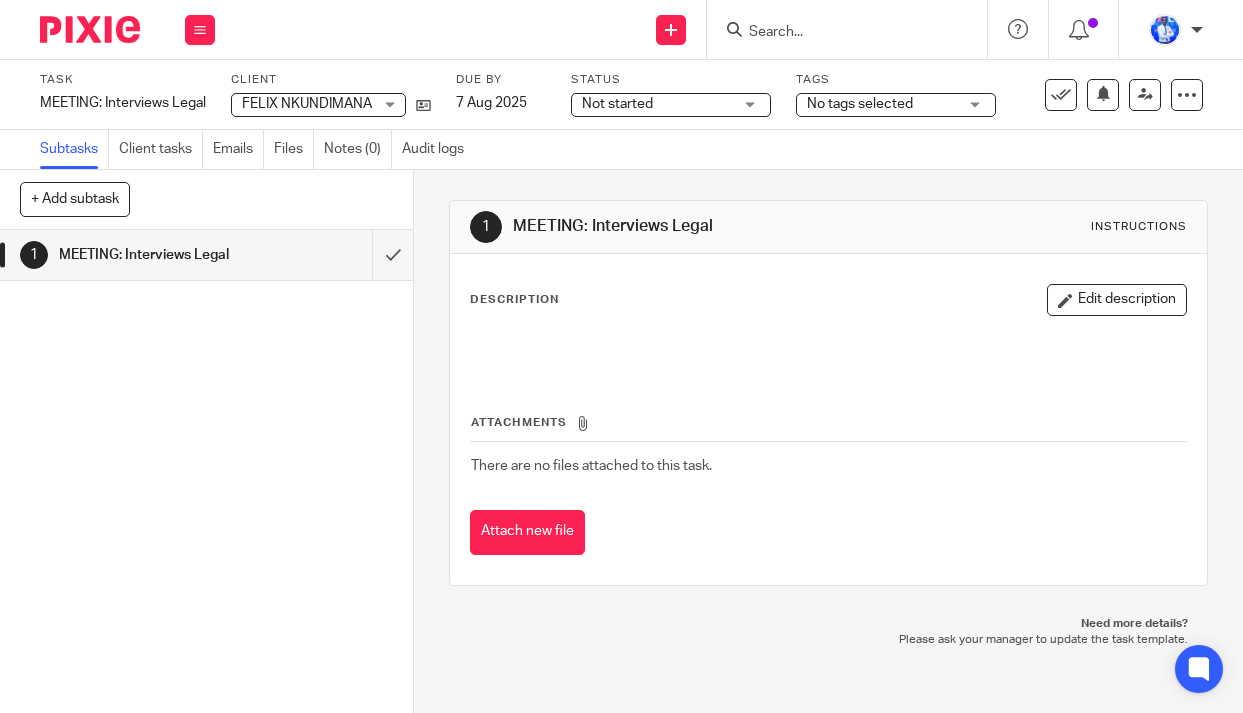 scroll, scrollTop: 0, scrollLeft: 0, axis: both 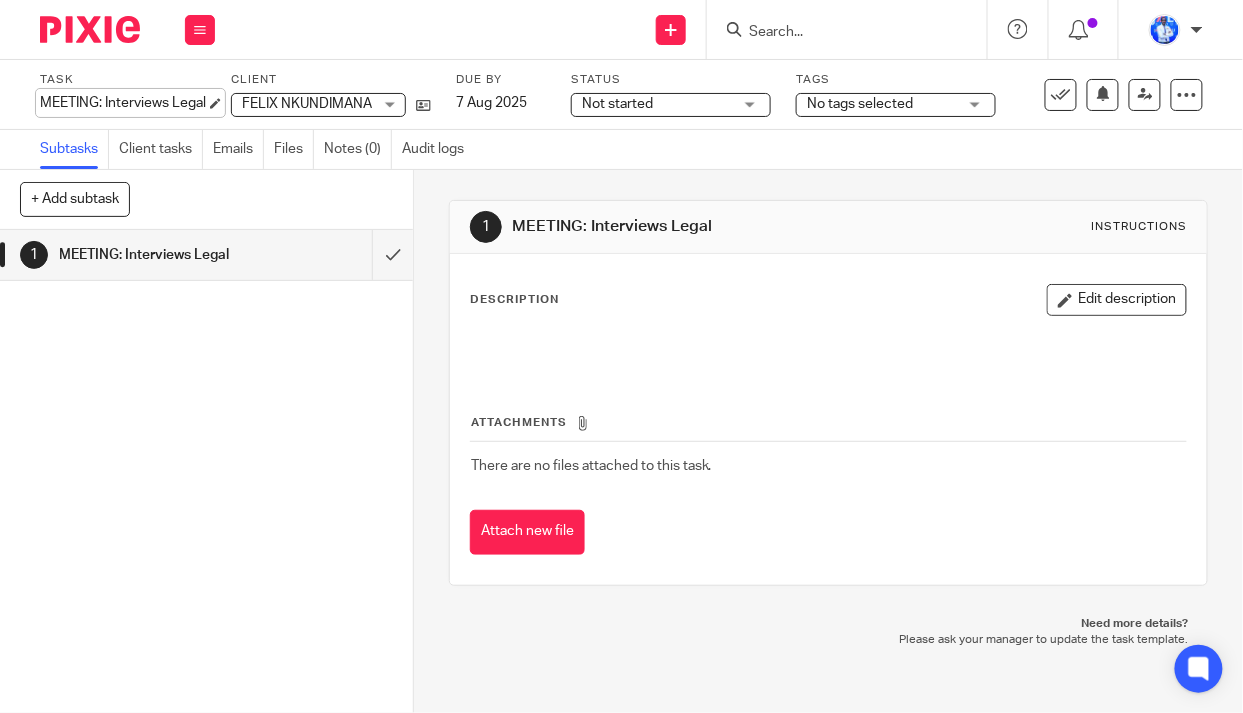 click on "MEETING: Interviews Legal   Save
MEETING: Interviews Legal" at bounding box center [123, 103] 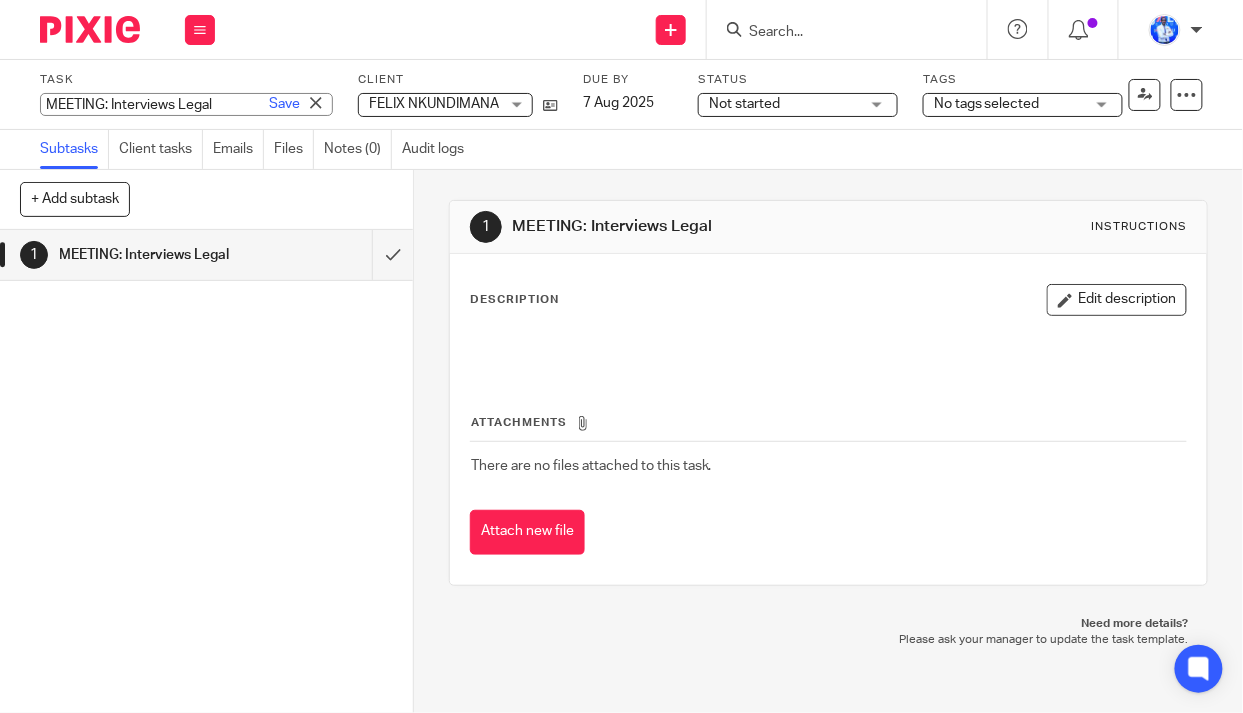 click on "MEETING: Interviews Legal" at bounding box center (186, 104) 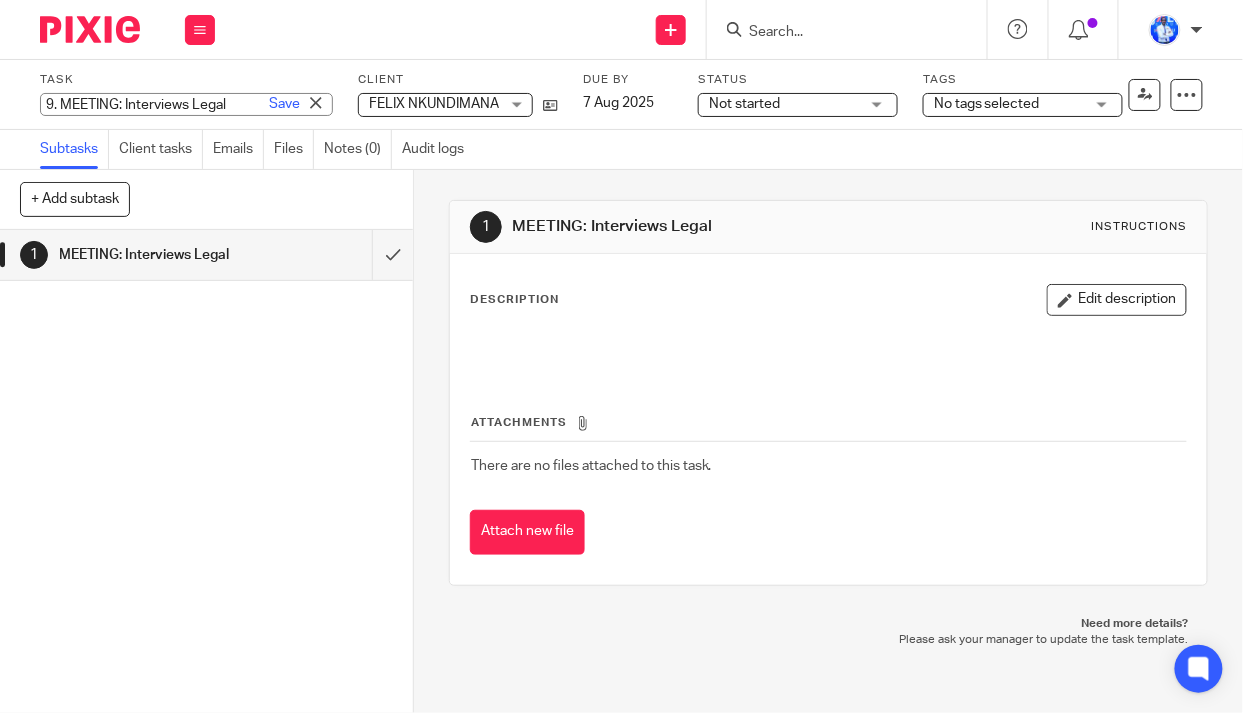 click on "9. MEETING: Interviews Legal" at bounding box center [186, 104] 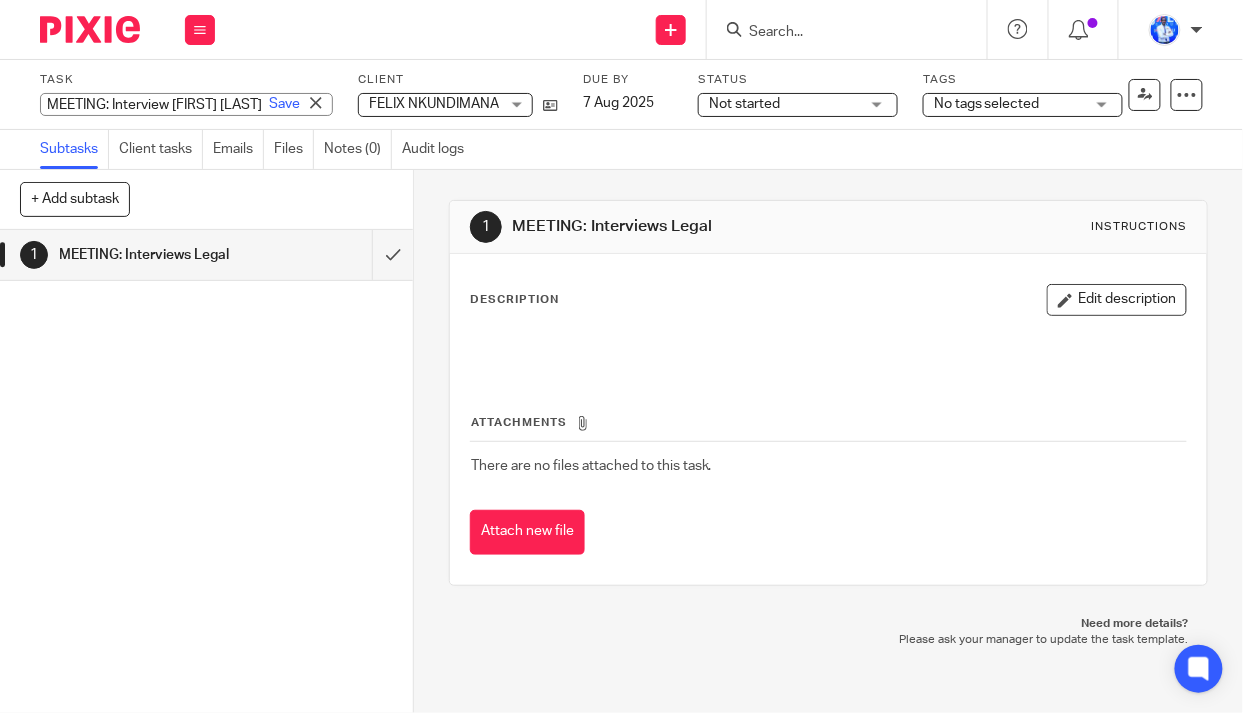 type on "9. MEETING: Interview [FIRST] [LAST]" 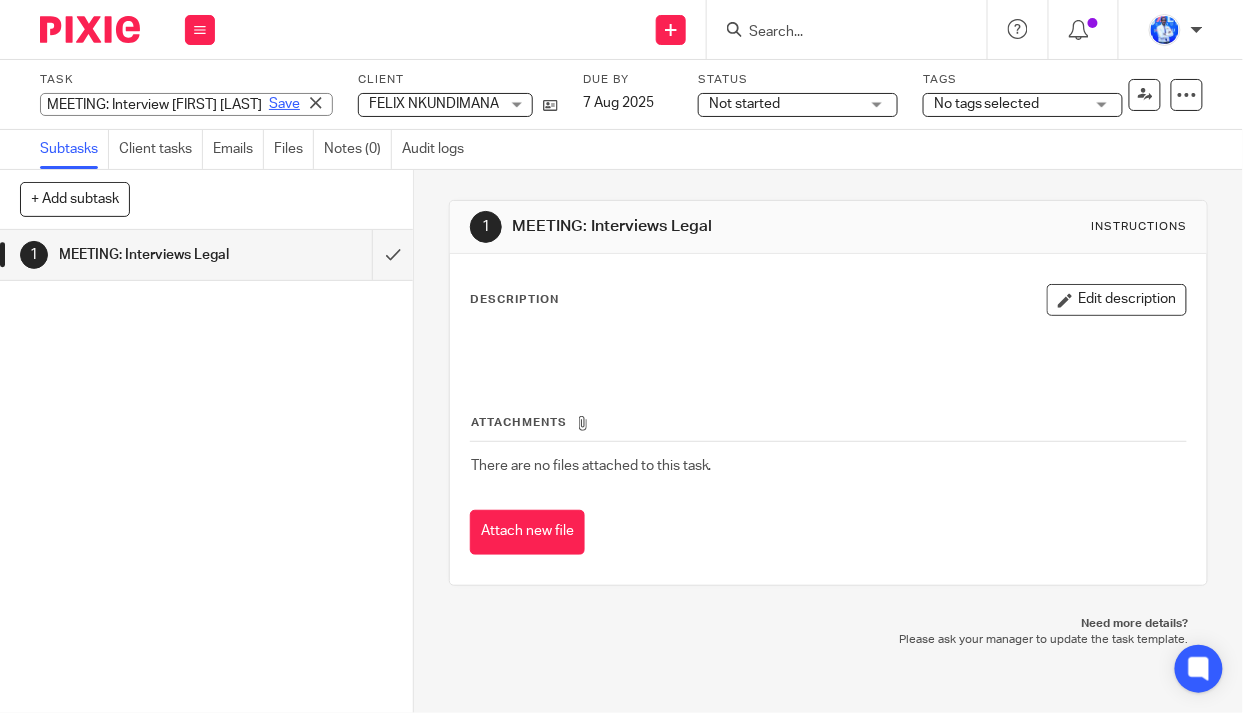 click on "Save" at bounding box center [284, 104] 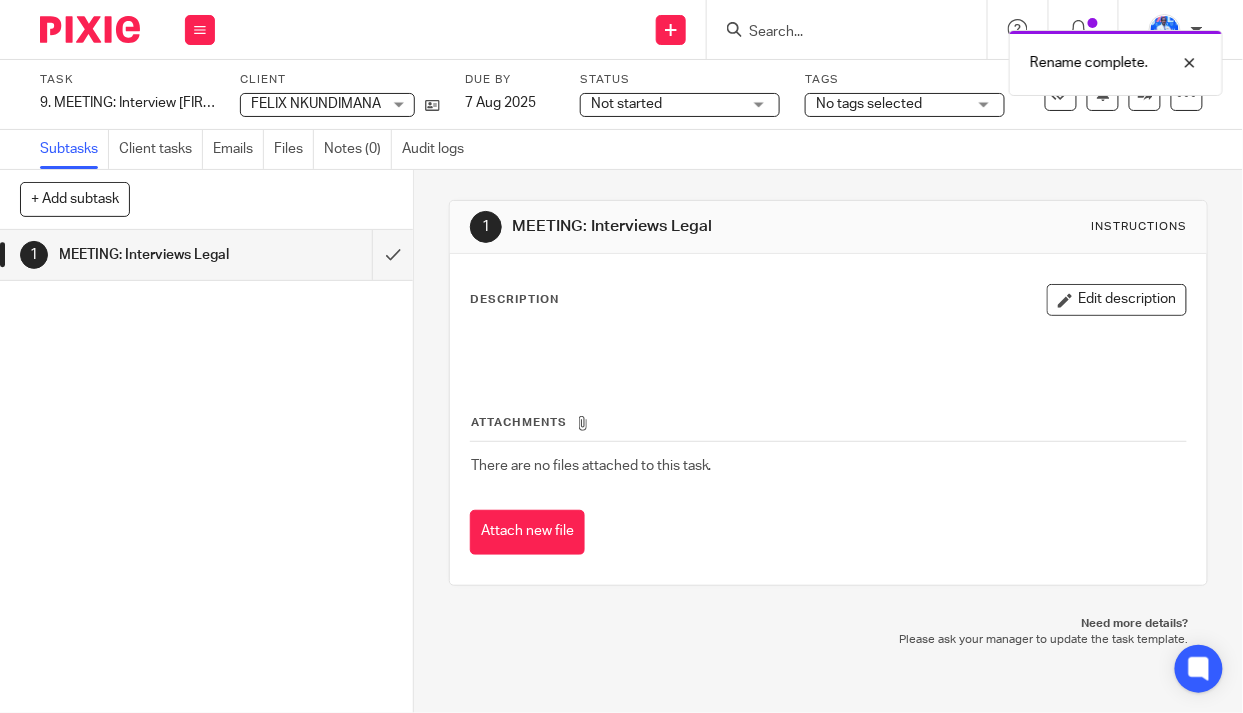 click on "Not started" at bounding box center (666, 104) 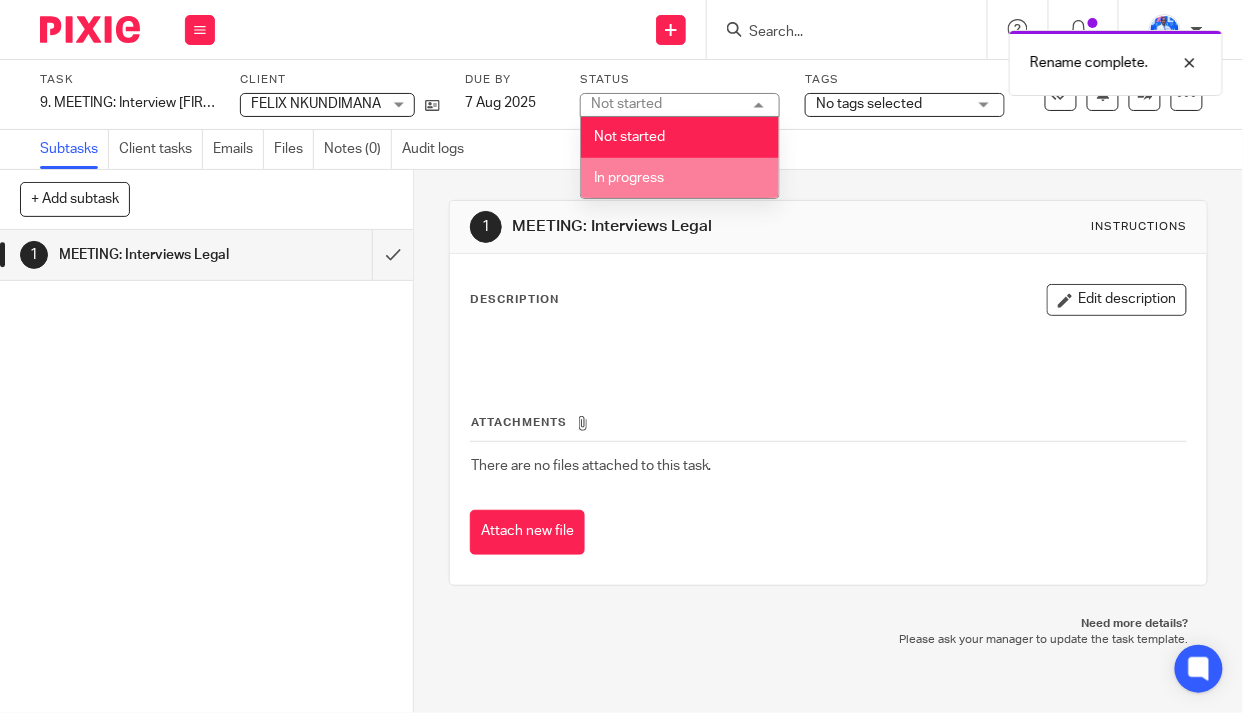click on "In progress" at bounding box center (680, 178) 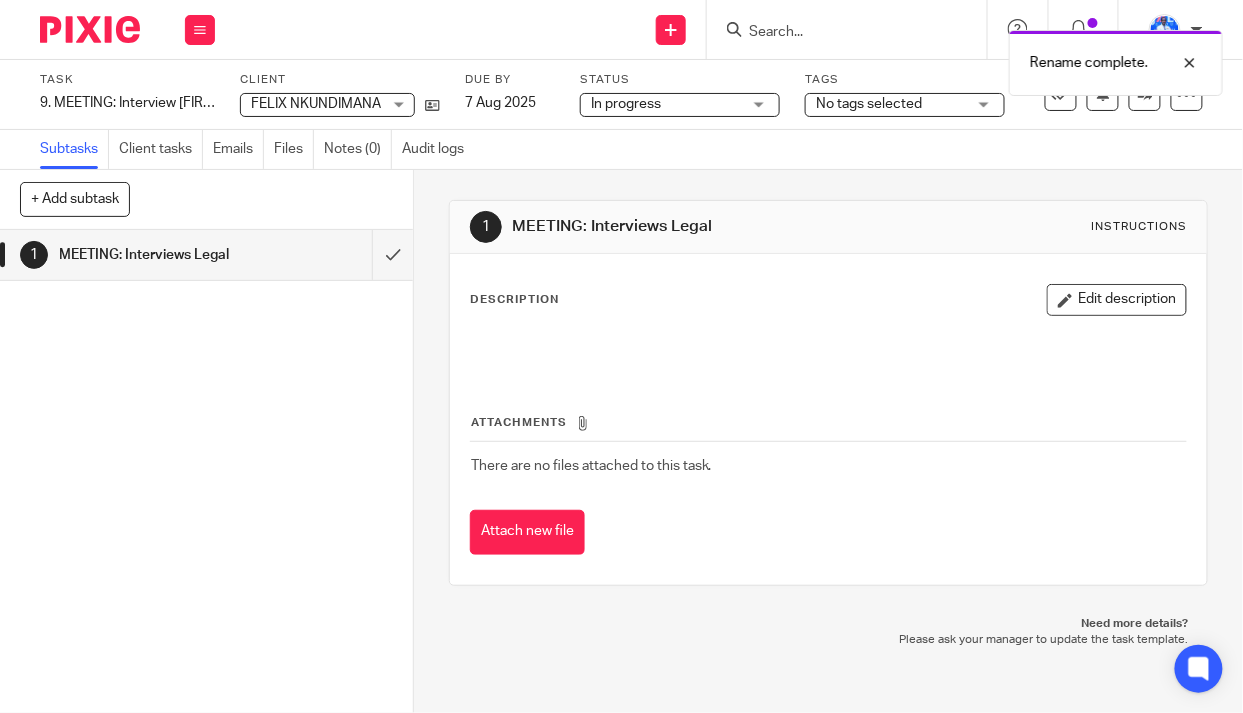 click on "No tags selected" at bounding box center (891, 104) 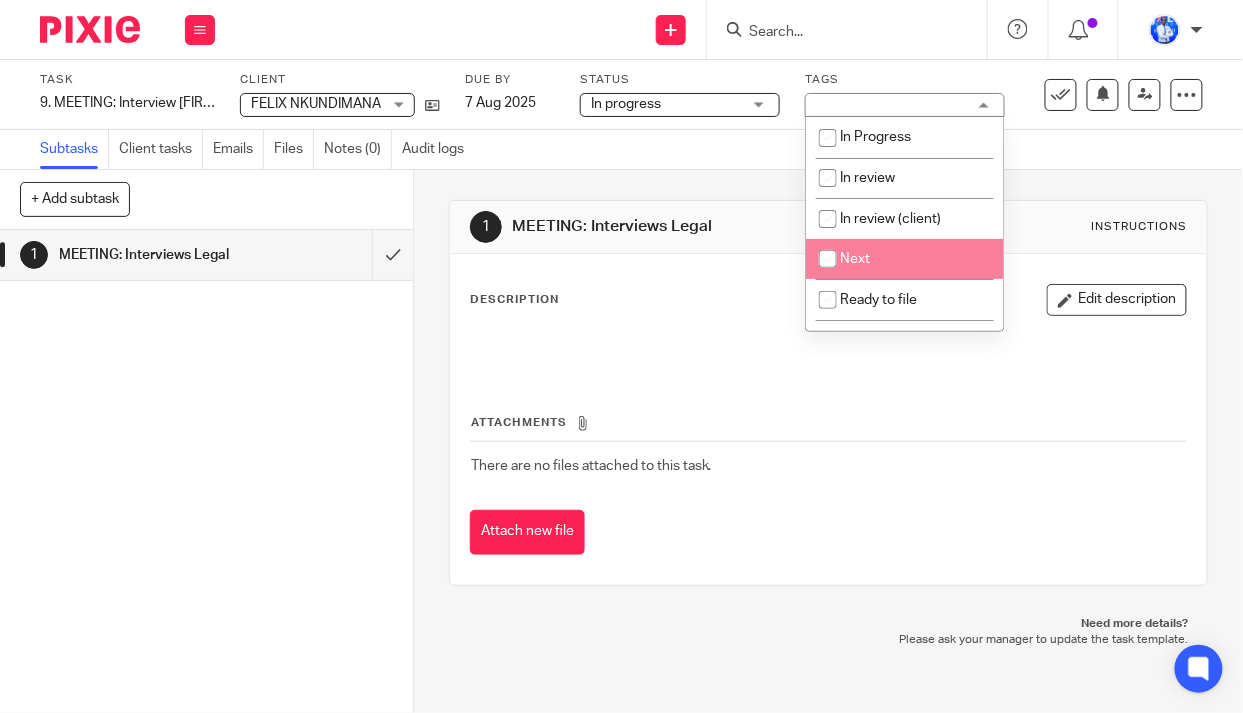 click on "Next" at bounding box center [905, 259] 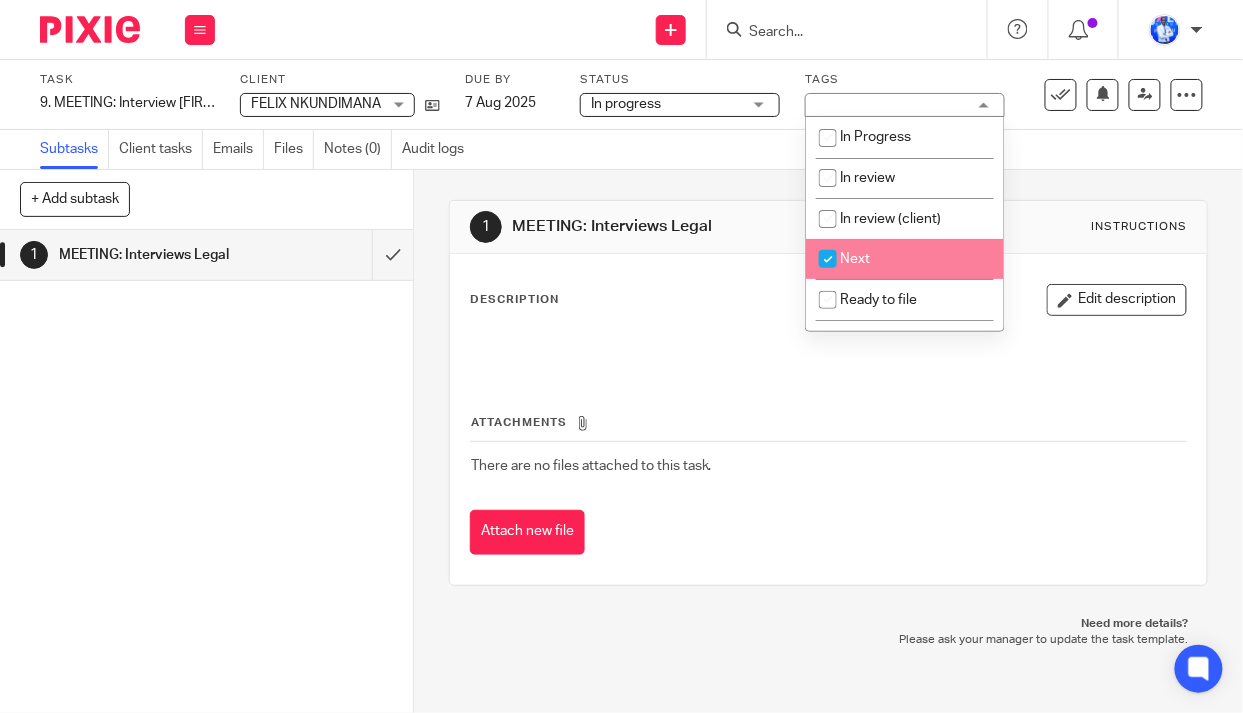 checkbox on "true" 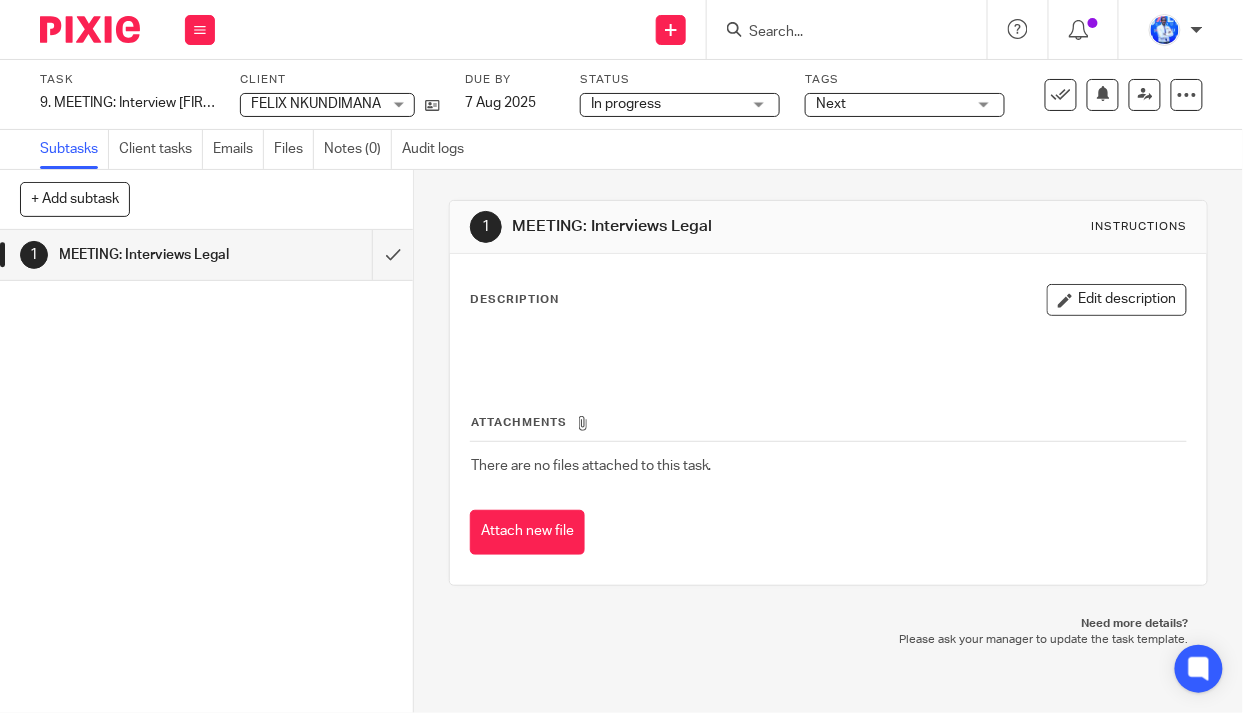 click on "1
MEETING: Interviews Legal
Instructions
Description
Edit description
Attachments     There are no files attached to this task.   Attach new file" at bounding box center [829, 393] 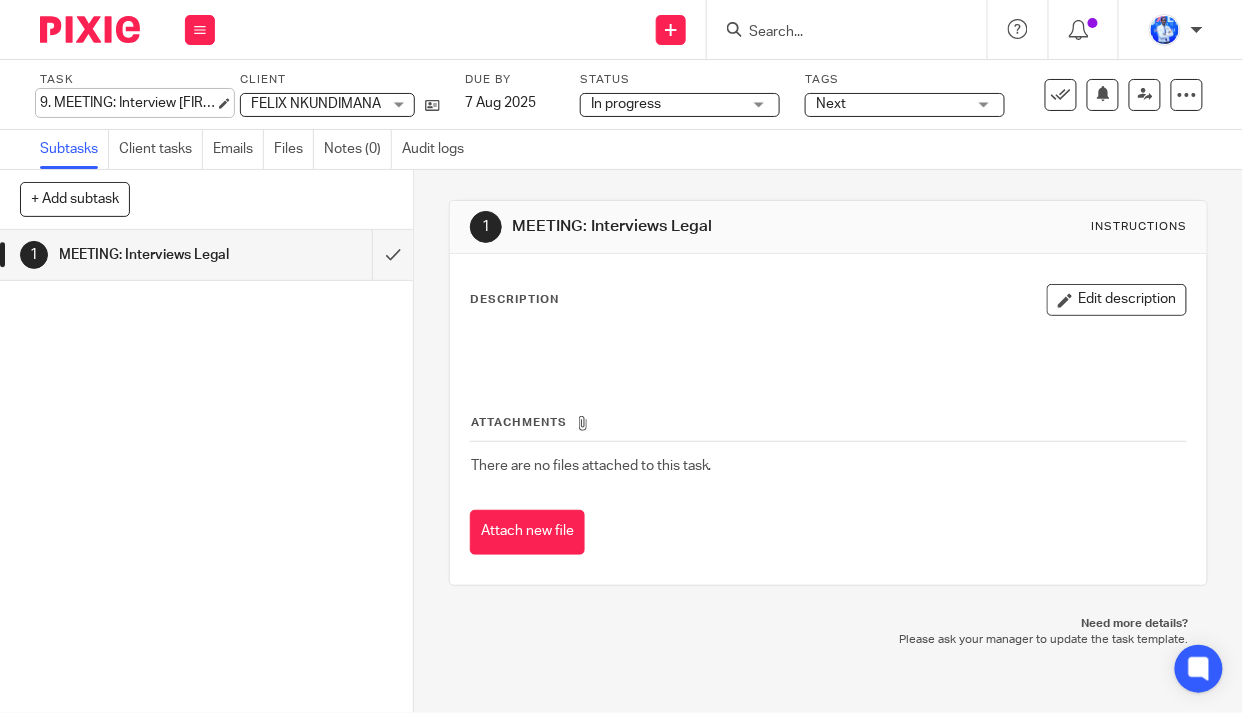 click on "9. MEETING: Interview [FIRST] [LAST]   Save     9. MEETING: Interview [FIRST] [LAST]" at bounding box center (127, 103) 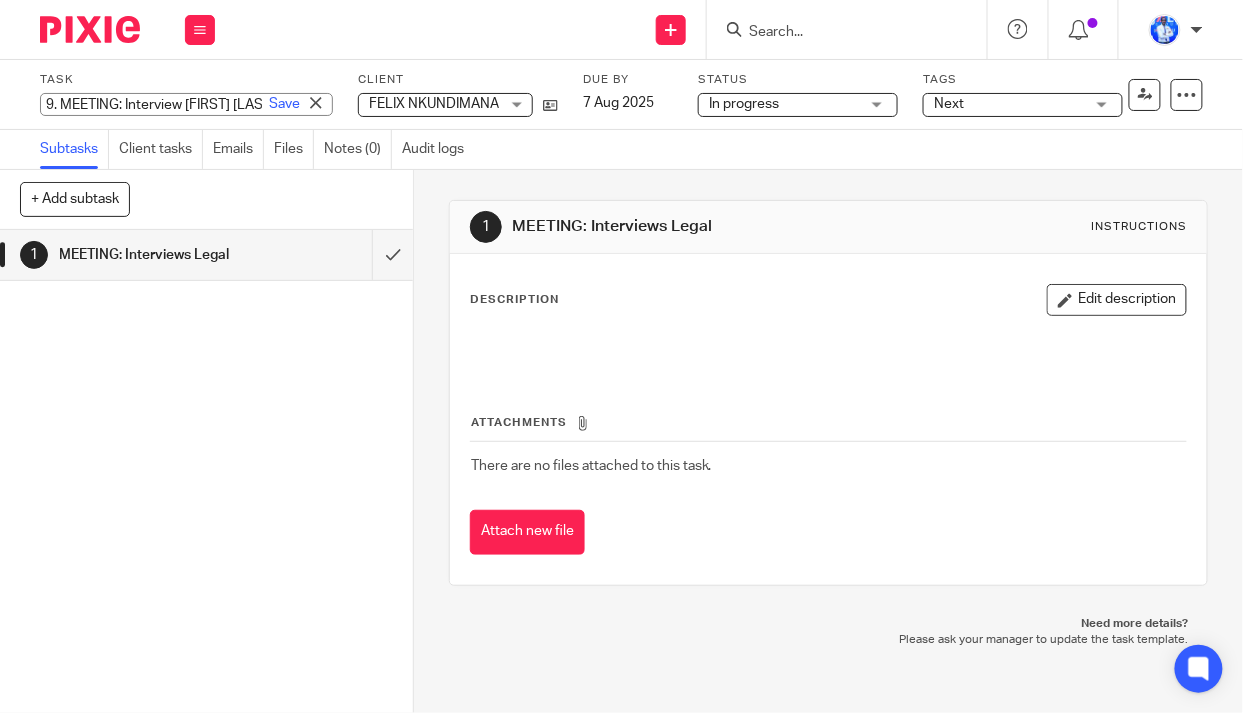 drag, startPoint x: 53, startPoint y: 102, endPoint x: 75, endPoint y: 84, distance: 28.42534 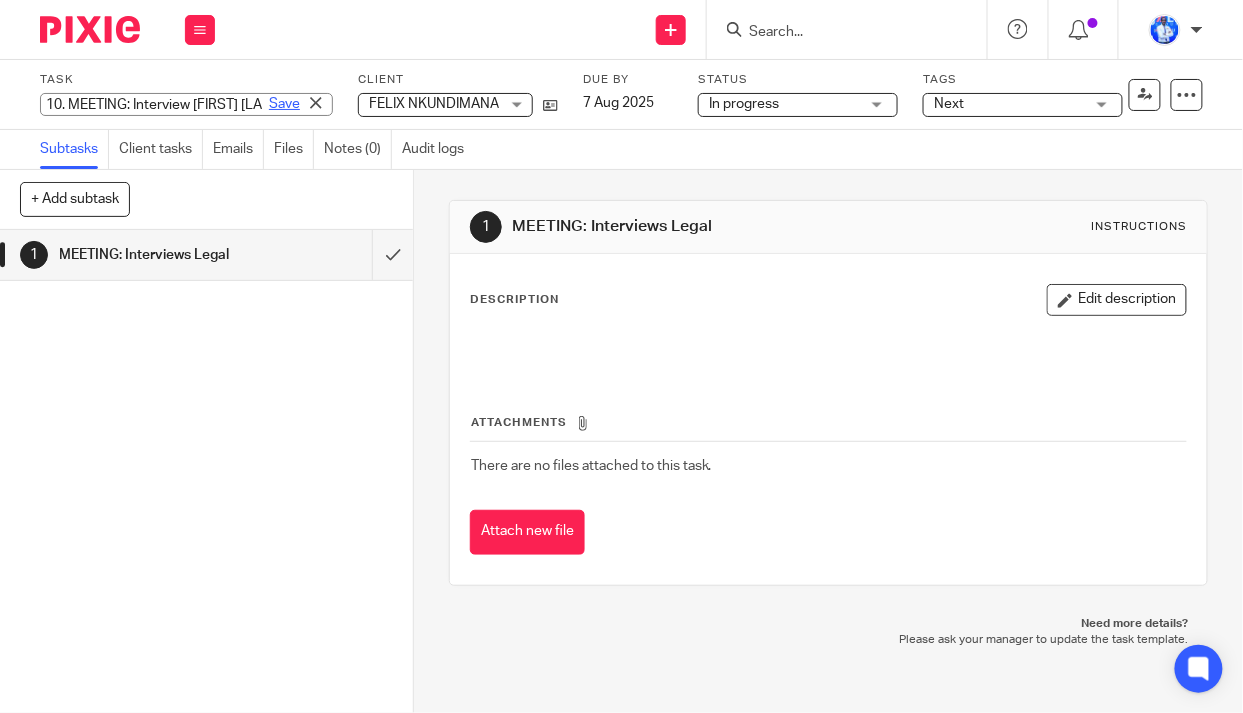 type on "10. MEETING: Interview [FIRST] [LAST]" 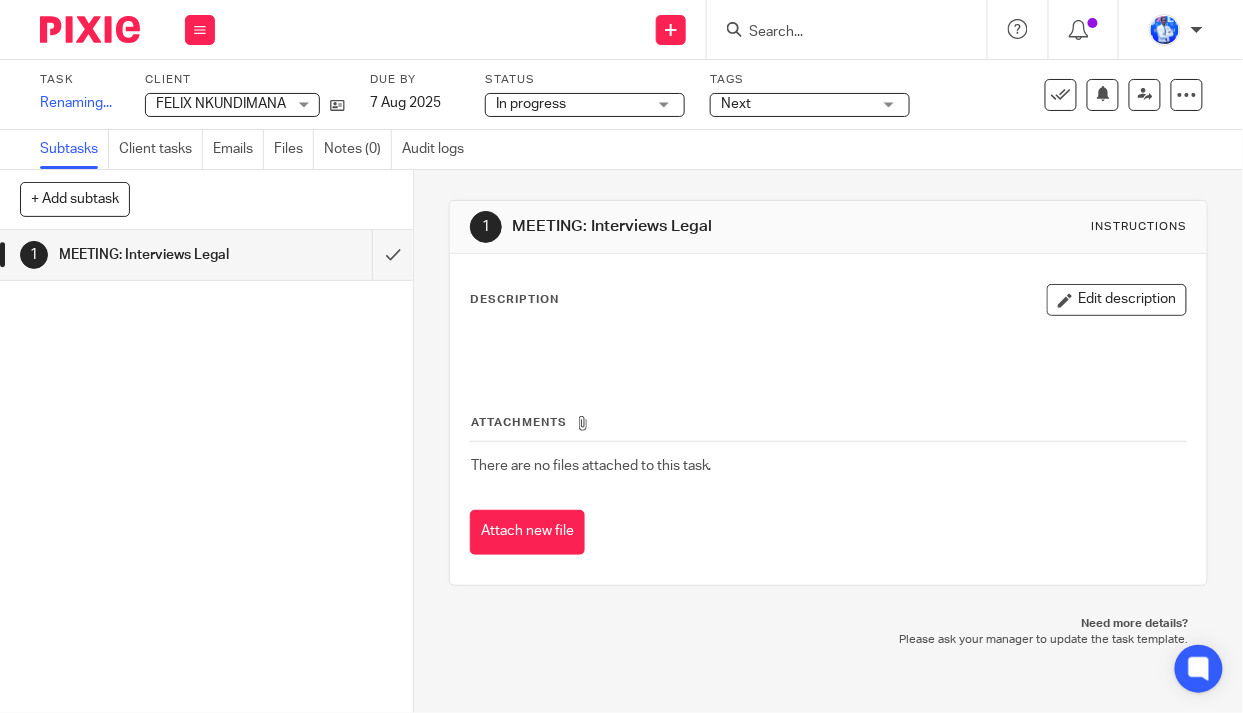 click on "FELIX NKUNDIMANA" at bounding box center (221, 104) 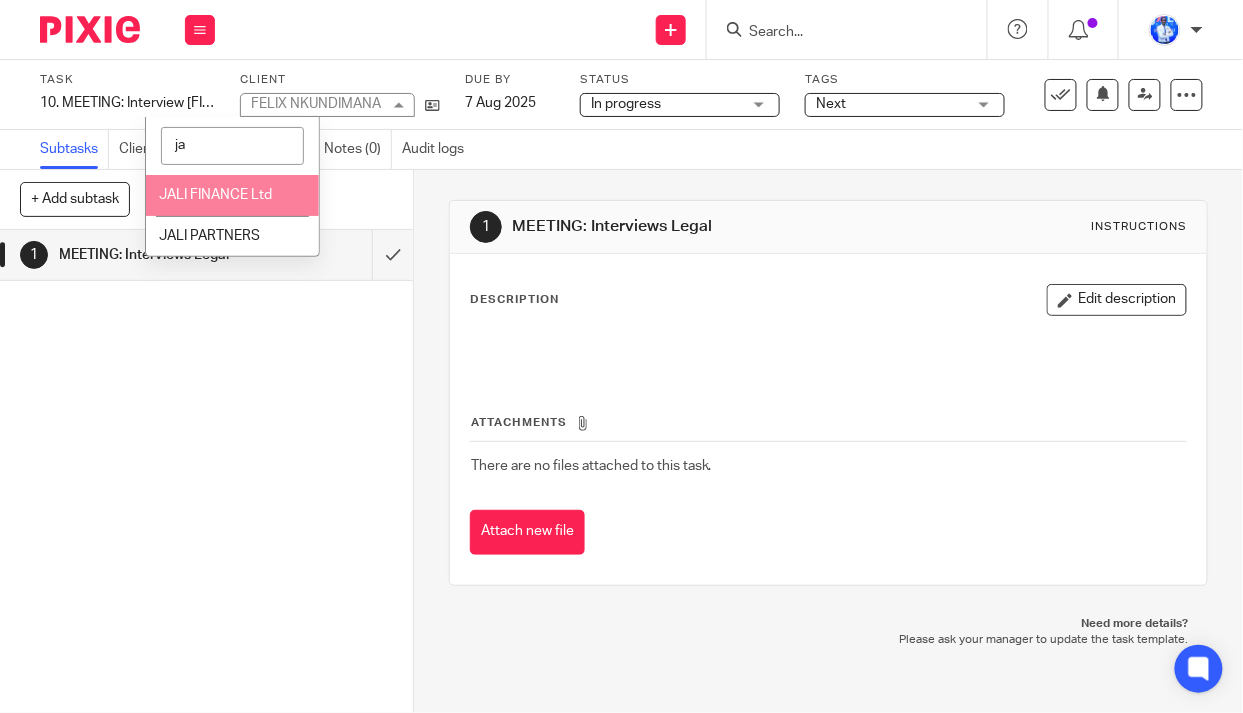 type on "ja" 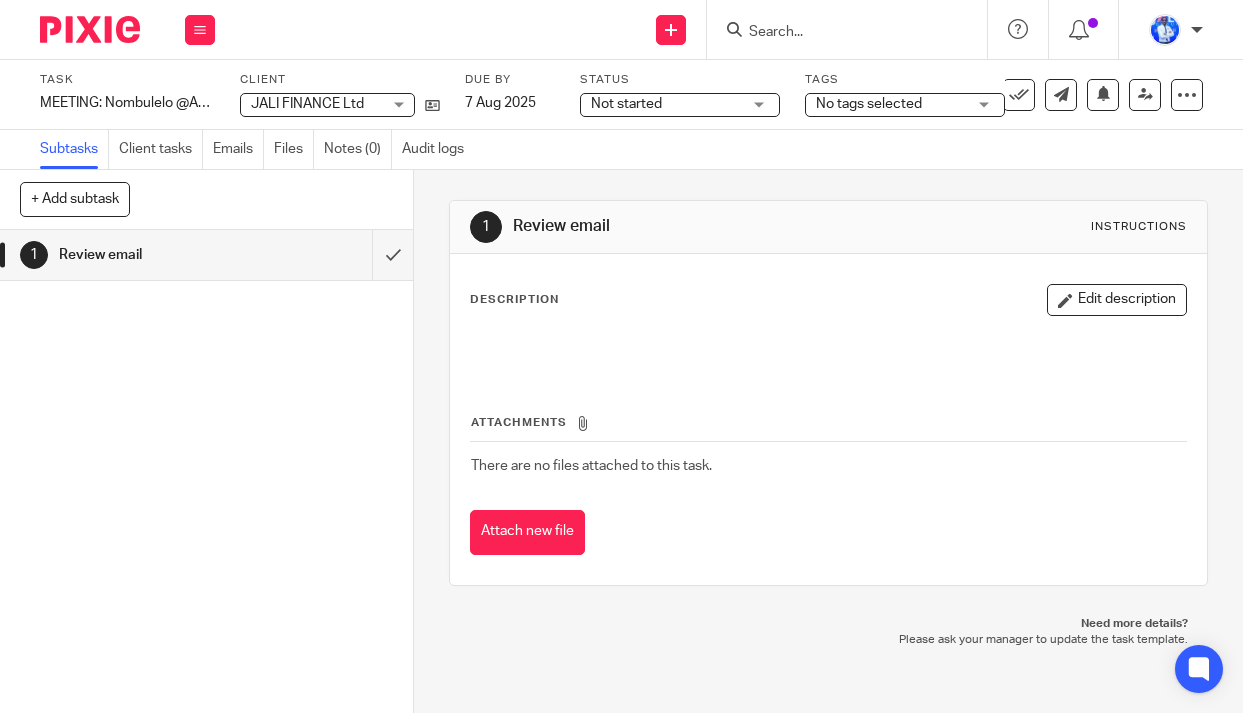 scroll, scrollTop: 0, scrollLeft: 0, axis: both 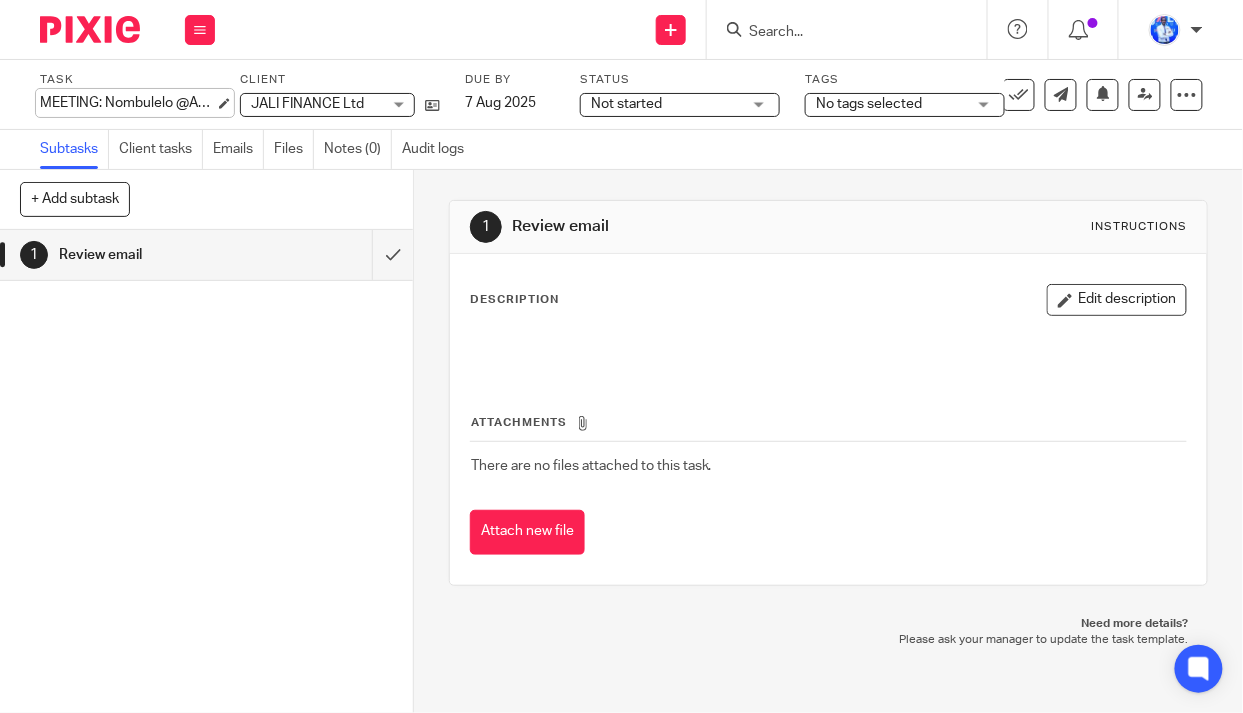 click on "MEETING: Nombulelo @AFSIC   Save
MEETING: Nombulelo @AFSIC" at bounding box center (127, 103) 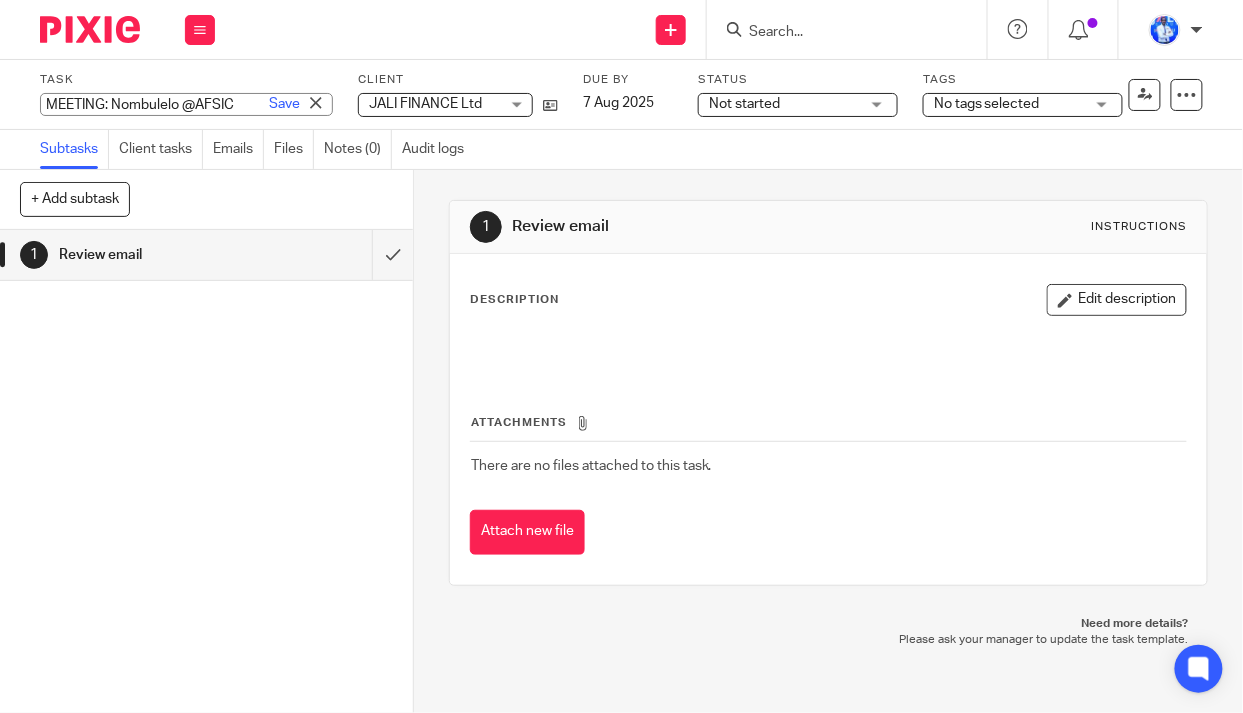 click on "MEETING: Nombulelo @AFSIC" at bounding box center [186, 104] 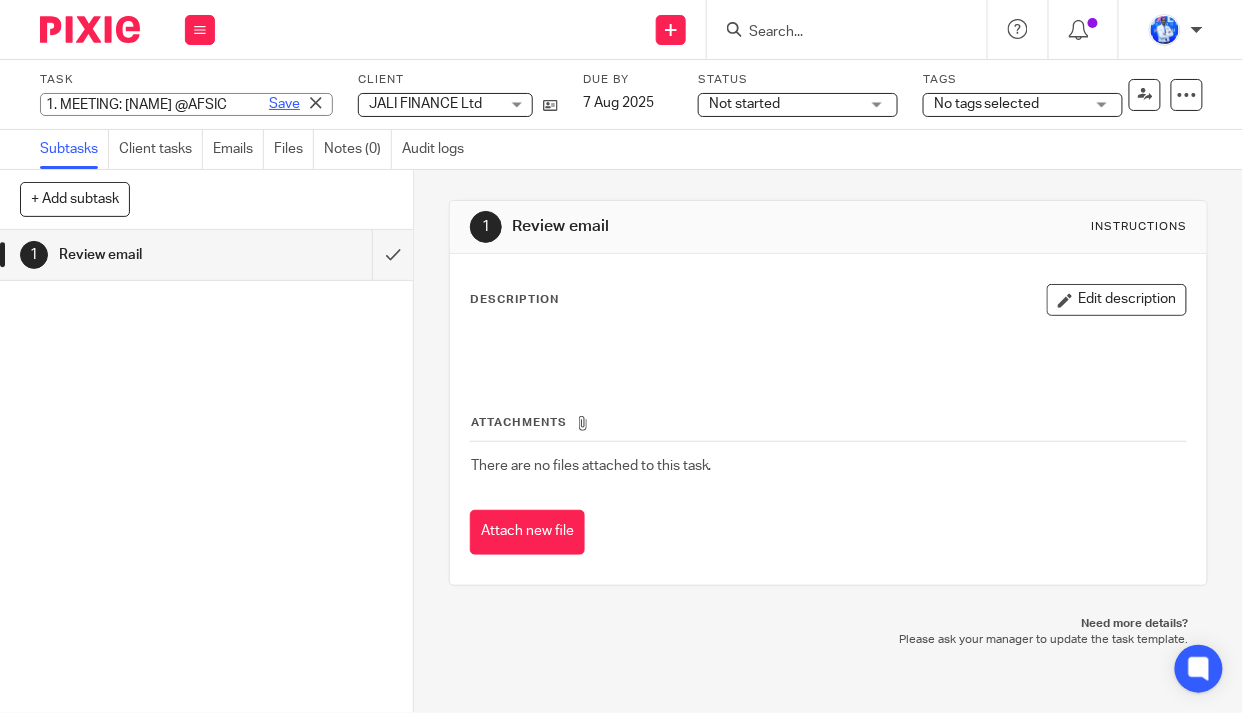 type on "1. MEETING: [NAME] @AFSIC" 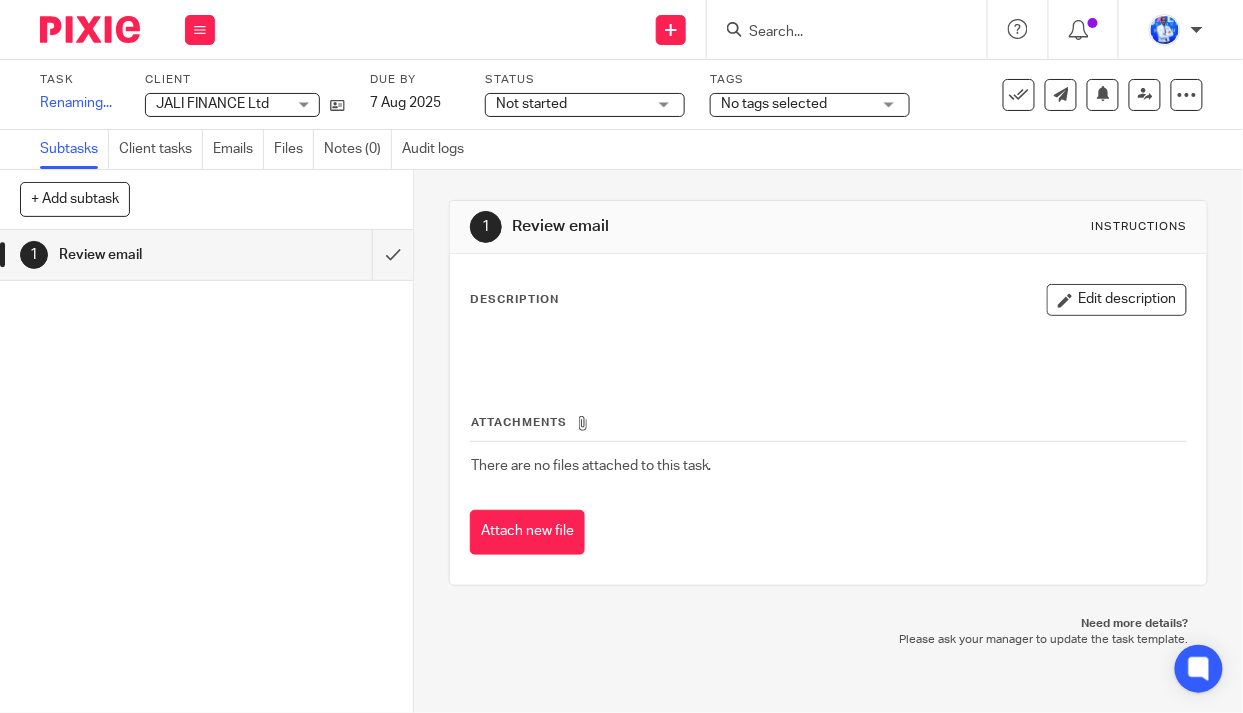 click on "Not started" at bounding box center [571, 104] 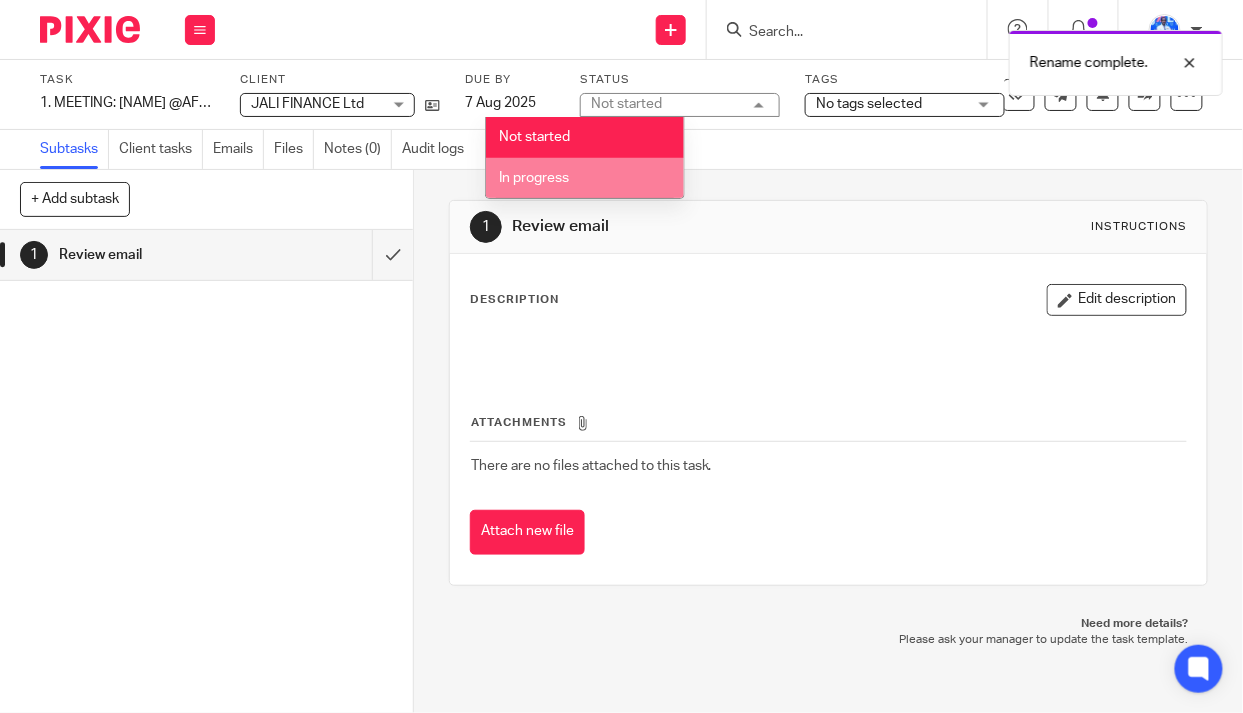 click on "In progress" at bounding box center (585, 178) 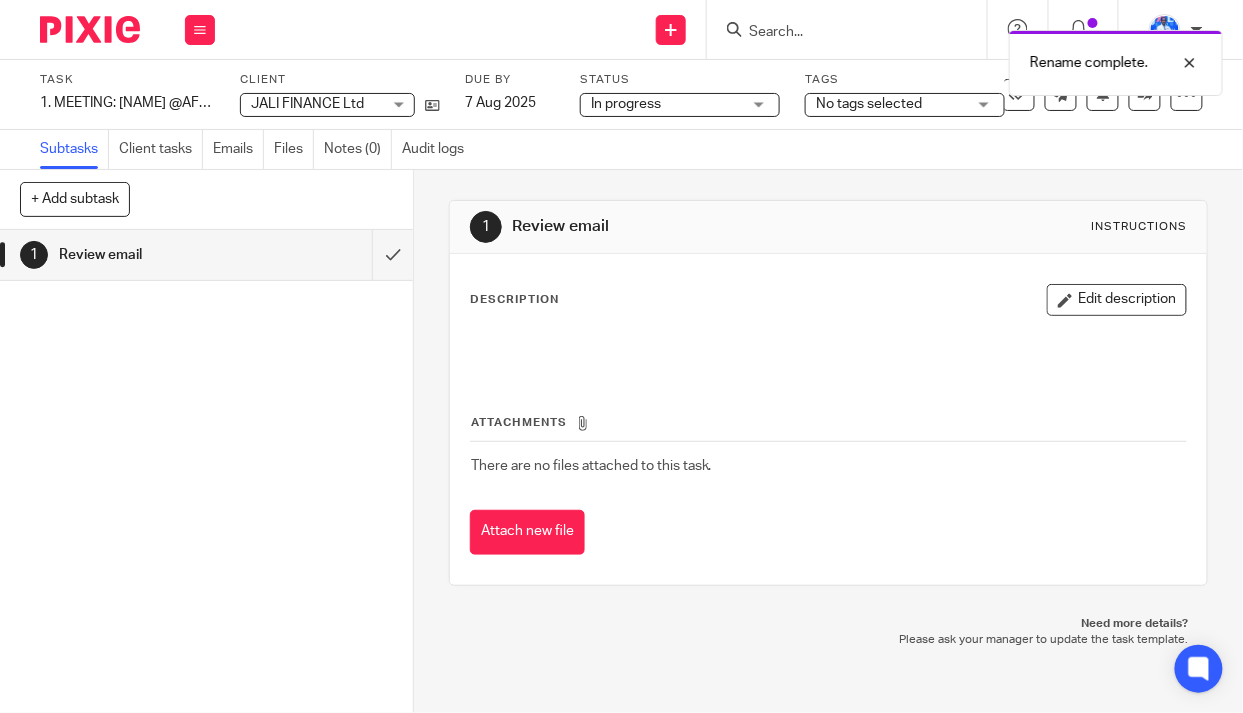 click on "No tags selected" at bounding box center (869, 104) 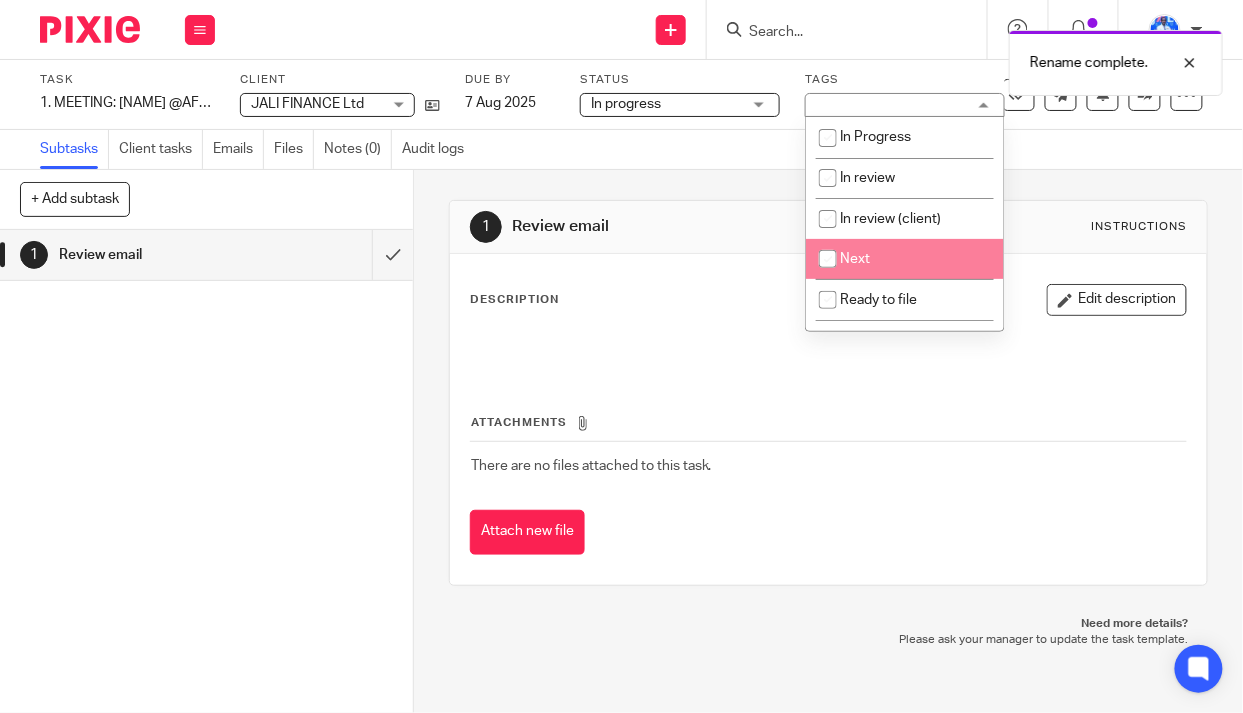 drag, startPoint x: 875, startPoint y: 256, endPoint x: 701, endPoint y: 200, distance: 182.78949 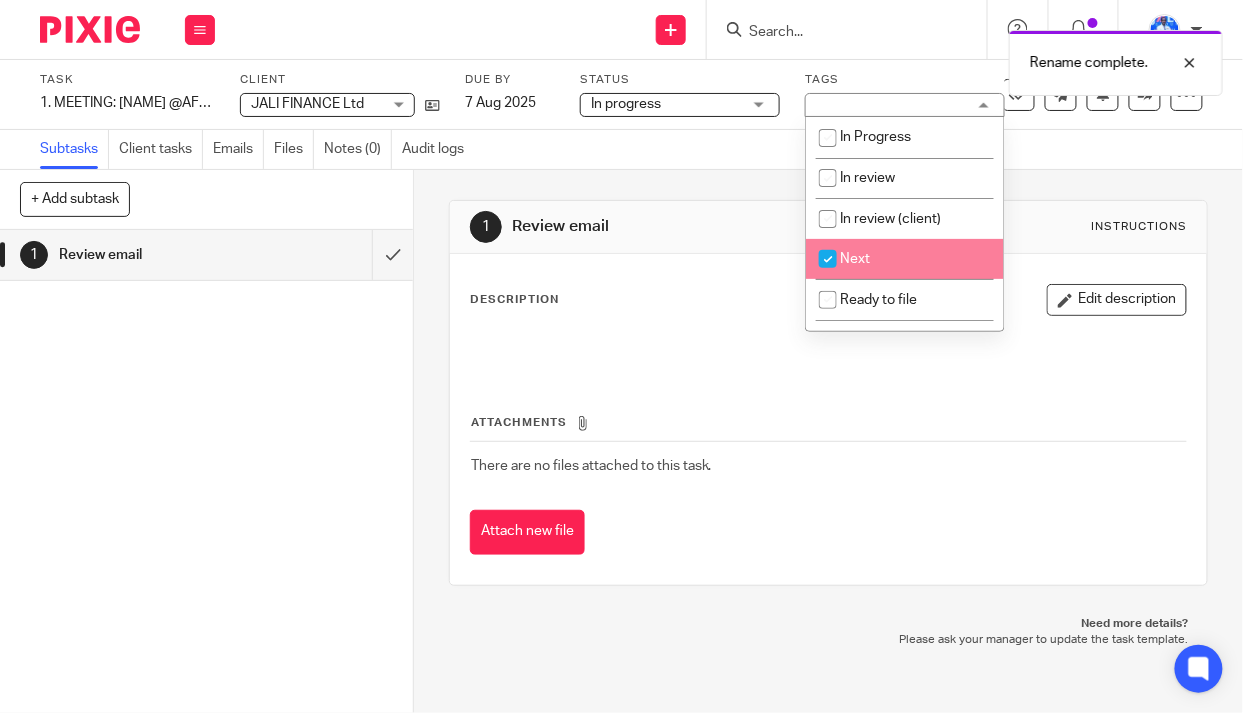 checkbox on "true" 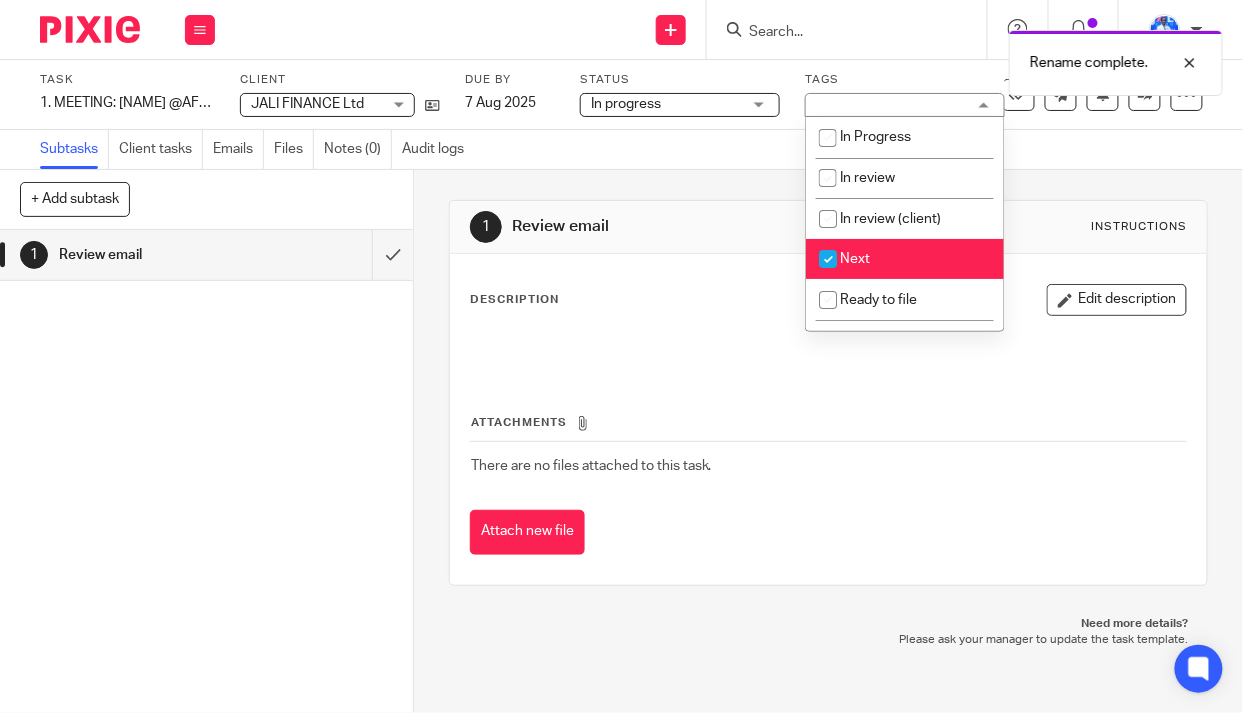 click on "Subtasks
Client tasks
Emails
Files
Notes (0)
Audit logs" at bounding box center (621, 150) 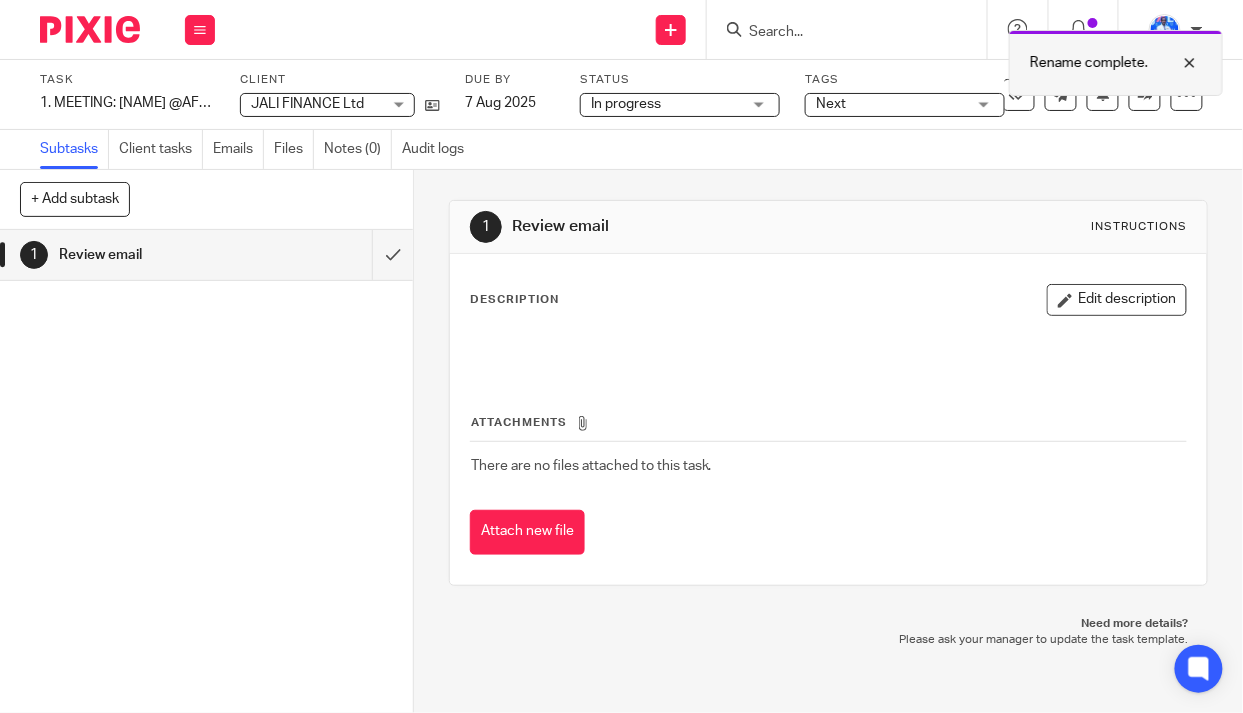 click on "Rename complete." at bounding box center [1116, 63] 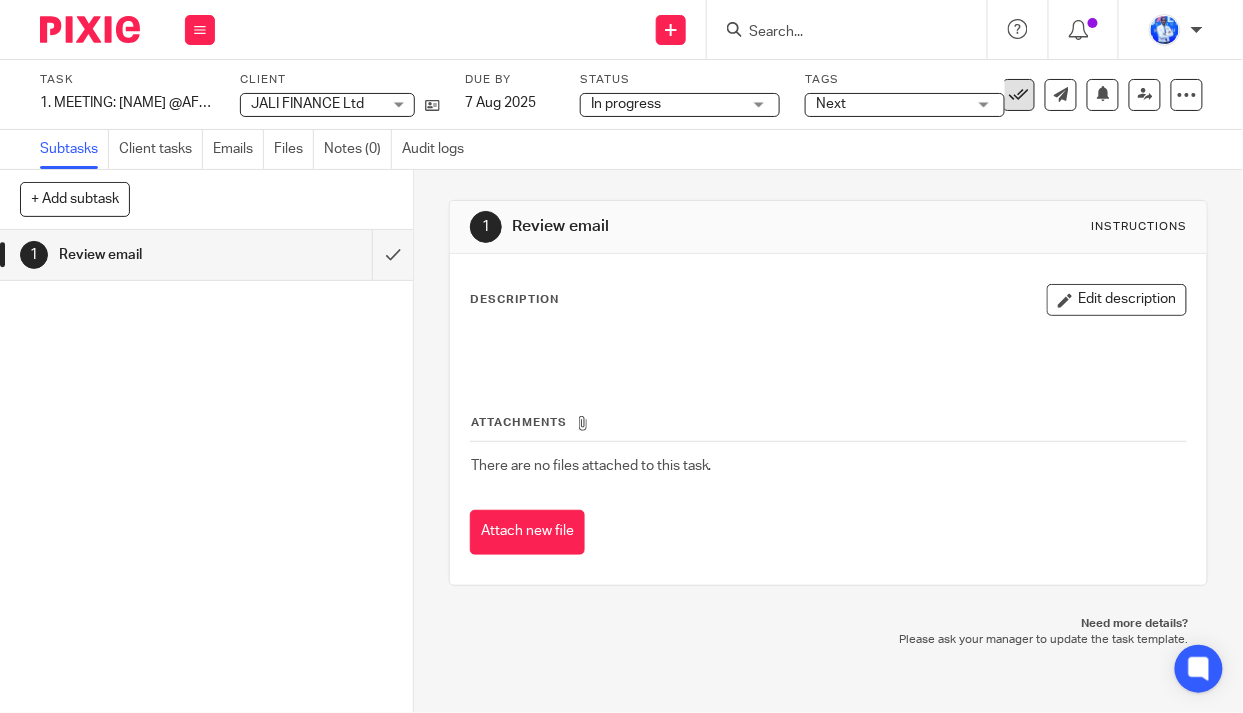 click at bounding box center [1019, 95] 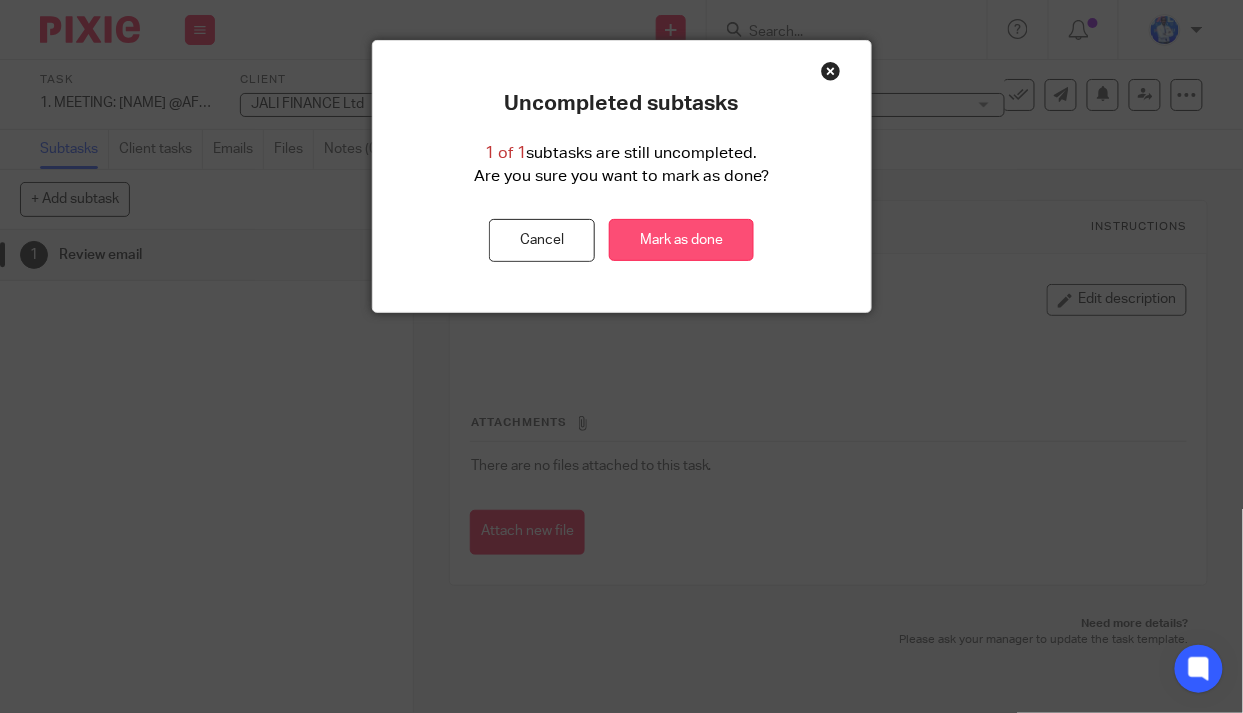 click on "Mark as done" at bounding box center (681, 240) 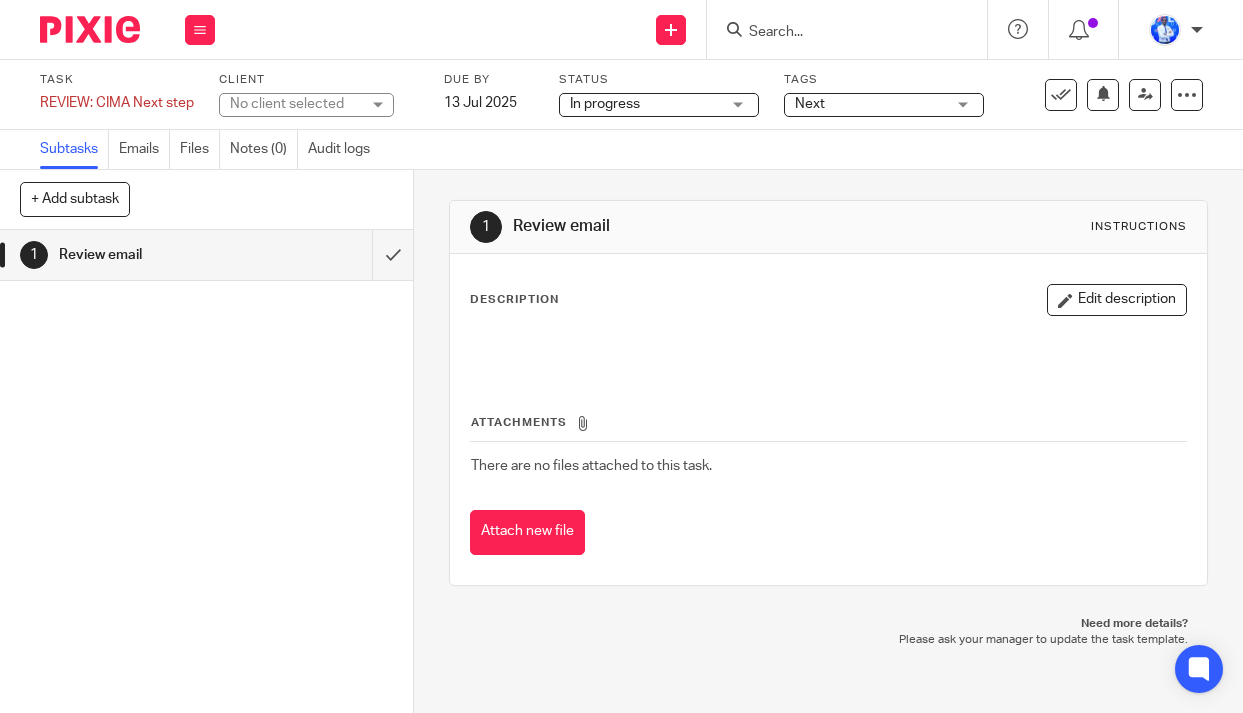 scroll, scrollTop: 0, scrollLeft: 0, axis: both 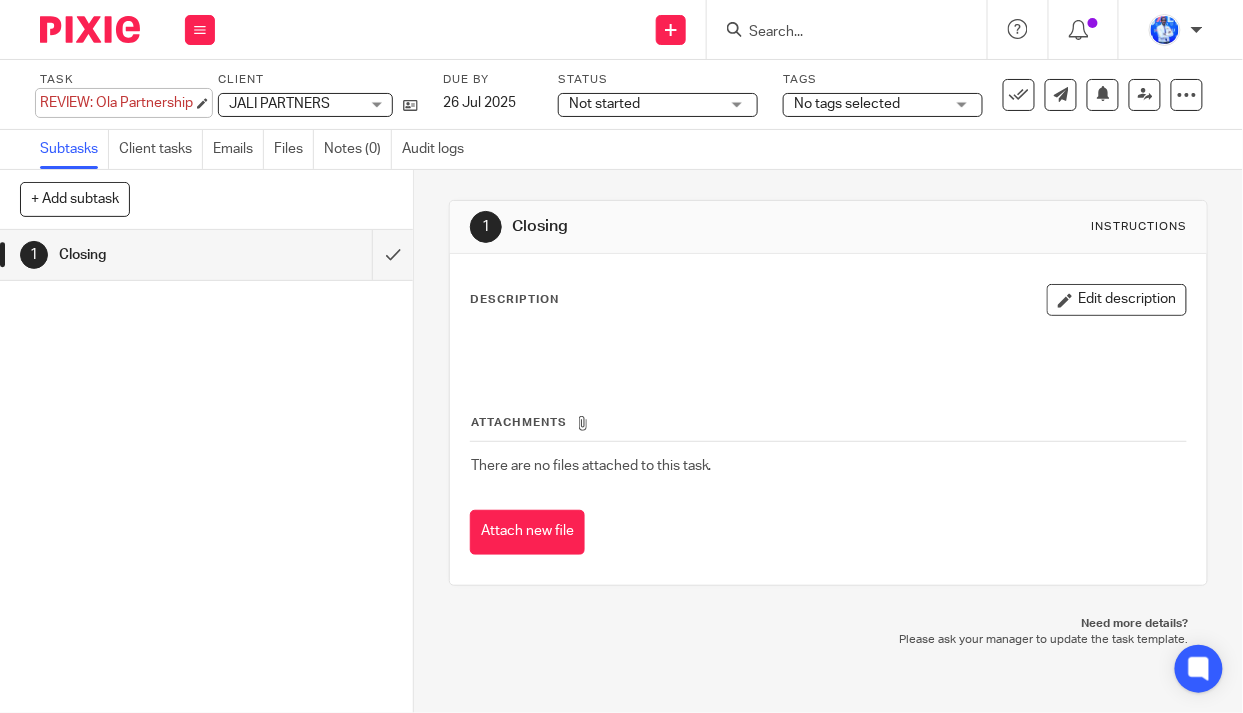 click on "REVIEW: Ola Partnership   Save
REVIEW: Ola Partnership" at bounding box center [116, 103] 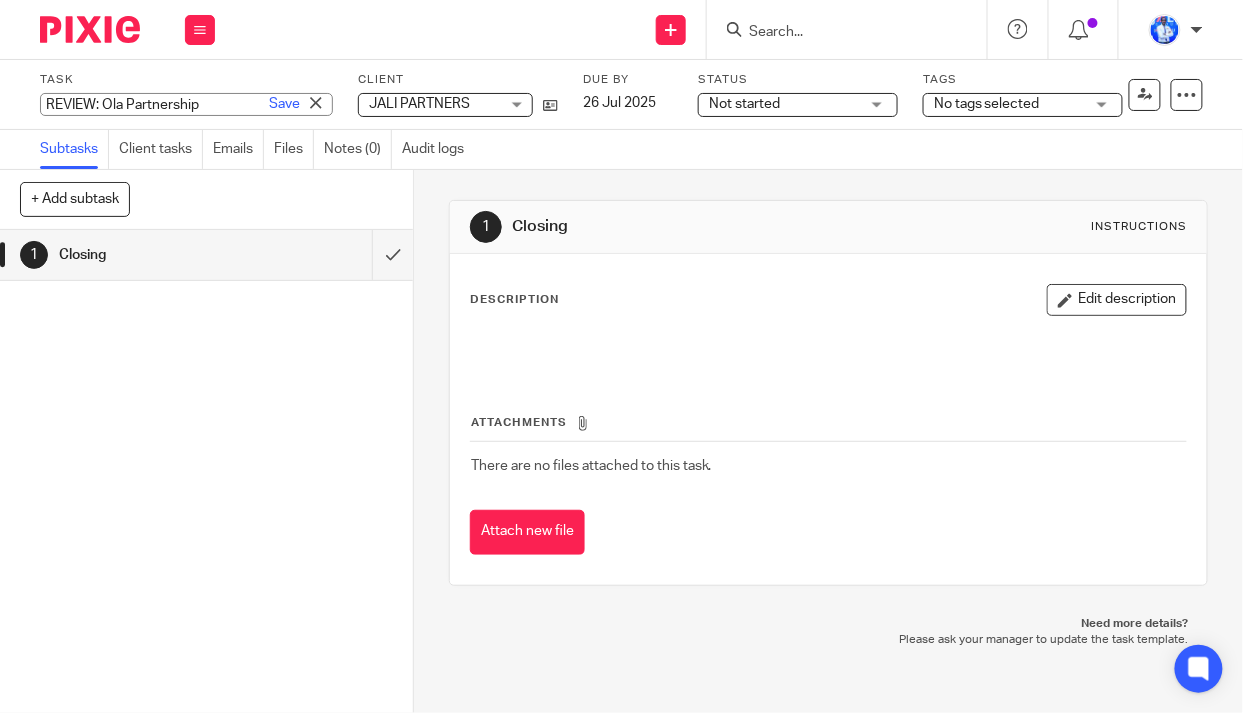 click on "REVIEW: Ola Partnership" at bounding box center (186, 104) 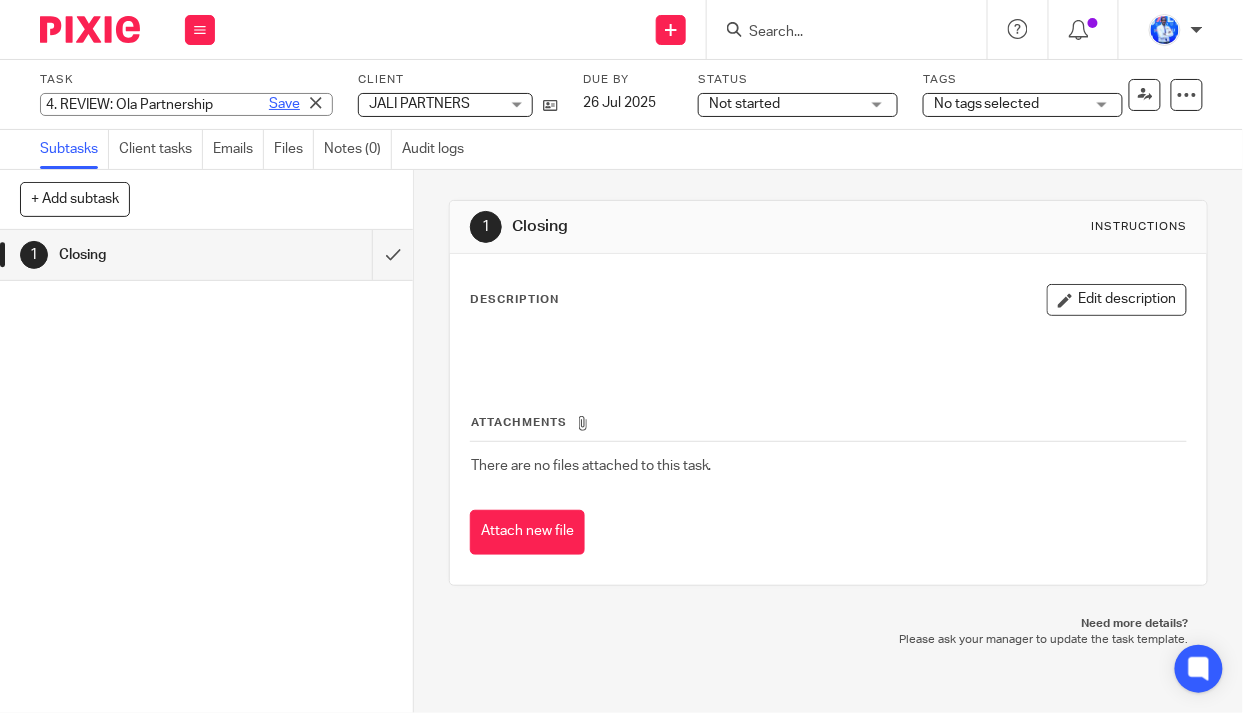 type on "4. REVIEW: Ola Partnership" 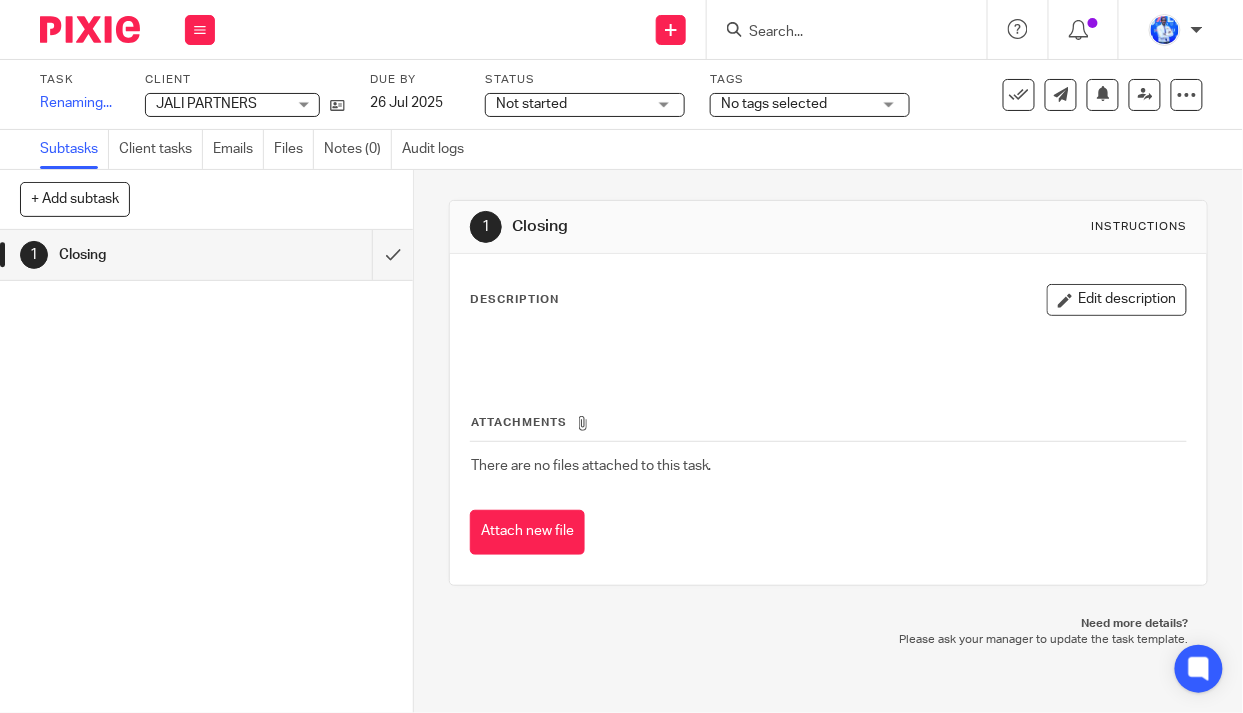 click on "Not started" at bounding box center [571, 104] 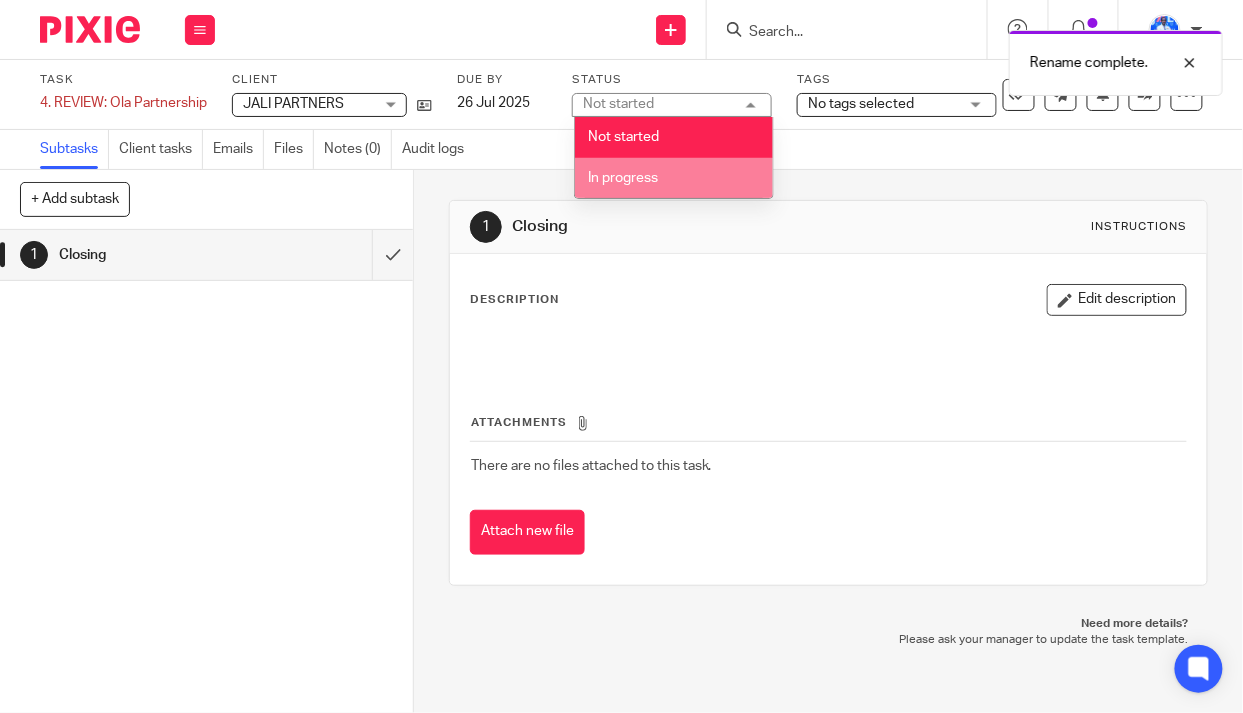 click on "In progress" at bounding box center [623, 178] 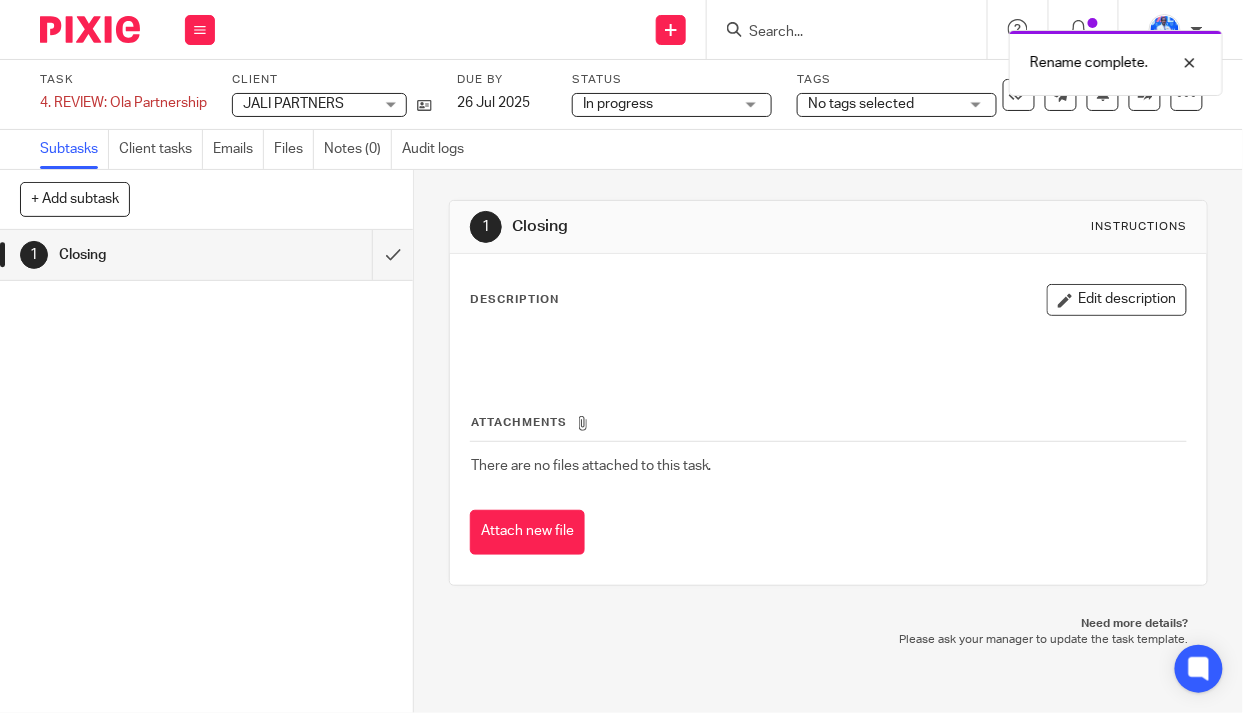 click on "Rename complete." at bounding box center [923, 58] 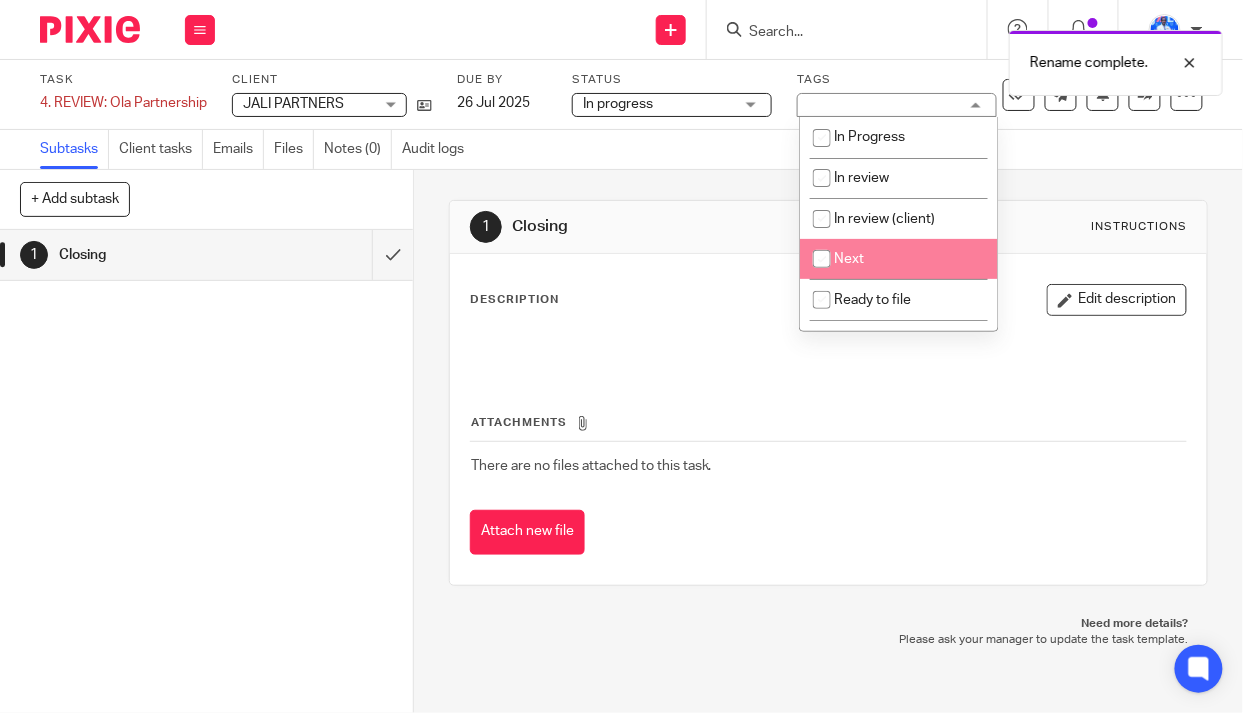 click on "Next" at bounding box center [899, 259] 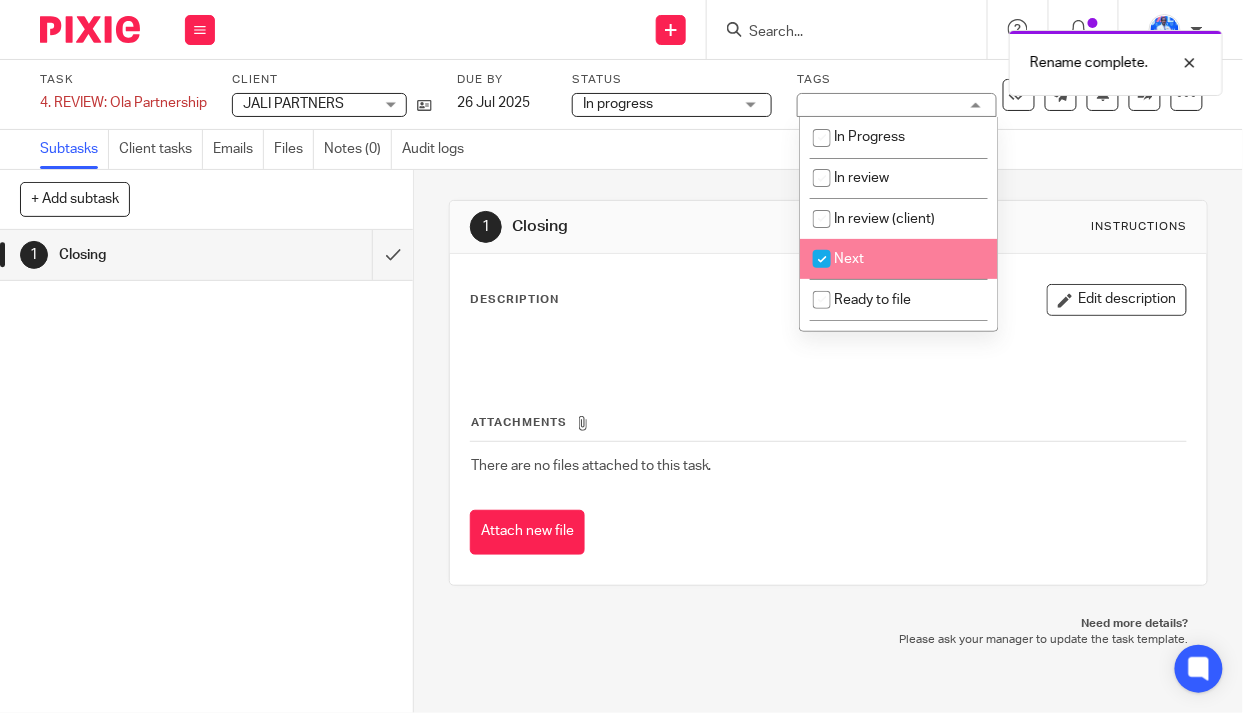 checkbox on "true" 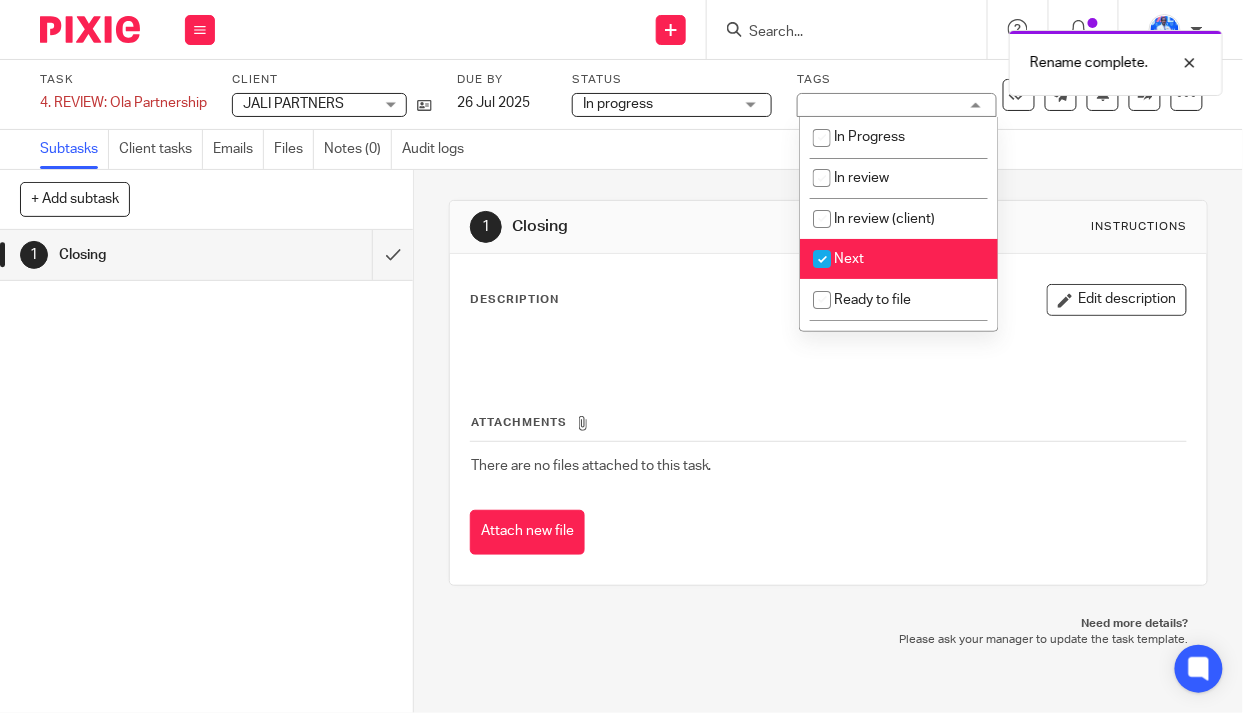 click on "1
Closing
Instructions
Description
Edit description
Attachments     There are no files attached to this task.   Attach new file" at bounding box center [829, 393] 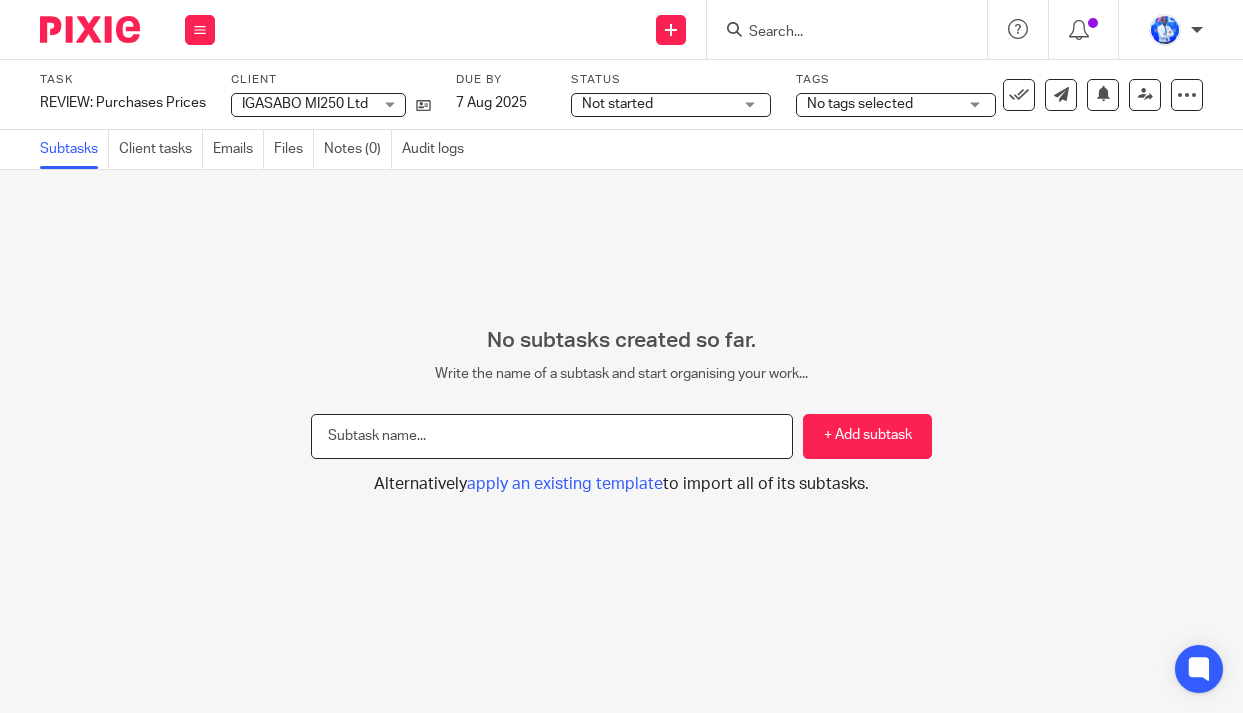 scroll, scrollTop: 0, scrollLeft: 0, axis: both 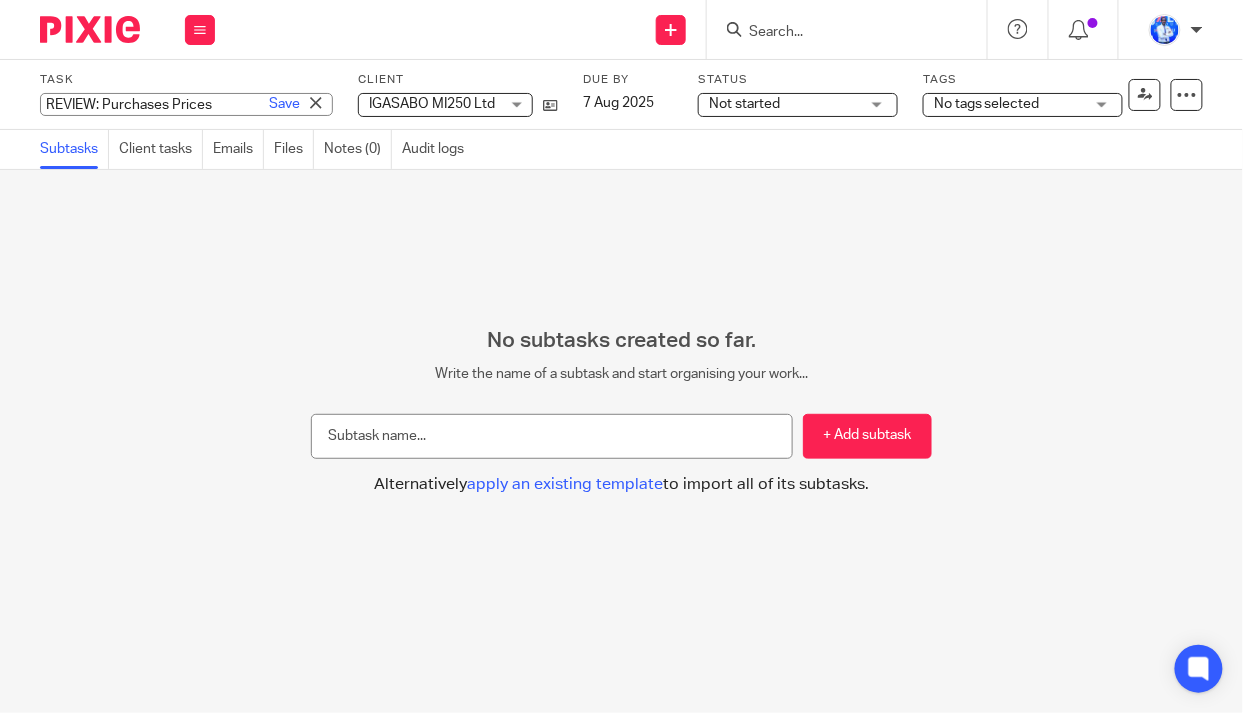 click on "REVIEW: Purchases Prices   Save
REVIEW: Purchases Prices" at bounding box center (186, 104) 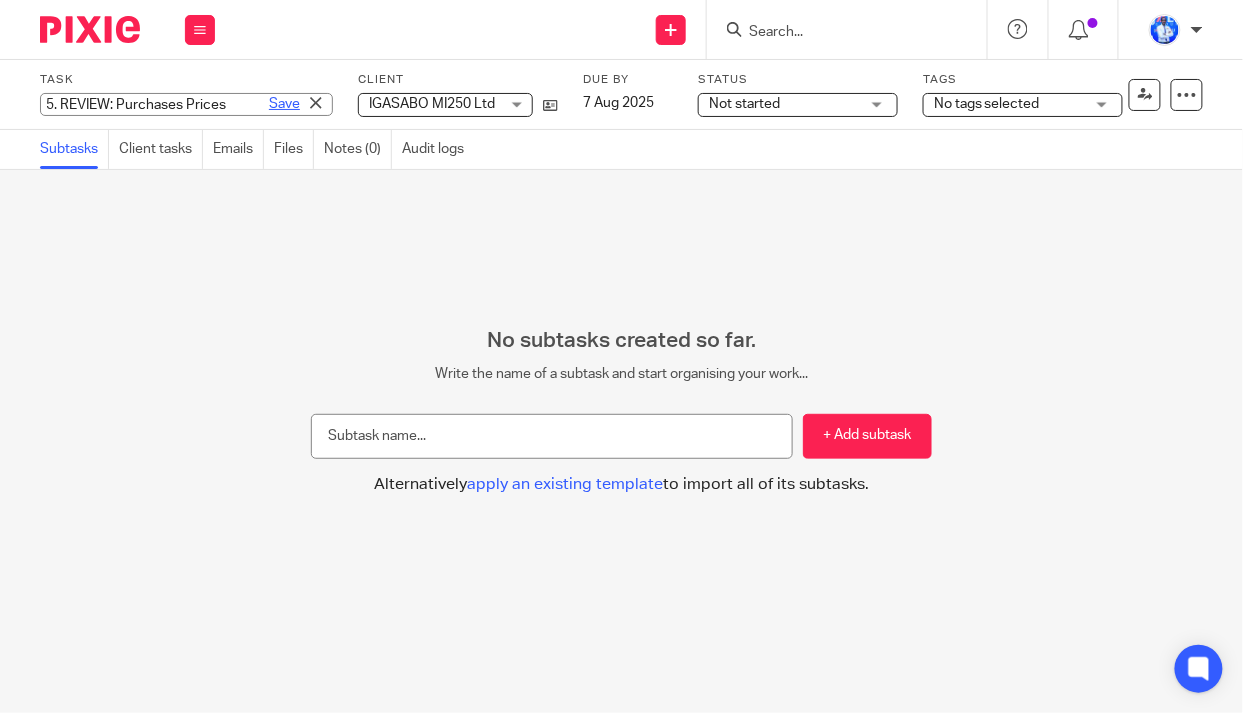 type on "5. REVIEW: Purchases Prices" 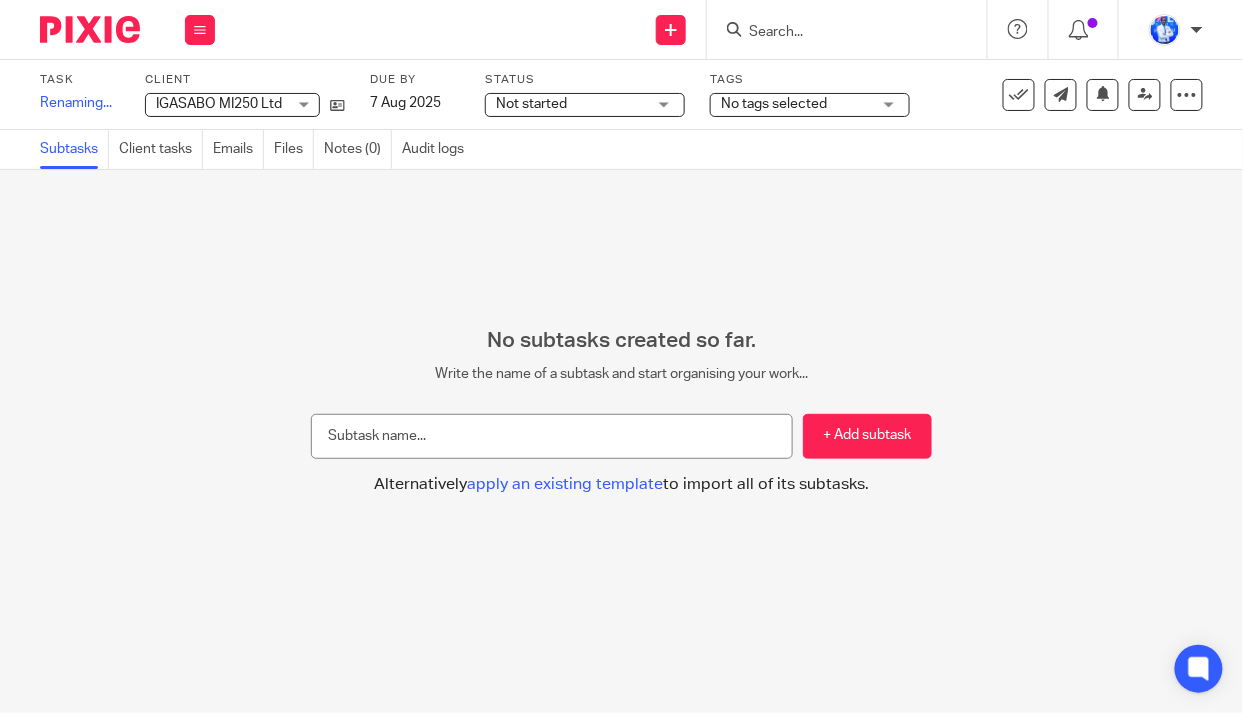 click on "Not started" at bounding box center (571, 104) 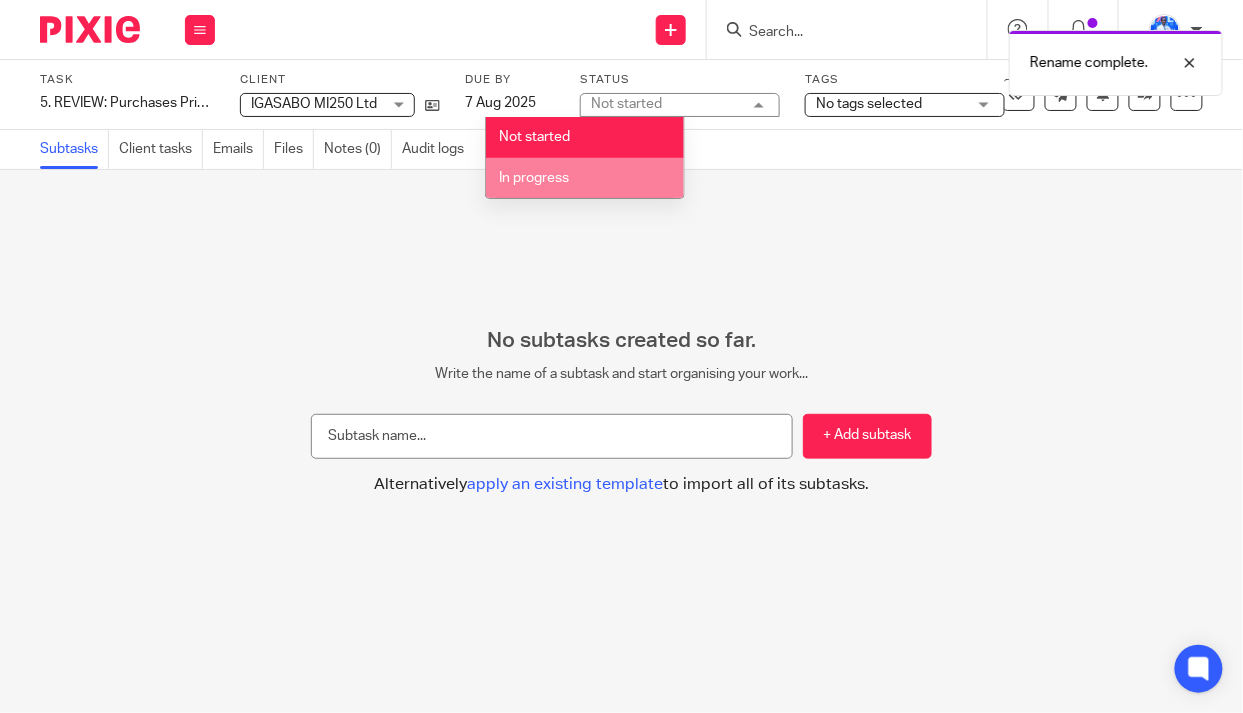 click on "In progress" at bounding box center (585, 178) 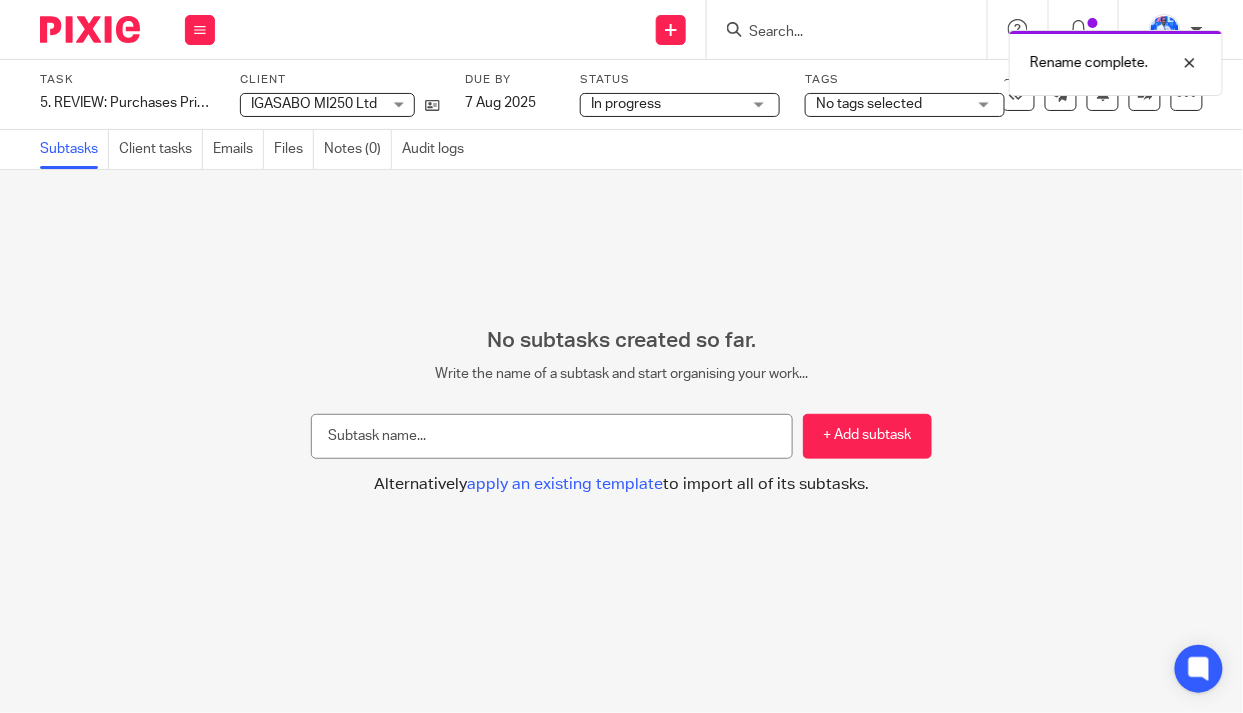 click on "No tags selected" at bounding box center (869, 104) 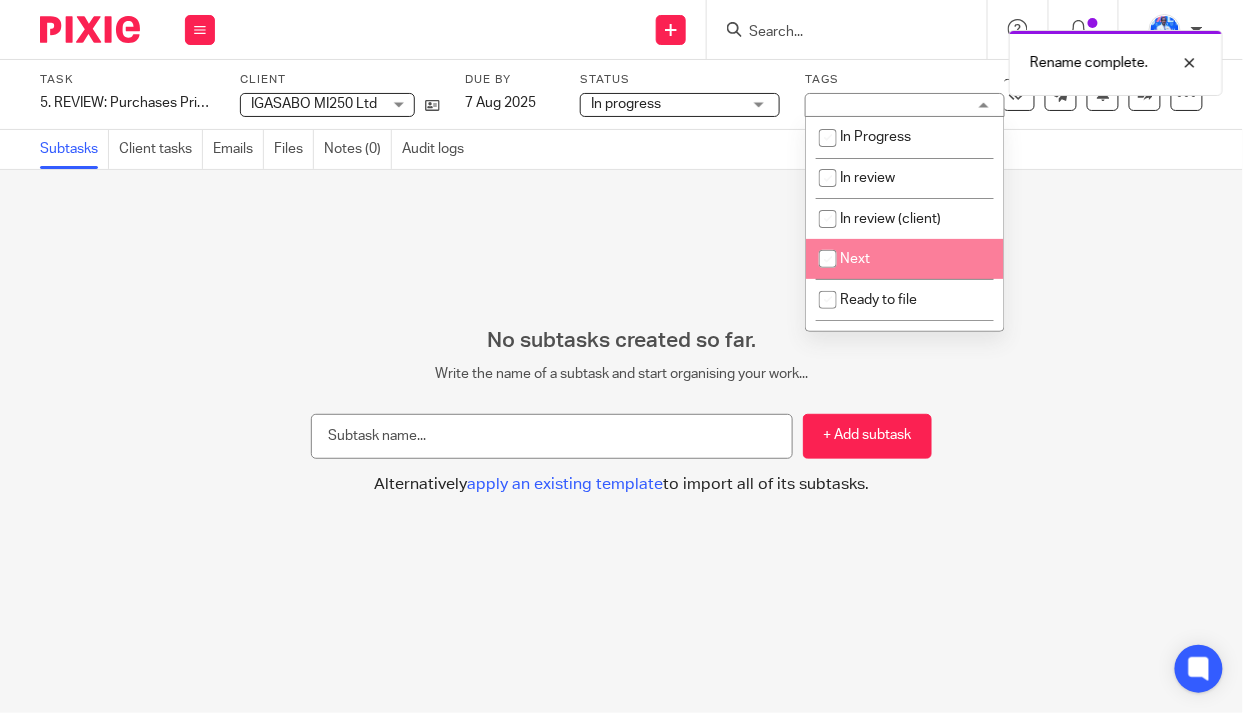 click on "Next" at bounding box center (905, 259) 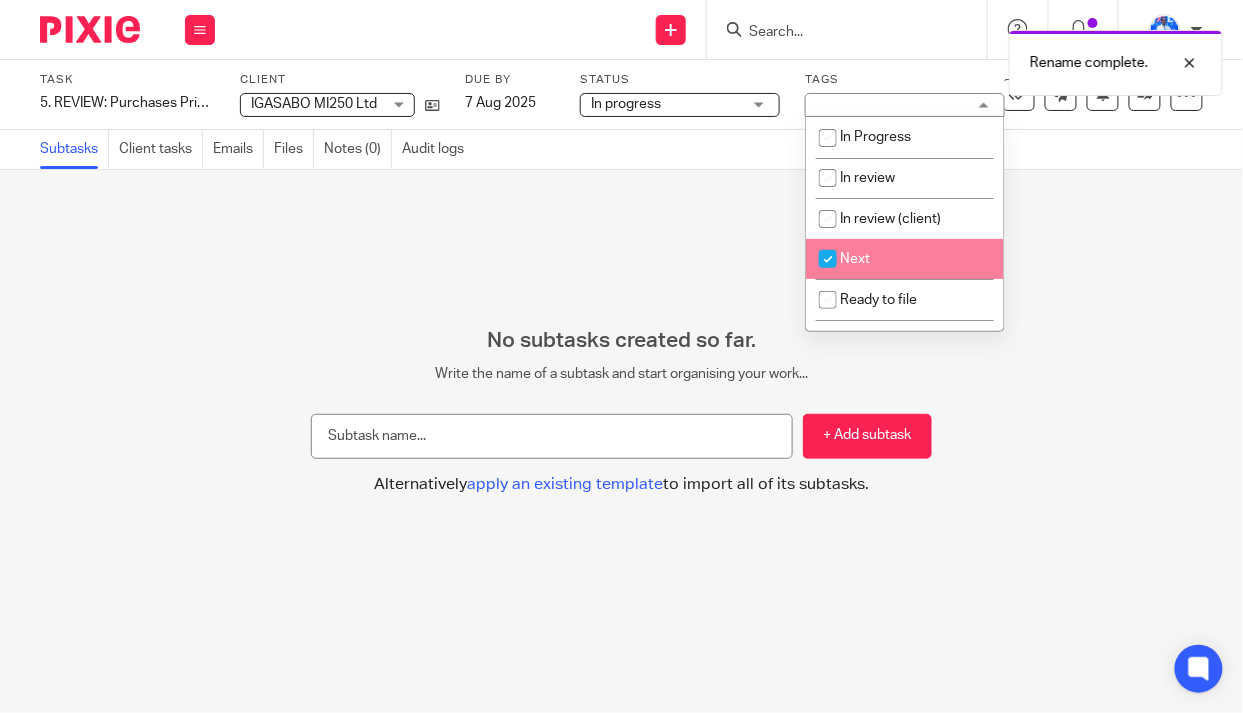 checkbox on "true" 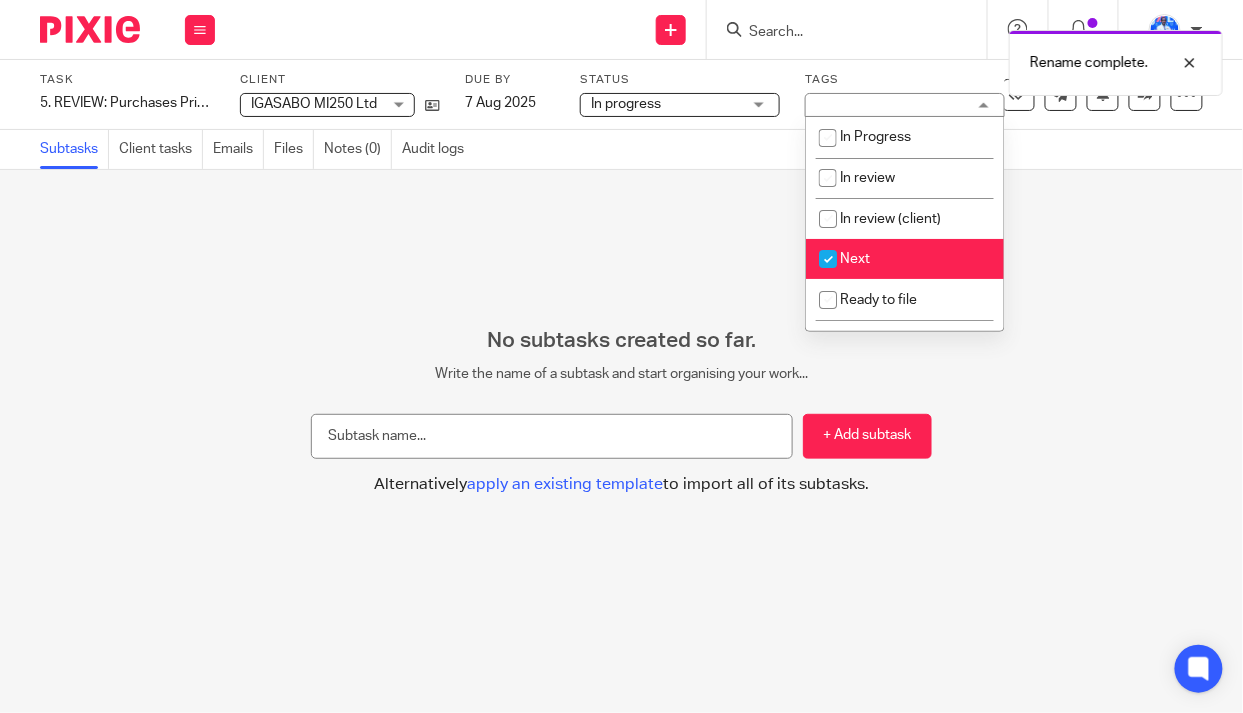 click on "No subtasks created so far.
Write the name of a subtask and start organising your work...
+ Add subtask
Alternatively   apply an existing template  to import all of its subtasks.
Apply template
Select one of the following templates to apply to your task
Task templates
1. Review Task
Days
1. Review Task 2025-07-29
Days
Accounting report
Days
Accounting report 2
Days
Approving Loandisk Payments" at bounding box center (621, 441) 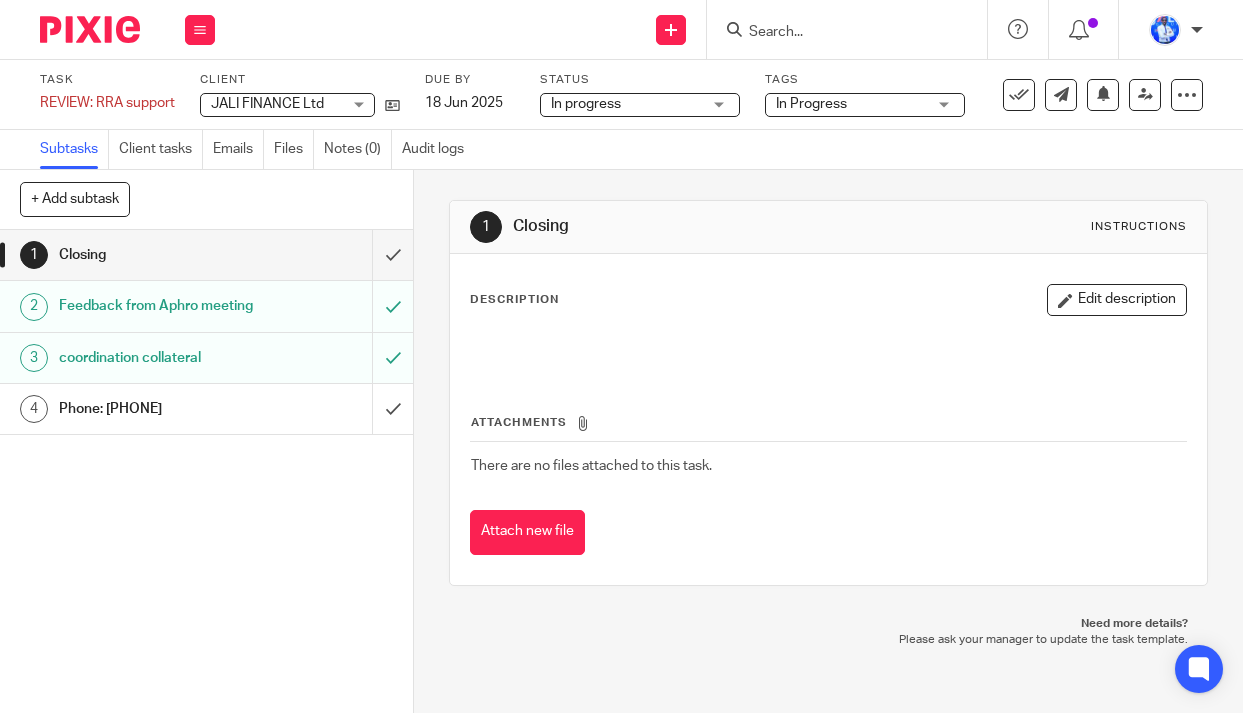 scroll, scrollTop: 0, scrollLeft: 0, axis: both 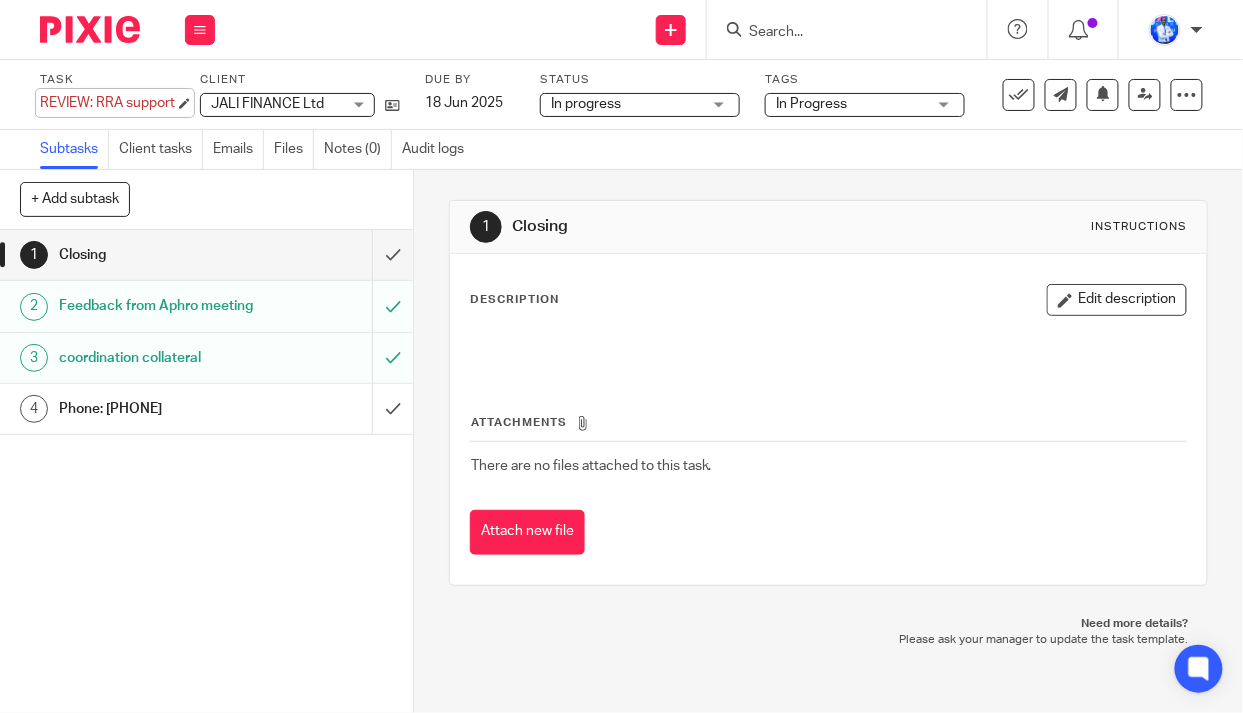 click on "REVIEW: RRA support   Save
REVIEW: RRA support" at bounding box center (107, 103) 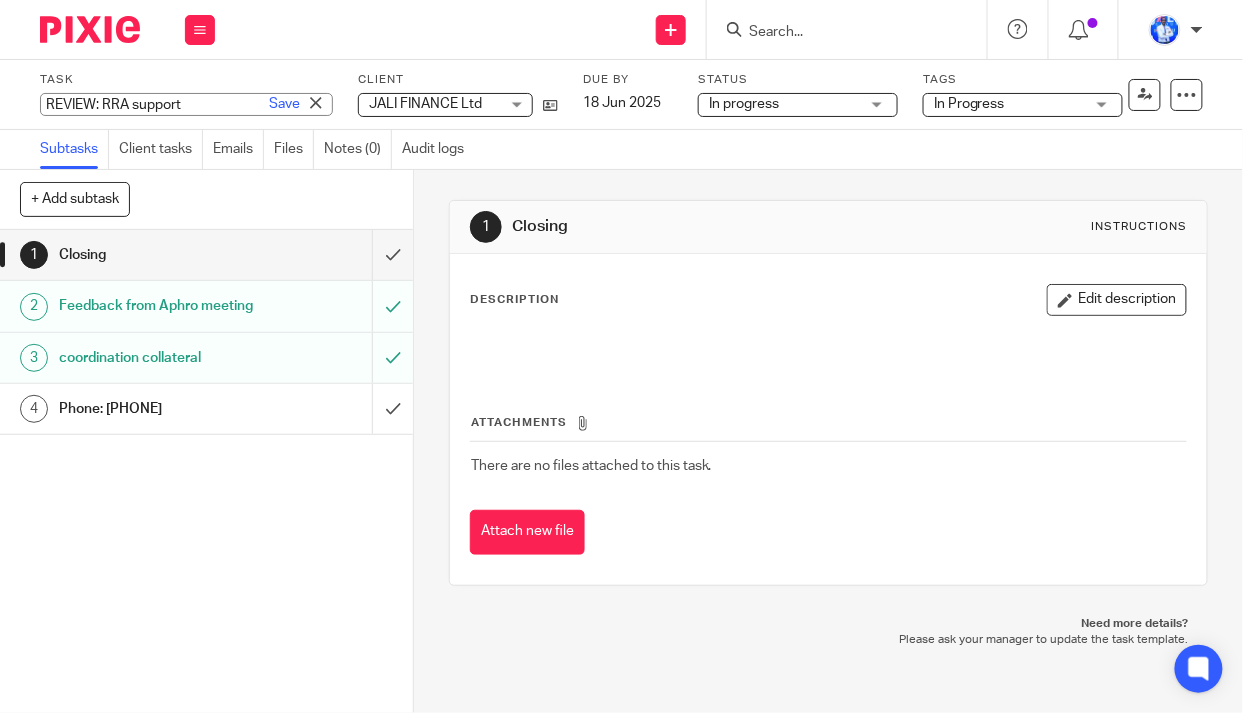click on "REVIEW: RRA support" at bounding box center (186, 104) 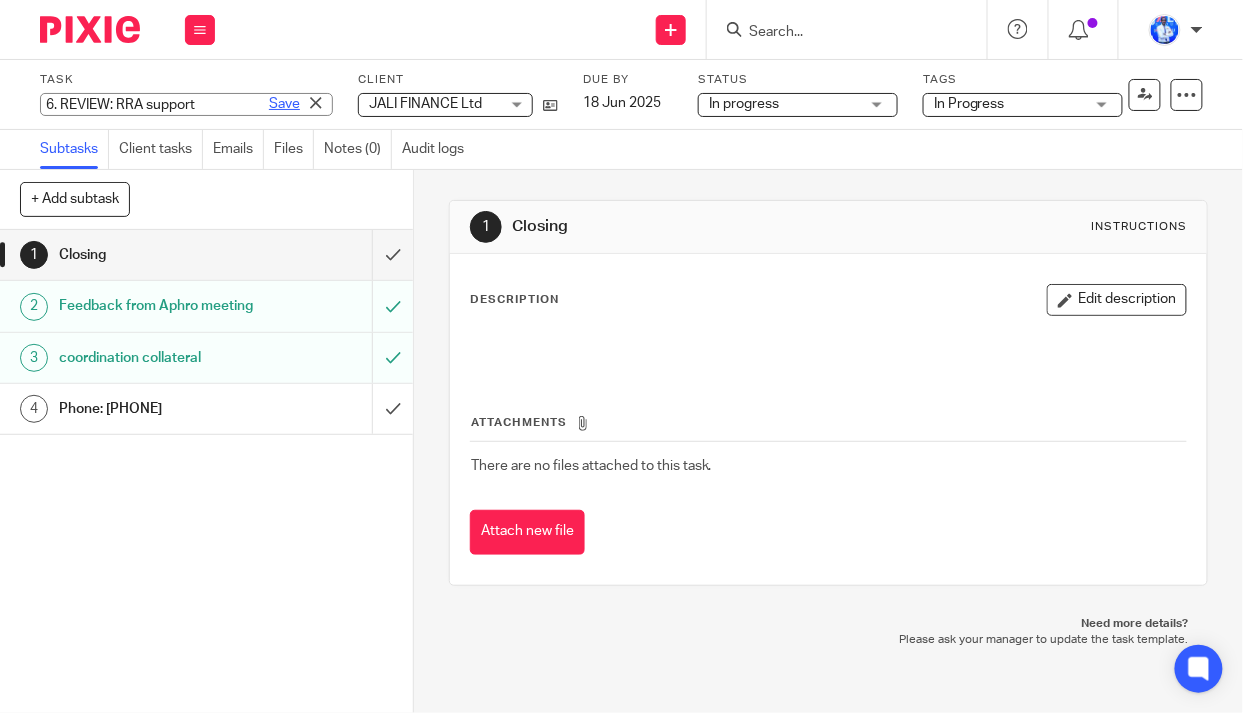 type on "6. REVIEW: RRA support" 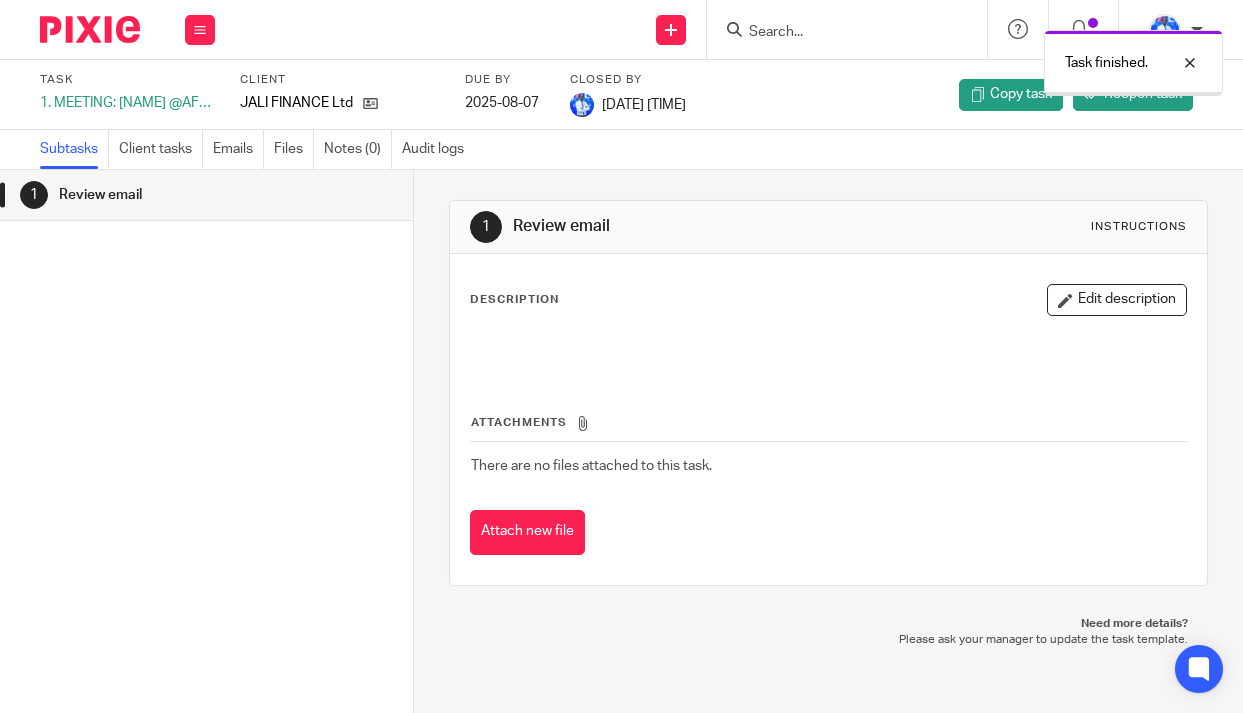 scroll, scrollTop: 0, scrollLeft: 0, axis: both 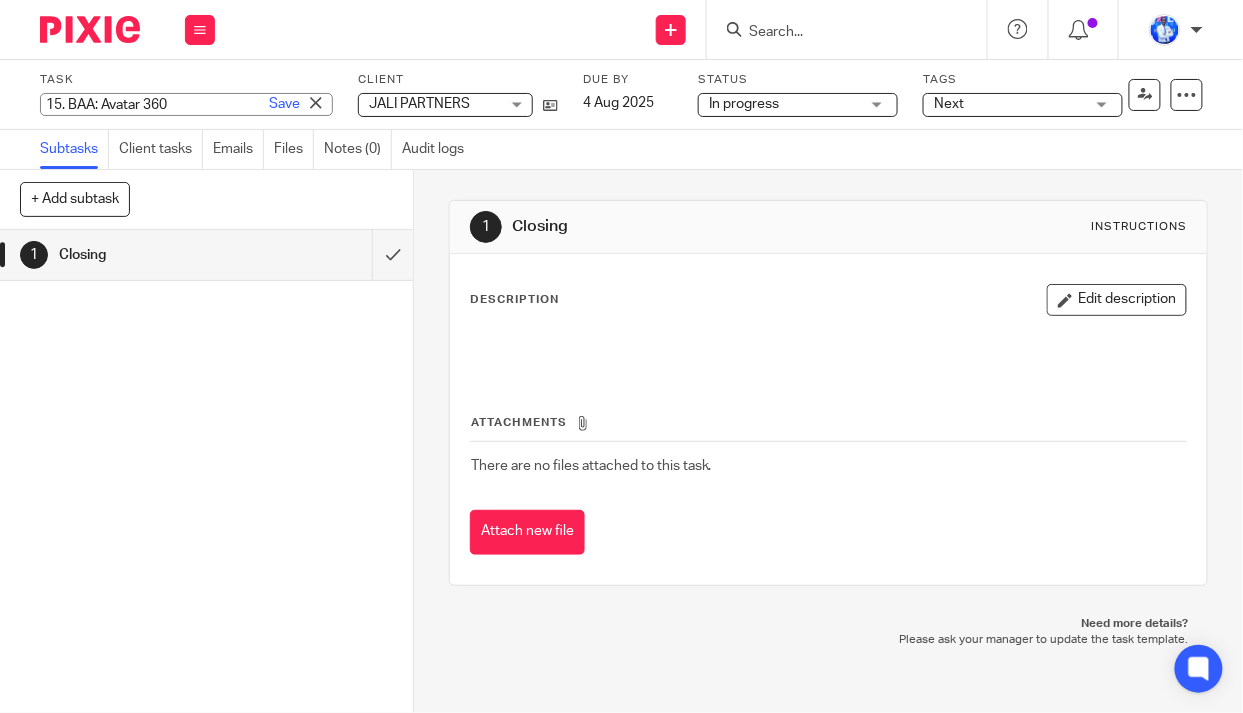click on "15. BAA: Avatar 360" at bounding box center [186, 104] 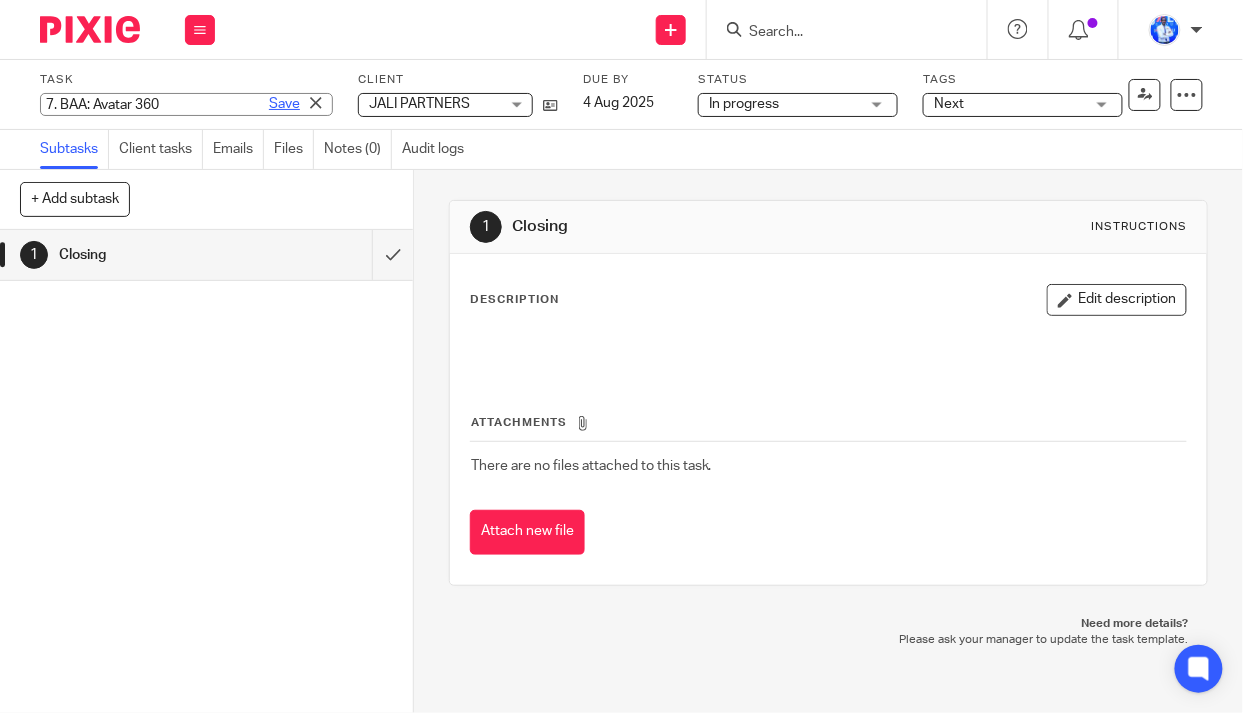 type on "7. BAA: Avatar 360" 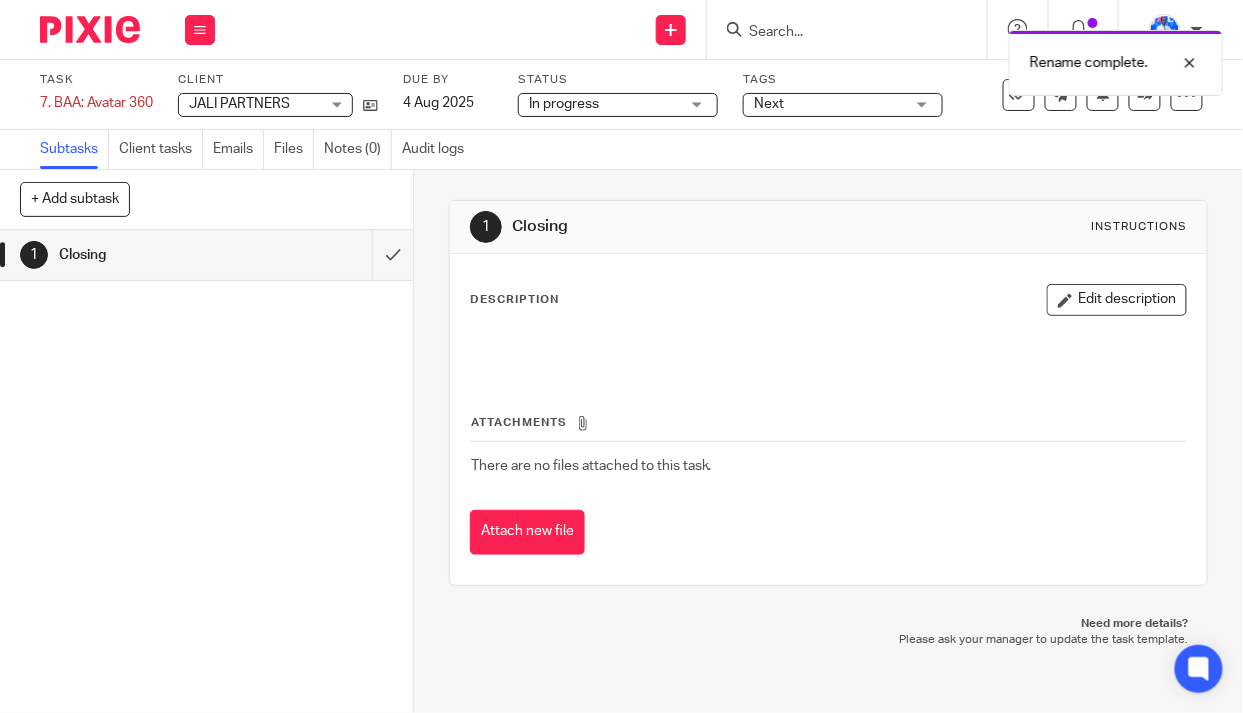 click on "Next" at bounding box center (829, 104) 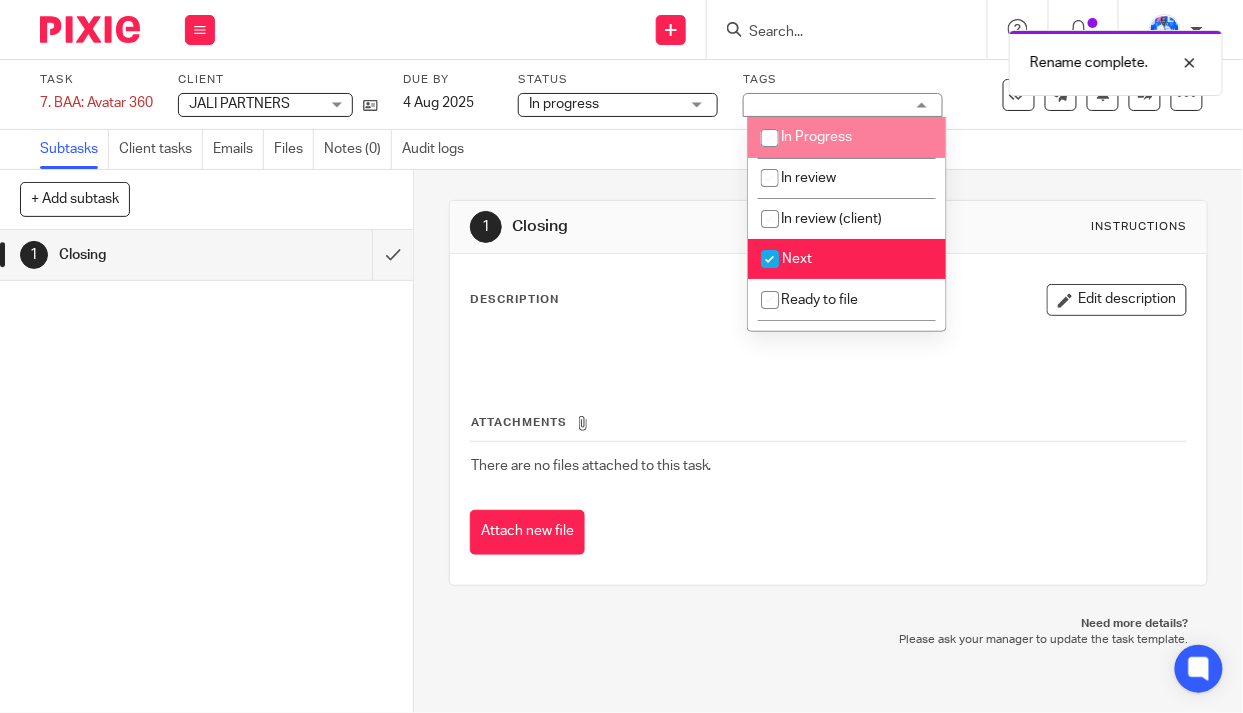 click on "In Progress" at bounding box center [817, 137] 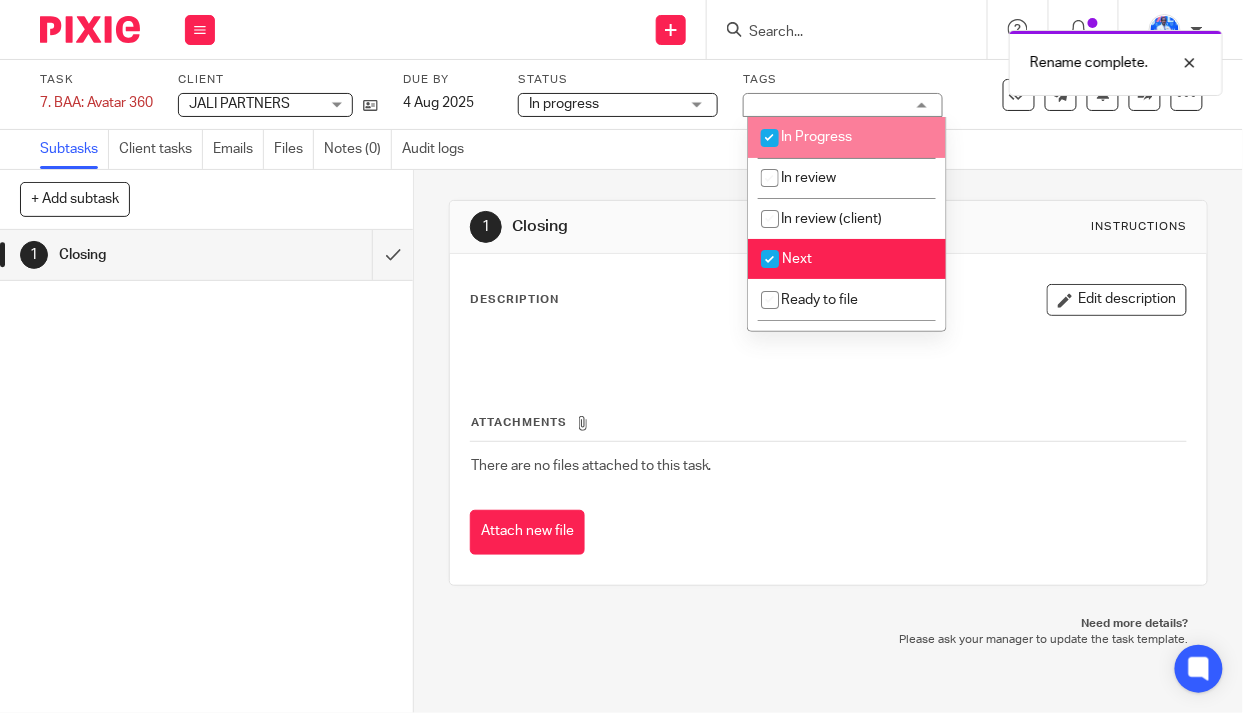 checkbox on "true" 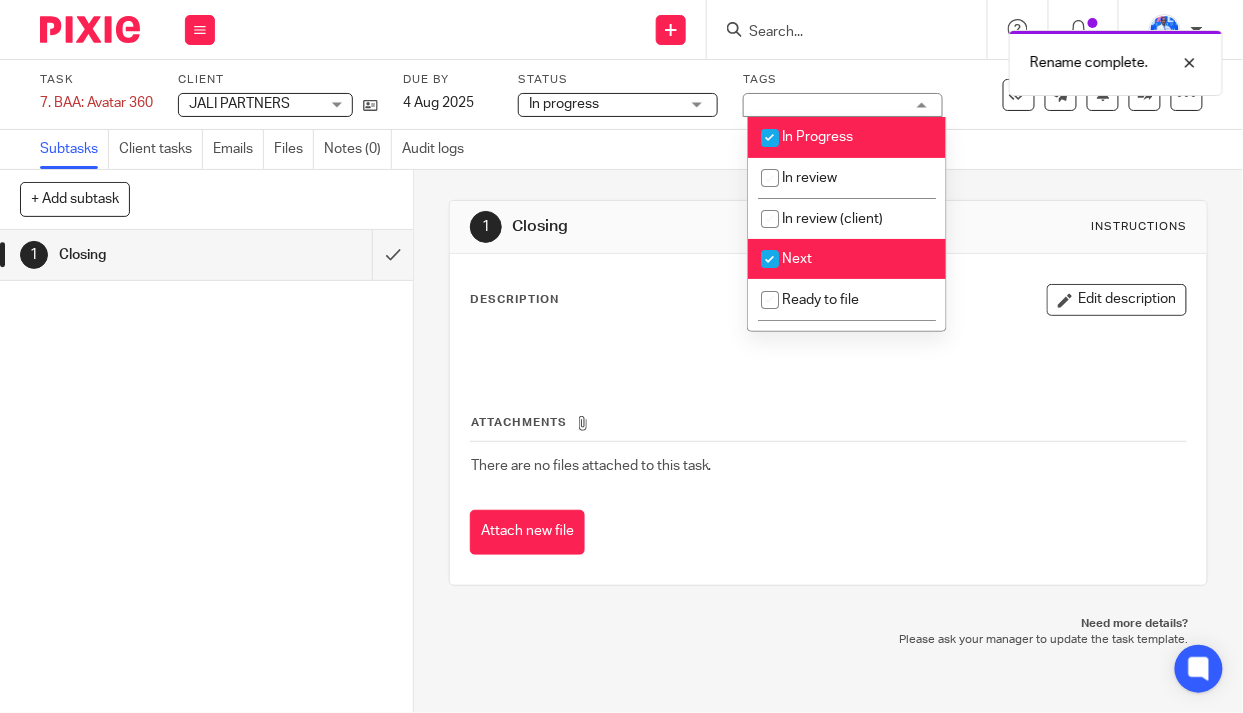 click on "Next" at bounding box center (847, 259) 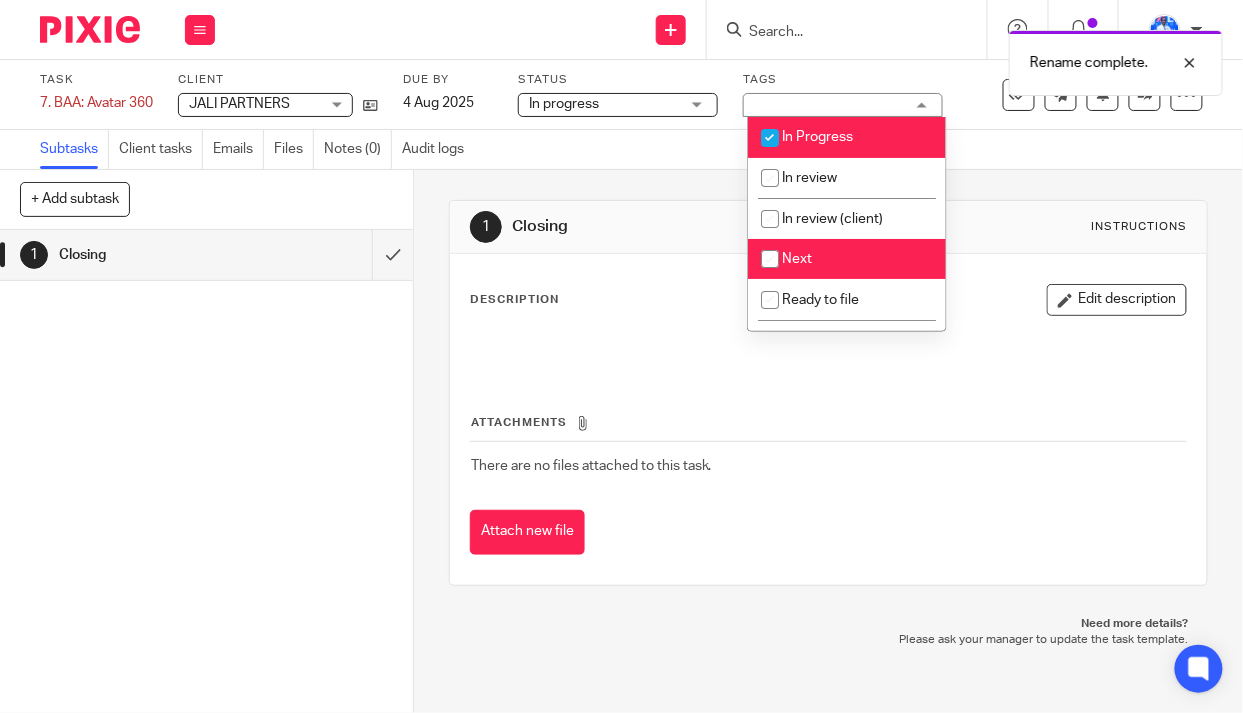 checkbox on "false" 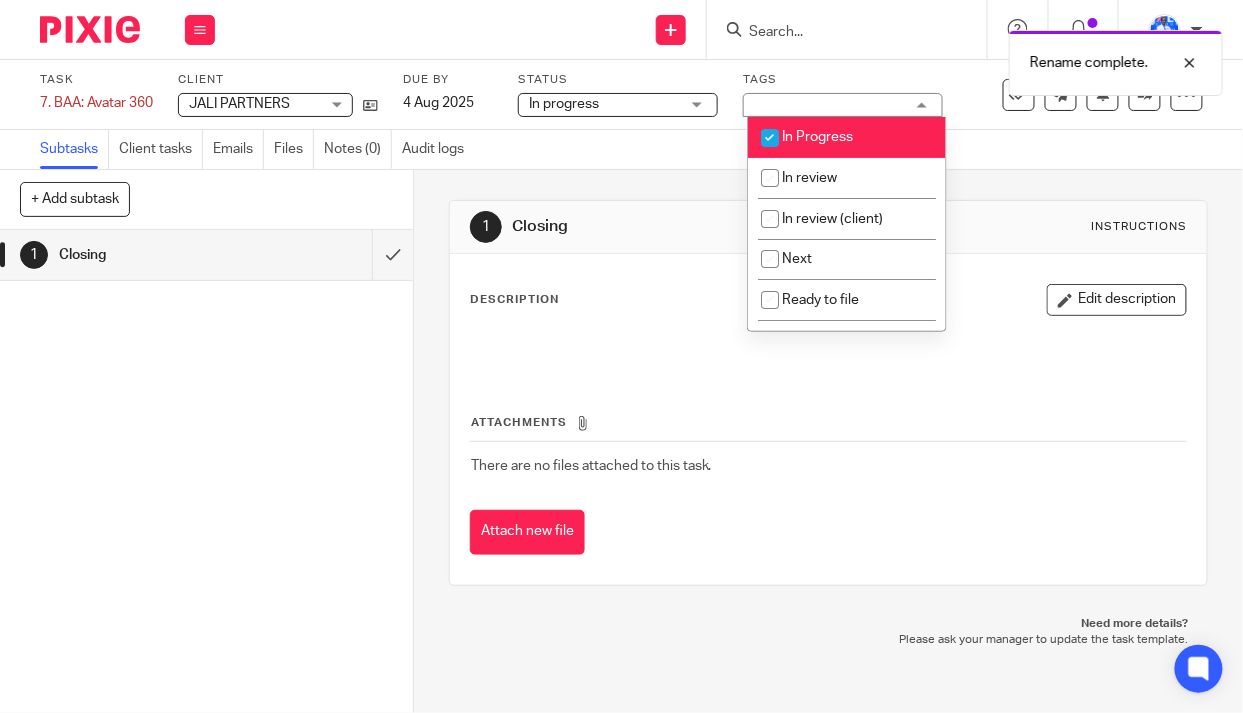 click on "1
Closing
Instructions
Description
Edit description
Attachments     There are no files attached to this task.   Attach new file" at bounding box center [829, 393] 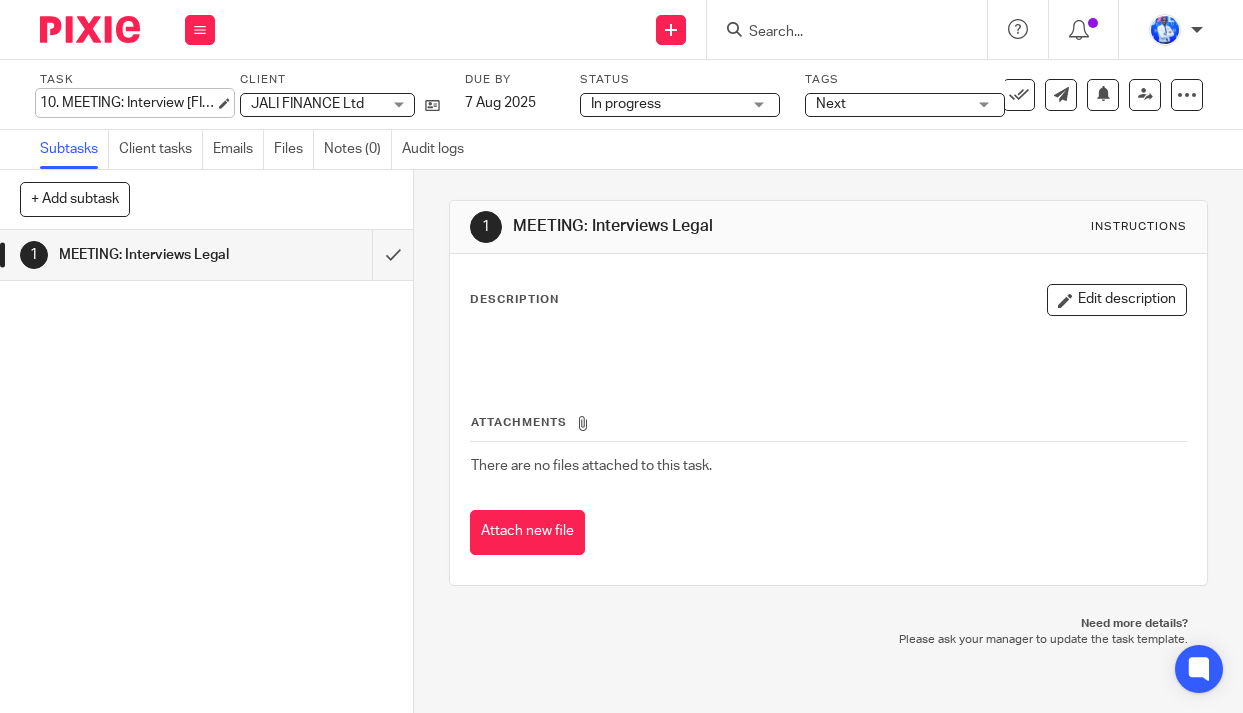 scroll, scrollTop: 0, scrollLeft: 0, axis: both 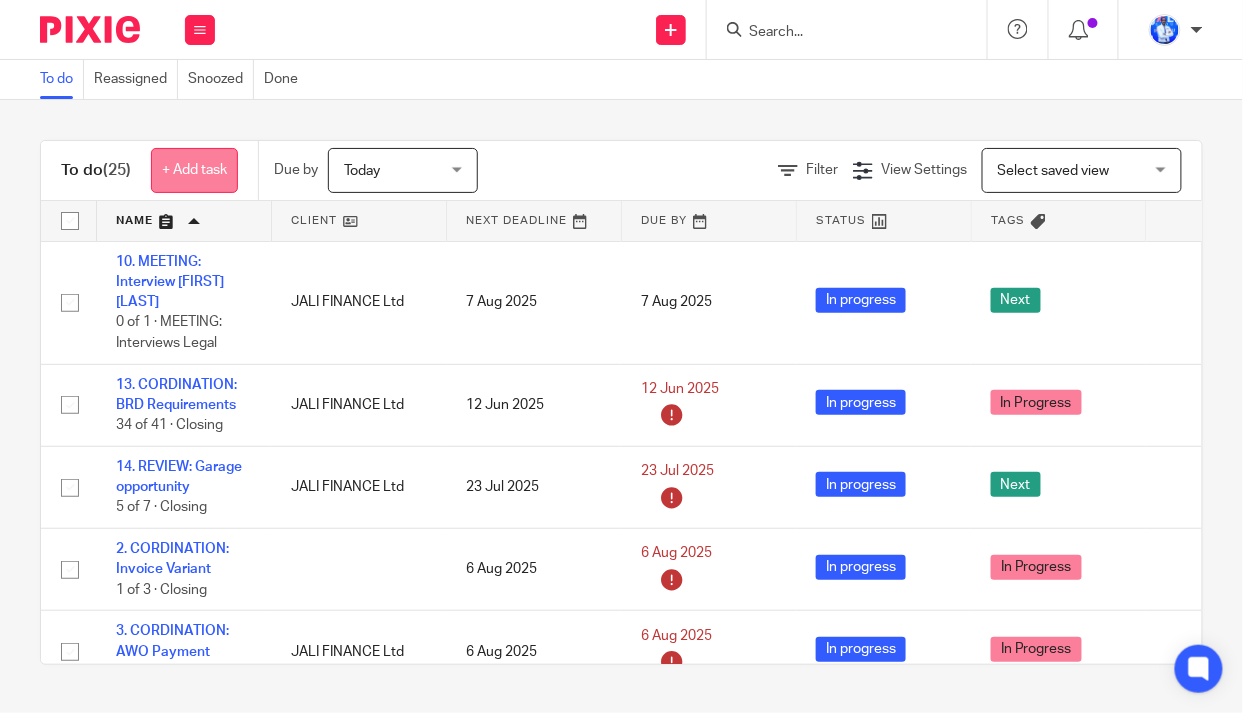 click on "+ Add task" at bounding box center [194, 170] 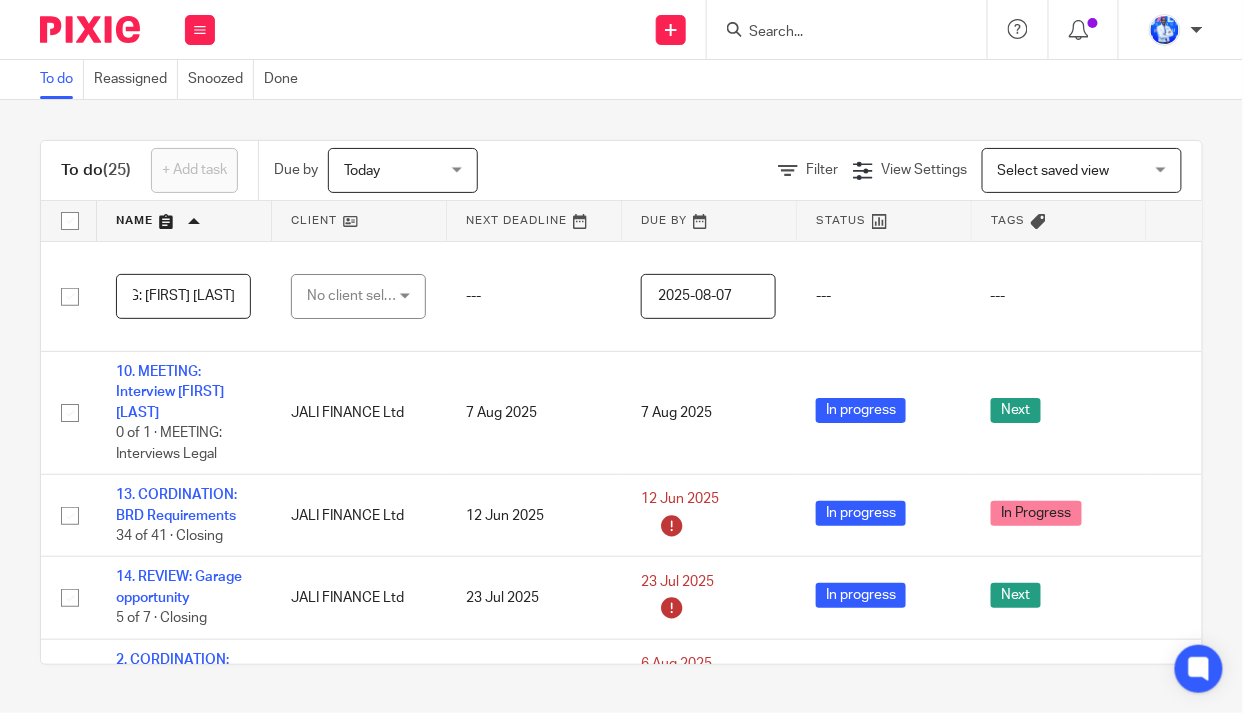 scroll, scrollTop: 0, scrollLeft: 83, axis: horizontal 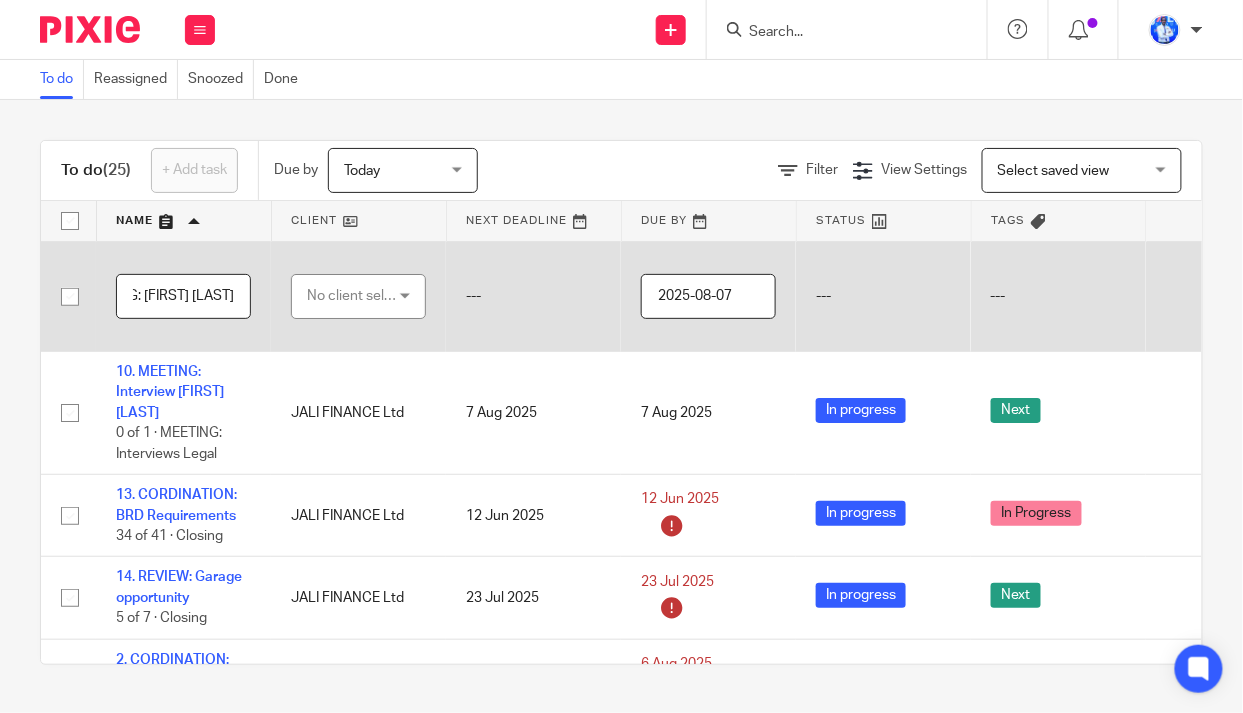 type on "15. MEETING: [NAME] [LAST]" 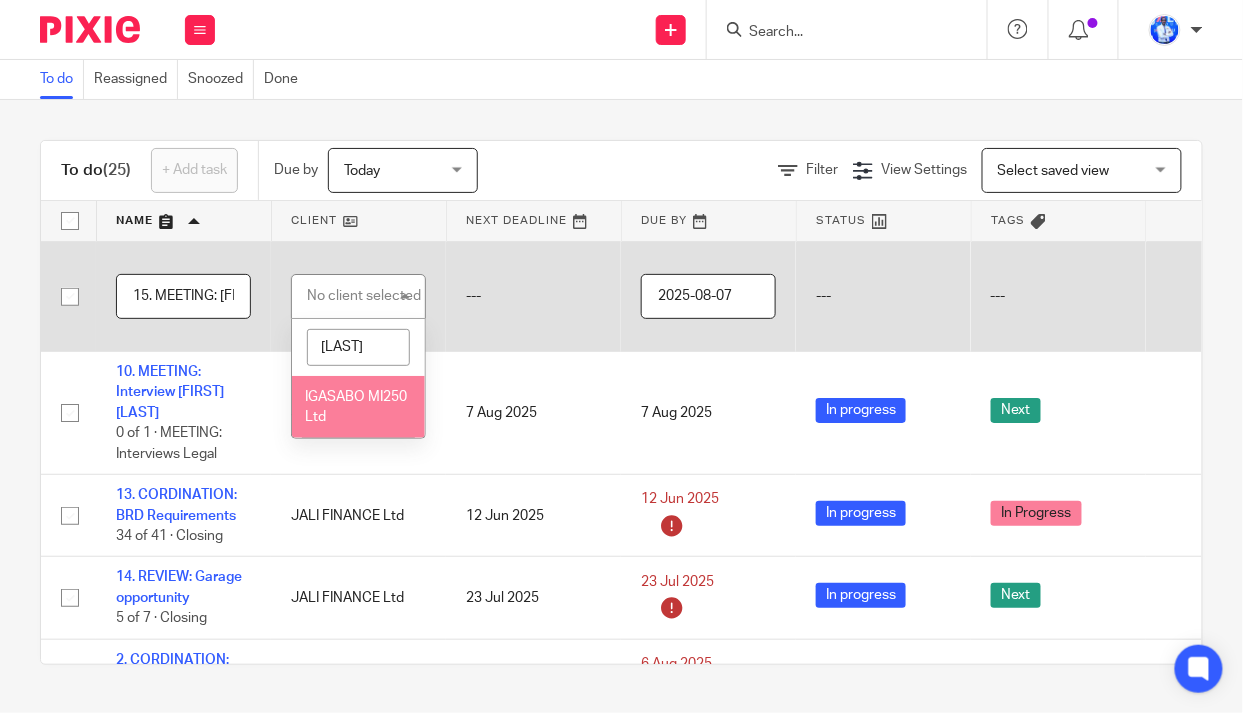 type on "igasa" 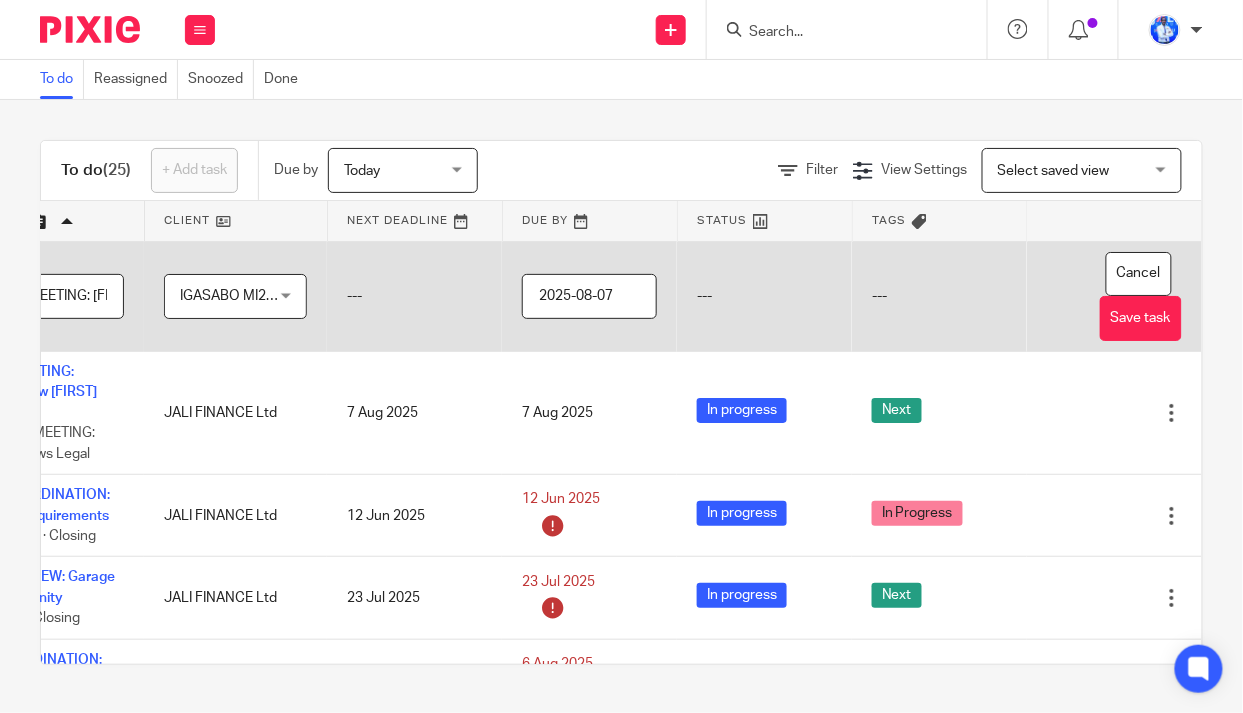 scroll, scrollTop: 0, scrollLeft: 167, axis: horizontal 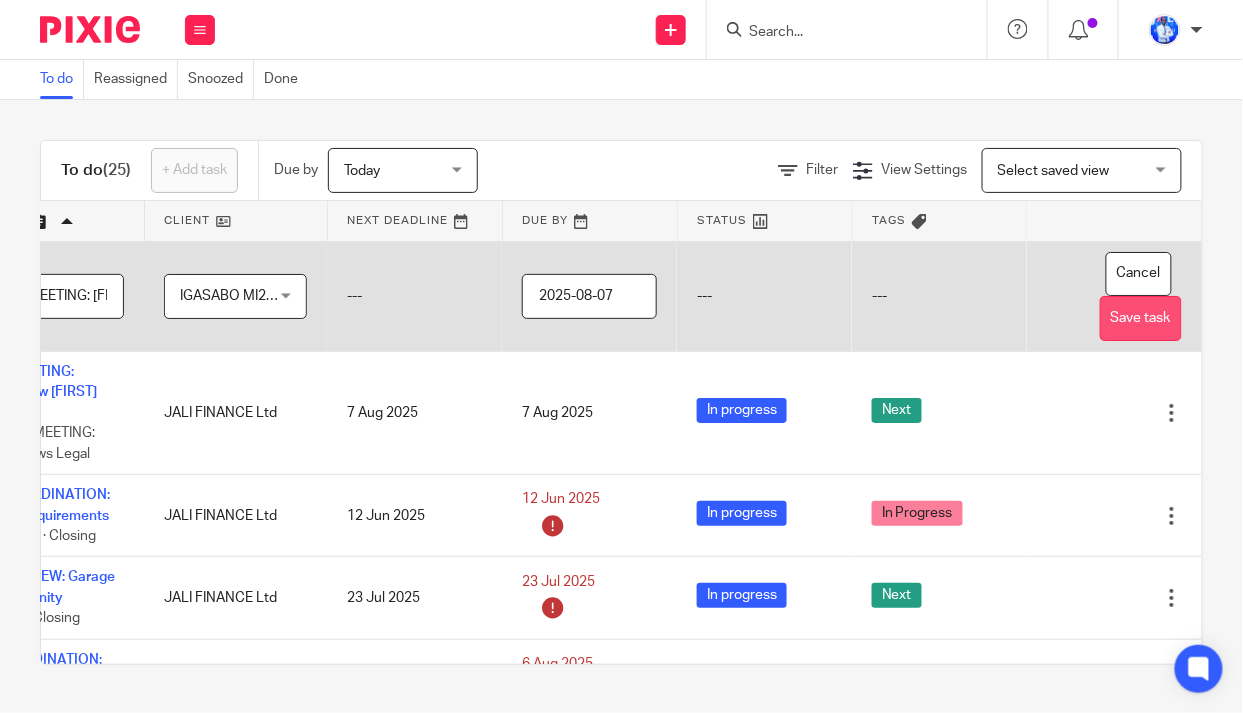 click on "Save task" at bounding box center [1141, 318] 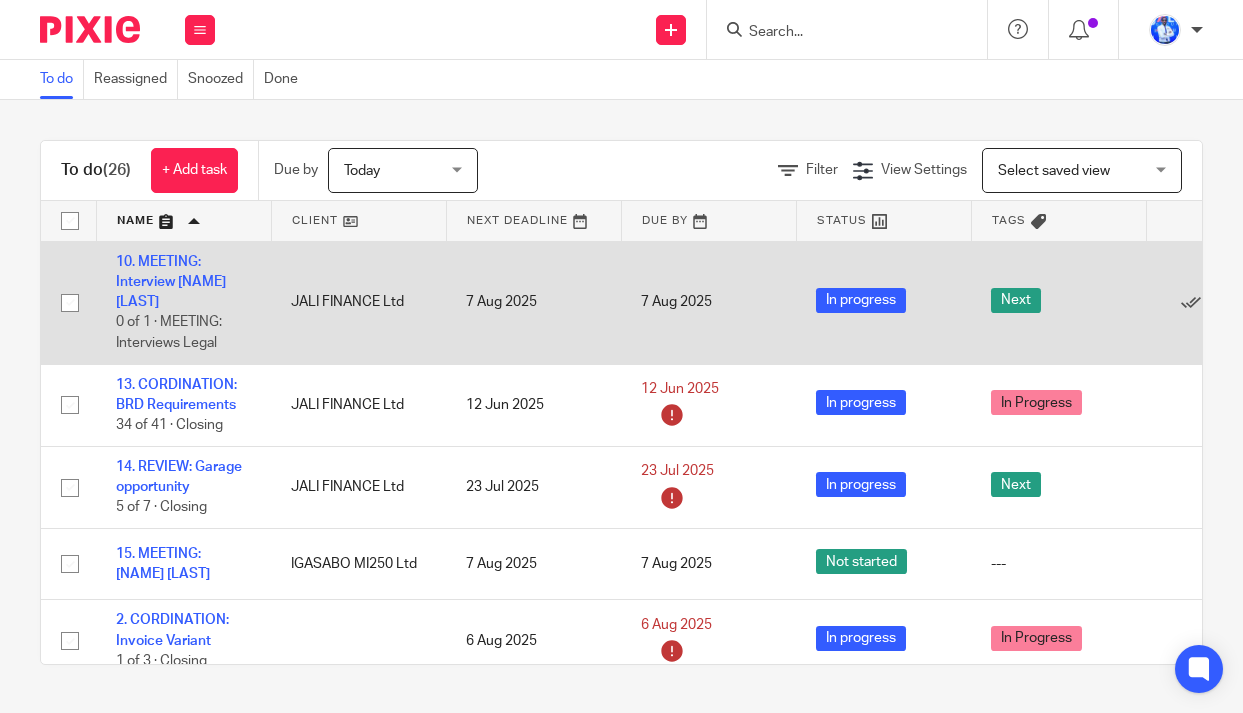scroll, scrollTop: 0, scrollLeft: 0, axis: both 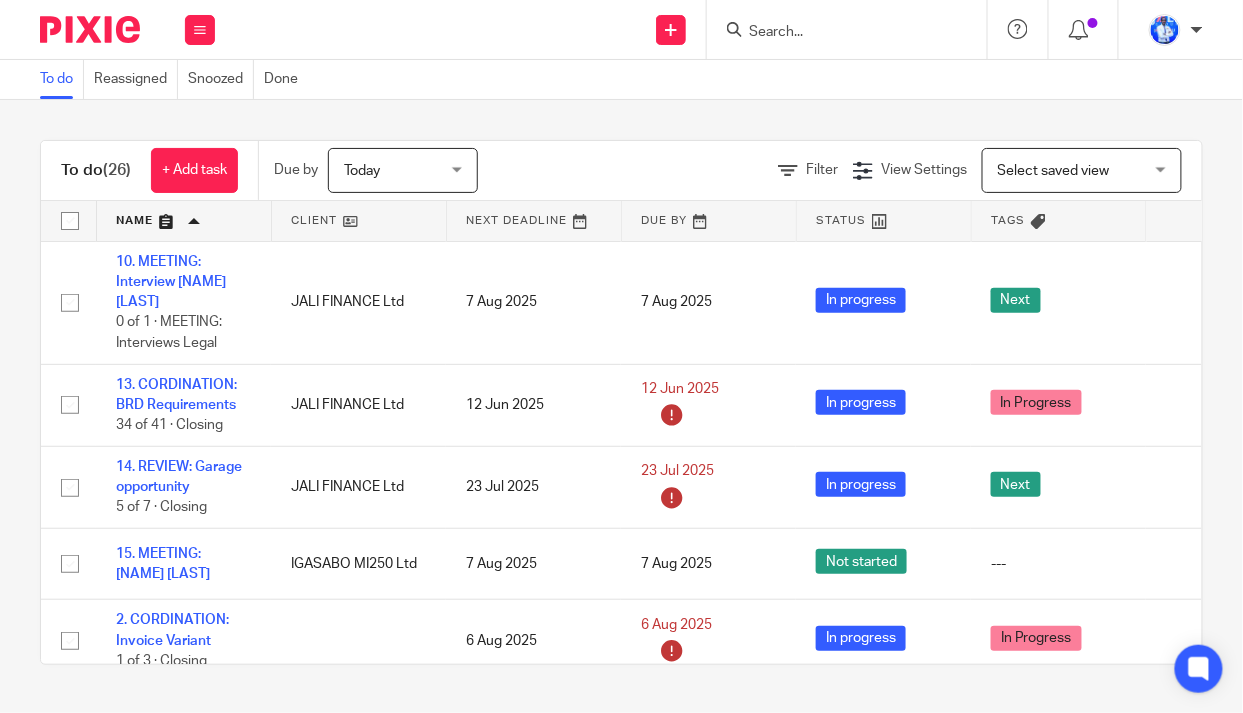 drag, startPoint x: 146, startPoint y: 284, endPoint x: 0, endPoint y: 300, distance: 146.8741 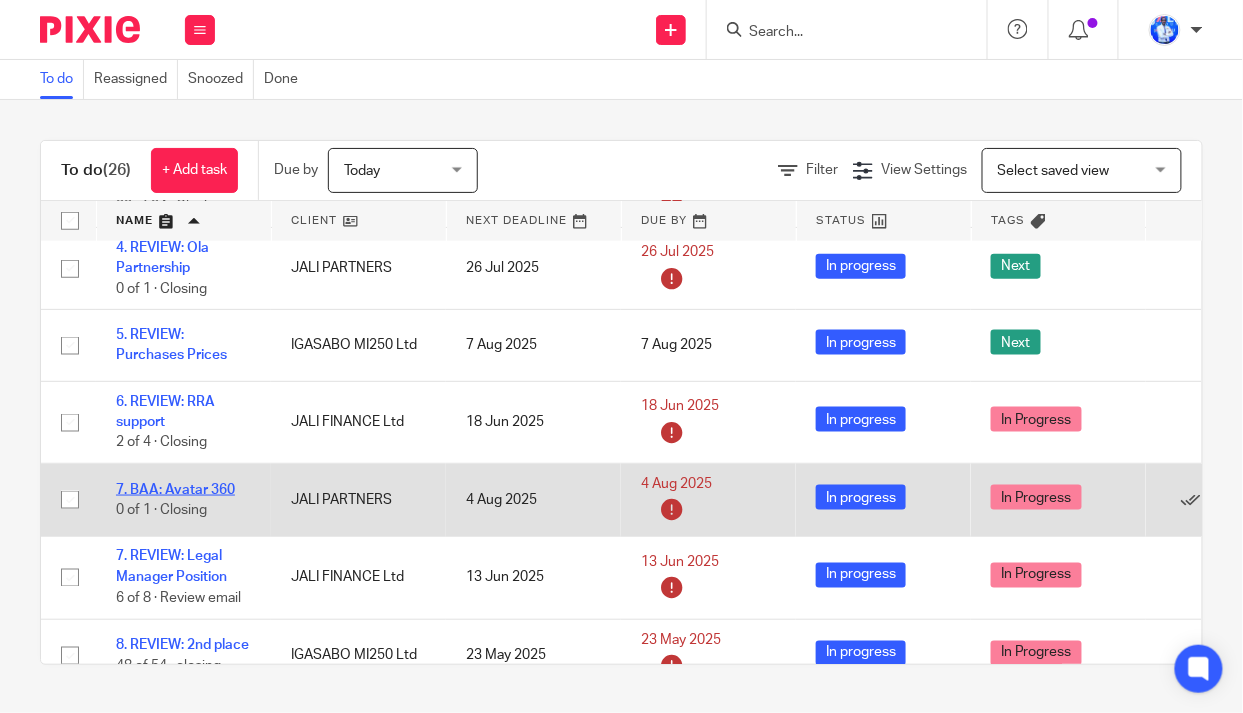 scroll, scrollTop: 636, scrollLeft: 0, axis: vertical 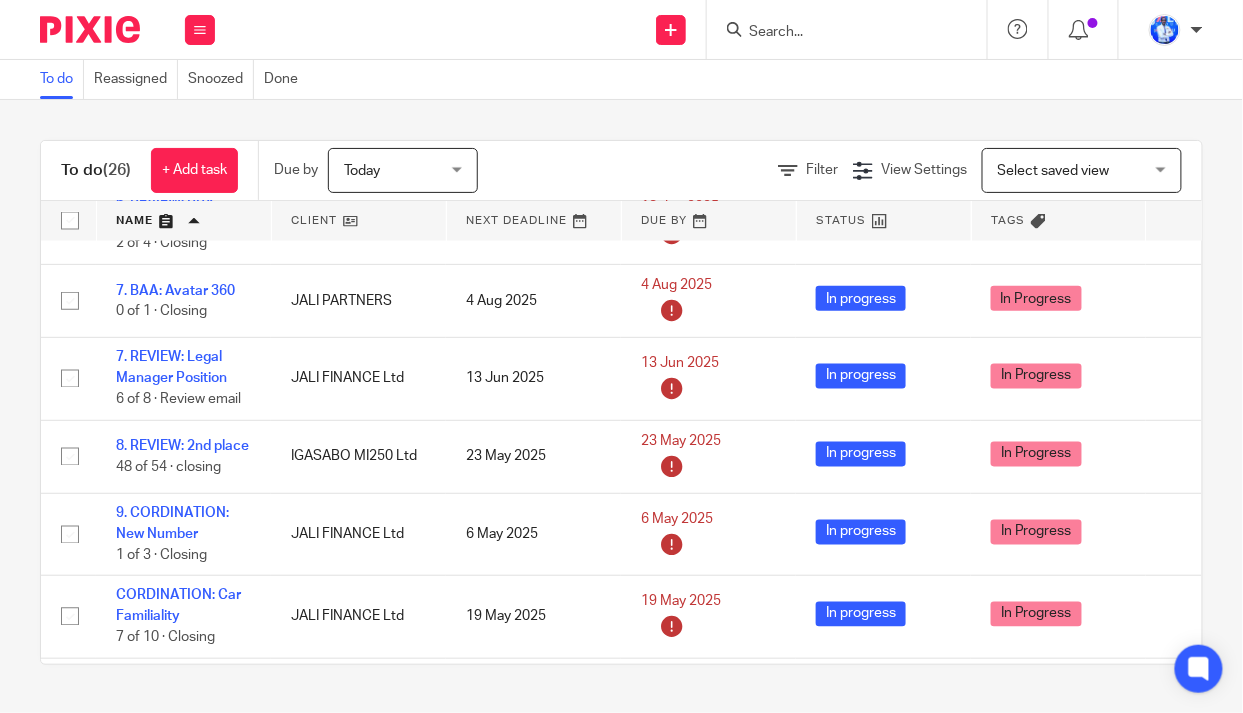 drag, startPoint x: 153, startPoint y: 541, endPoint x: 5, endPoint y: 526, distance: 148.7582 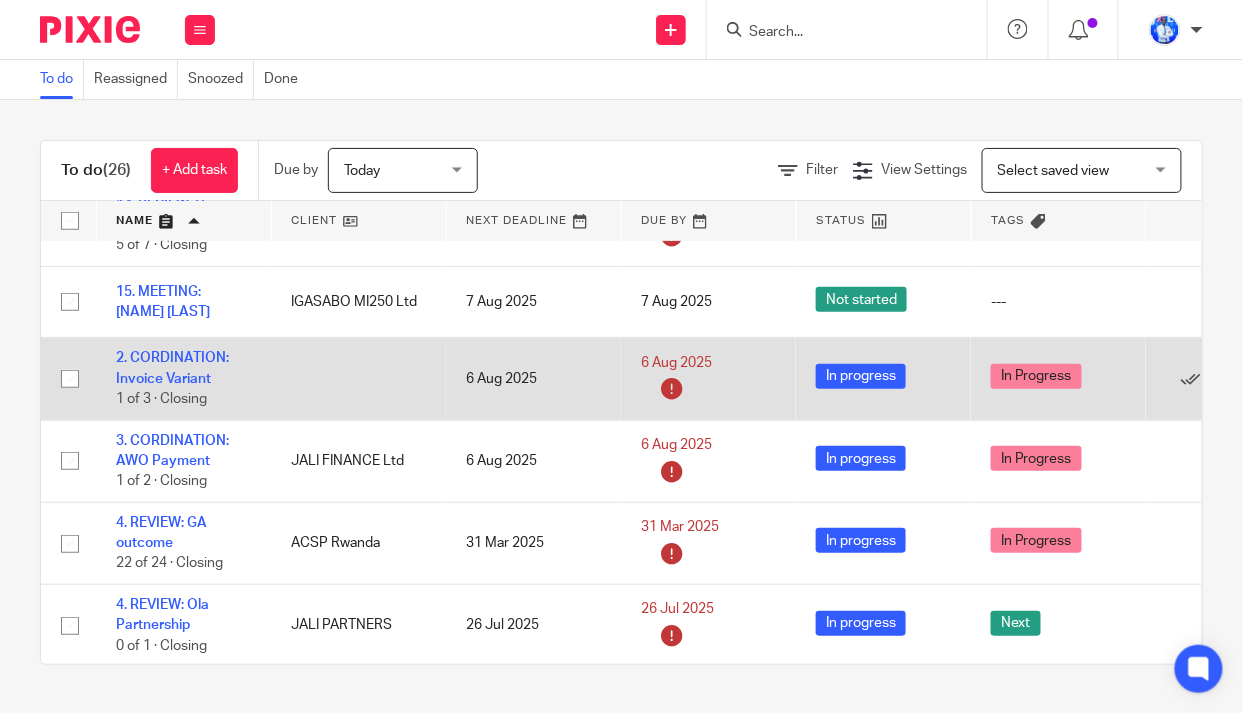 scroll, scrollTop: 272, scrollLeft: 0, axis: vertical 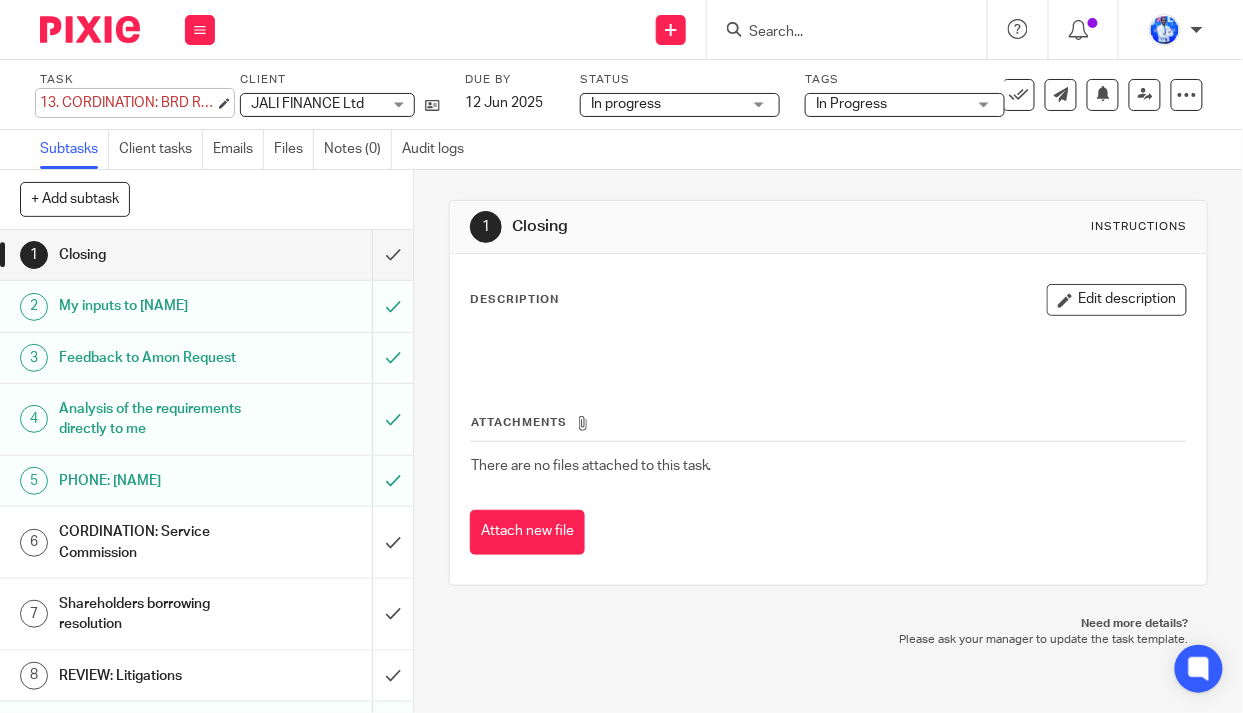click on "13. CORDINATION: BRD Requirements   Save
13. CORDINATION: BRD Requirements" at bounding box center [127, 103] 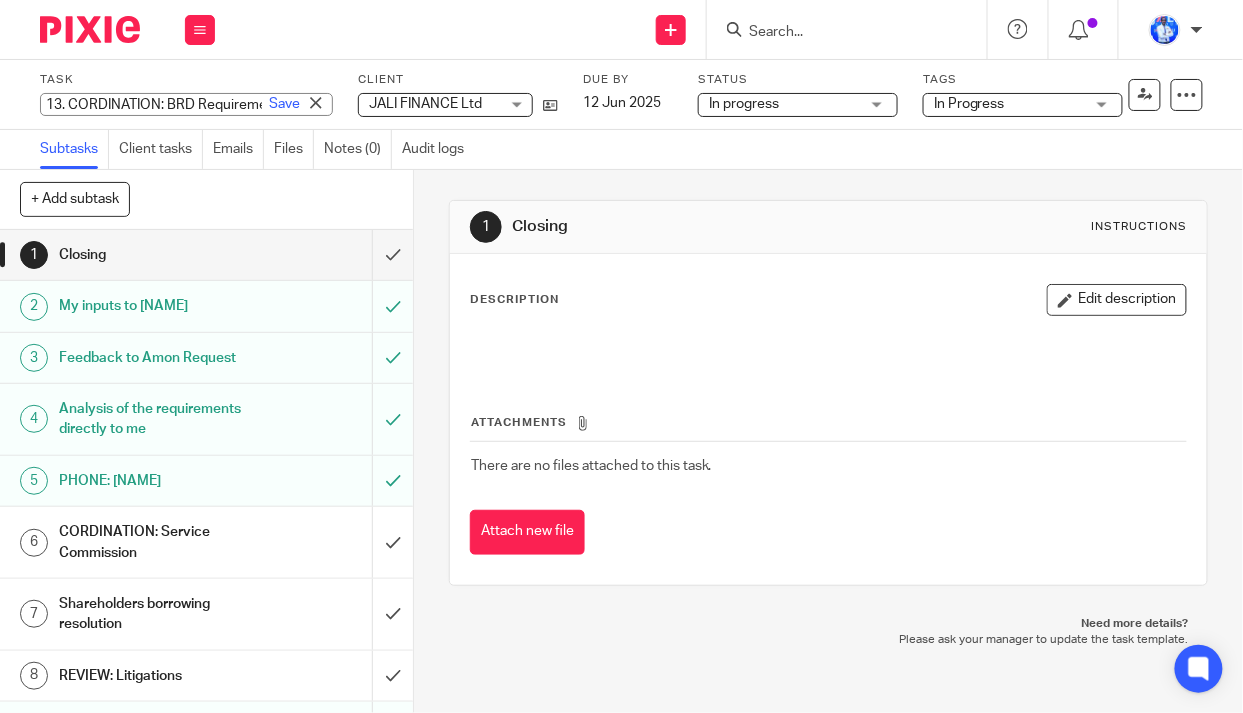 click on "13. CORDINATION: BRD Requirements" at bounding box center [186, 104] 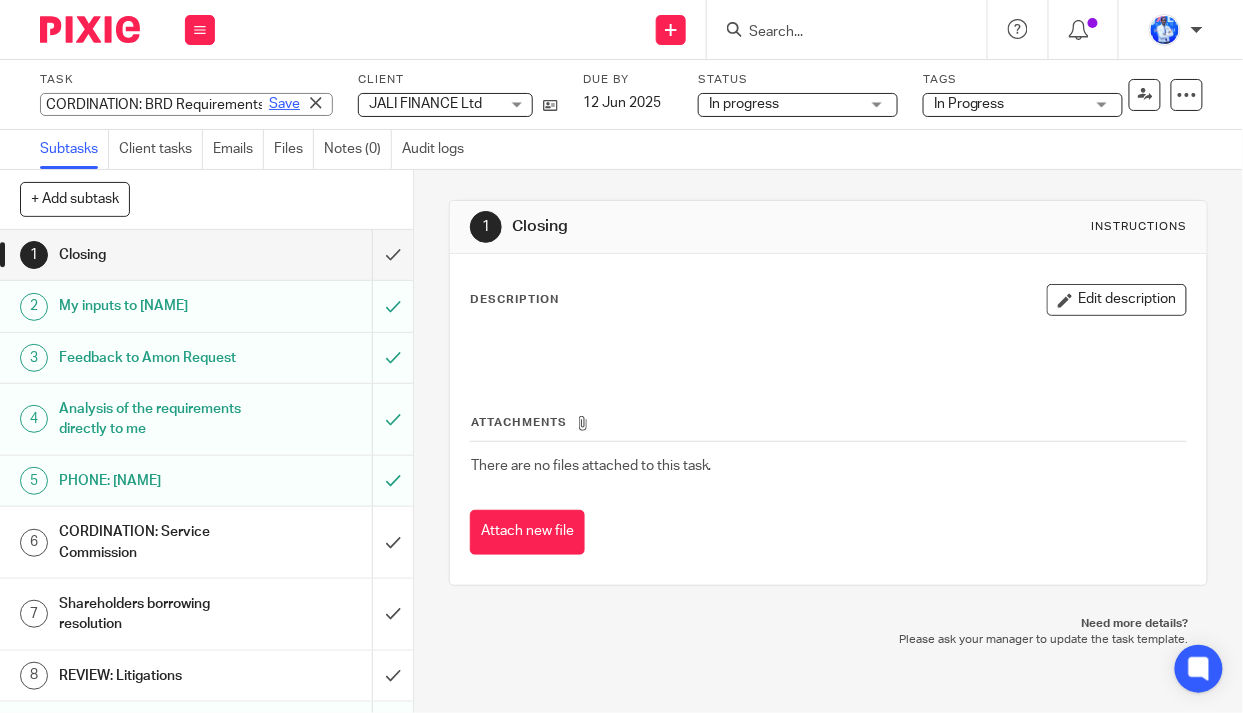 type on "CORDINATION: BRD Requirements" 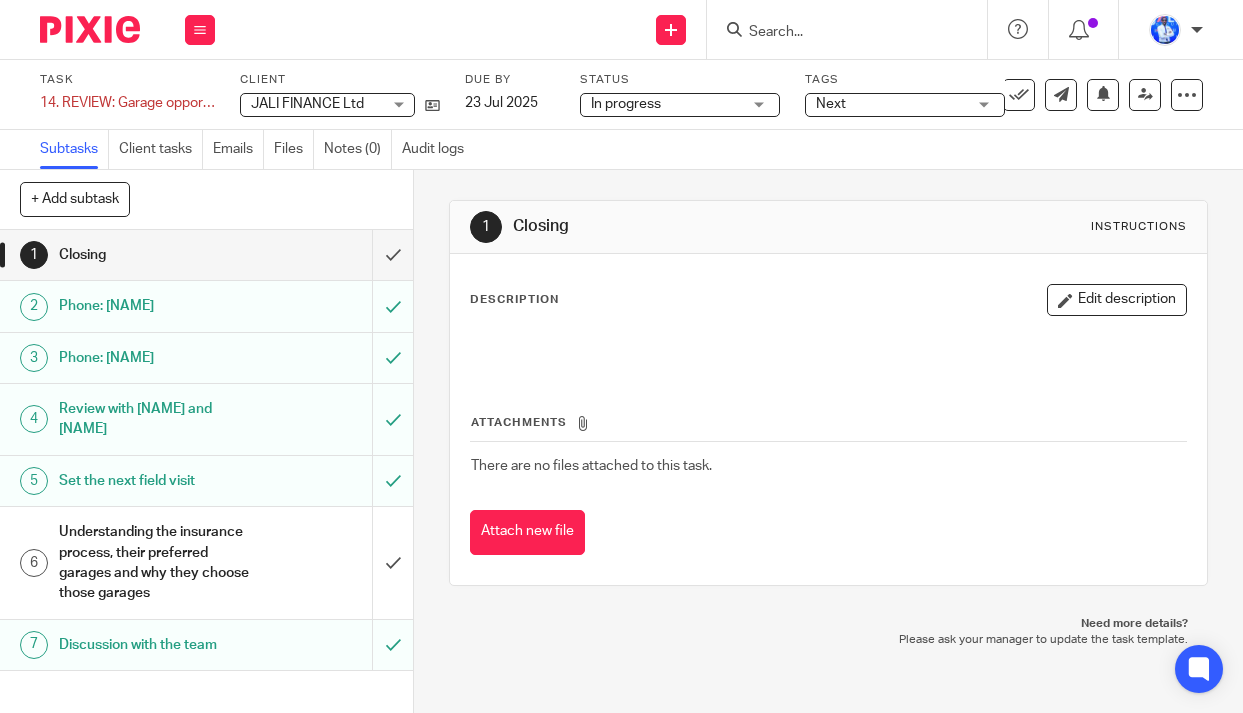 scroll, scrollTop: 0, scrollLeft: 0, axis: both 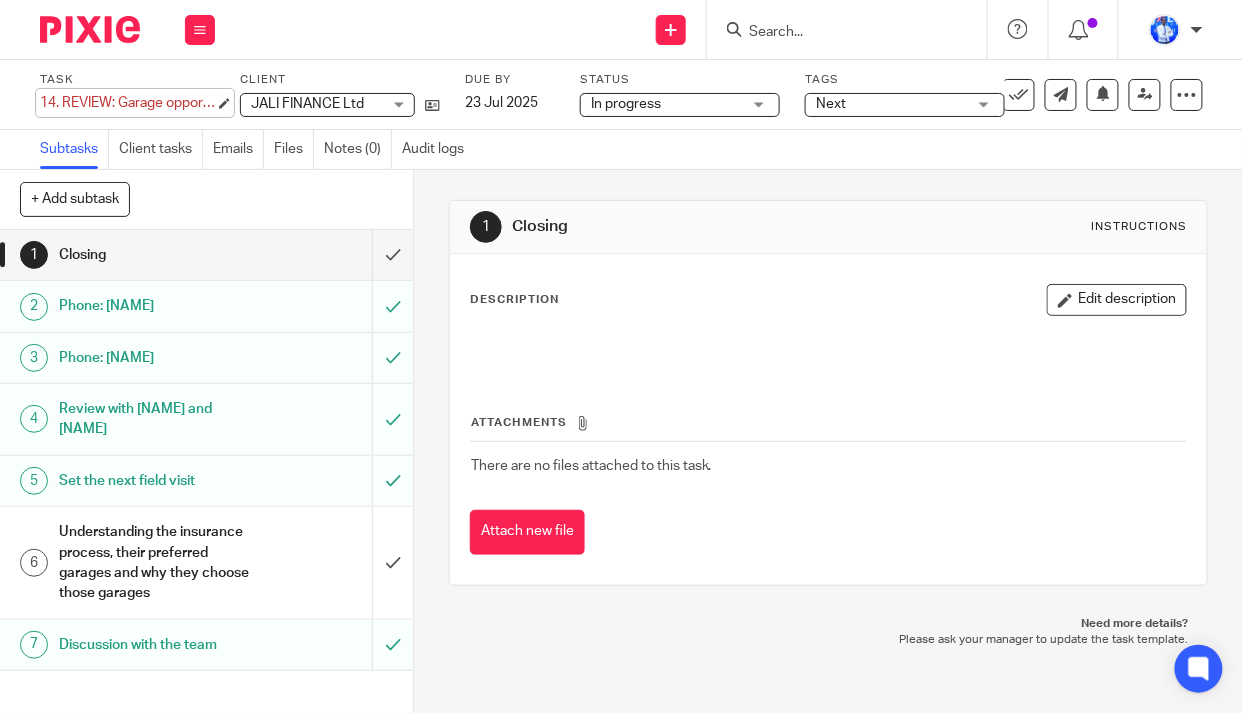 click on "14. REVIEW: Garage opportunity   Save
14. REVIEW: Garage opportunity" at bounding box center (127, 103) 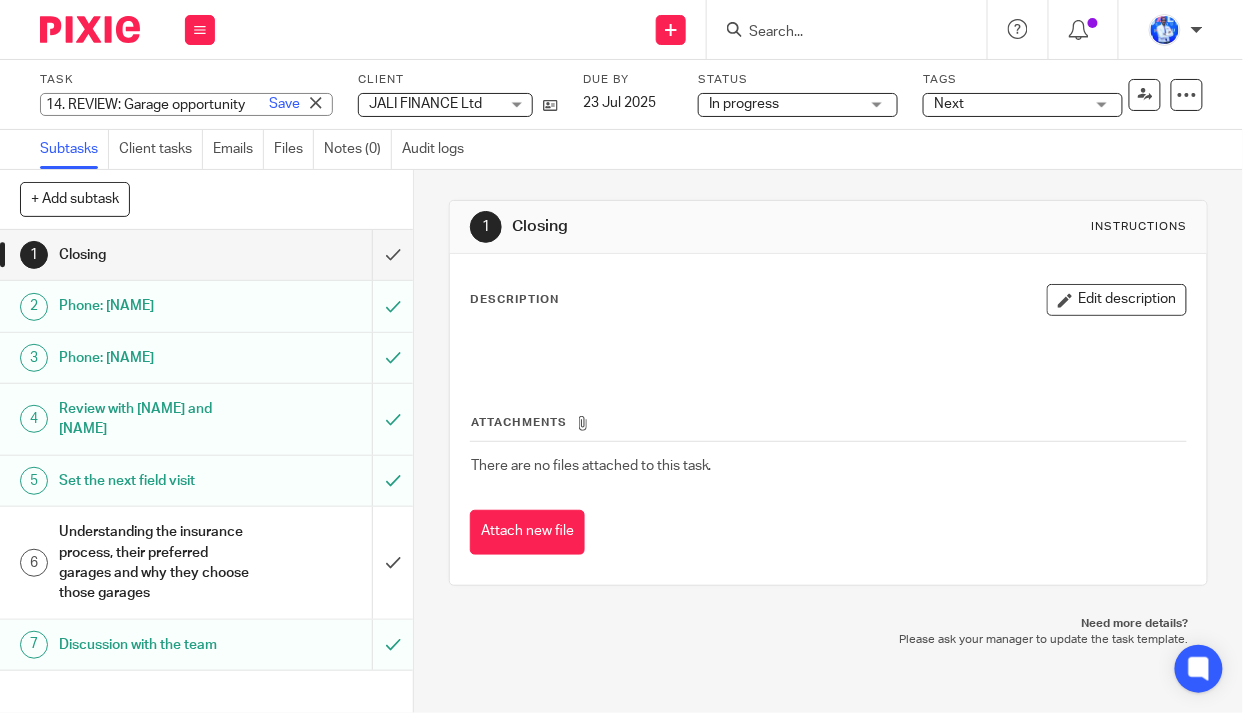 click on "14. REVIEW: Garage opportunity" at bounding box center [186, 104] 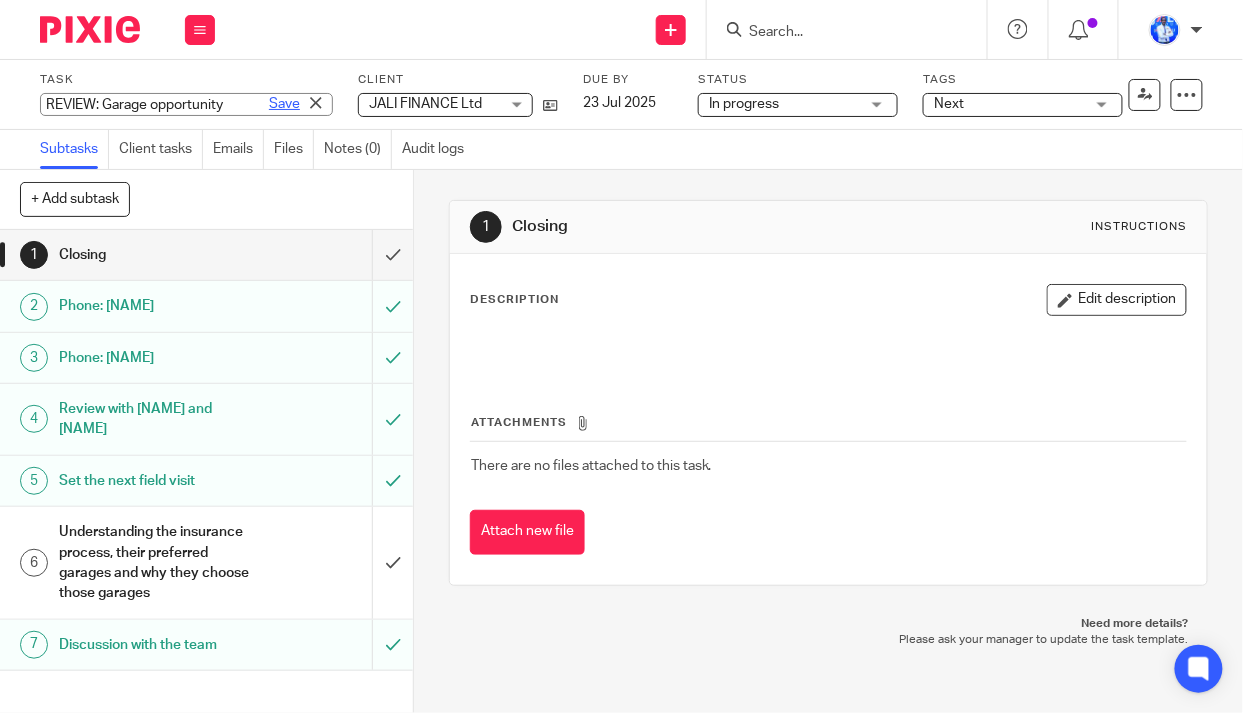 type on "REVIEW: Garage opportunity" 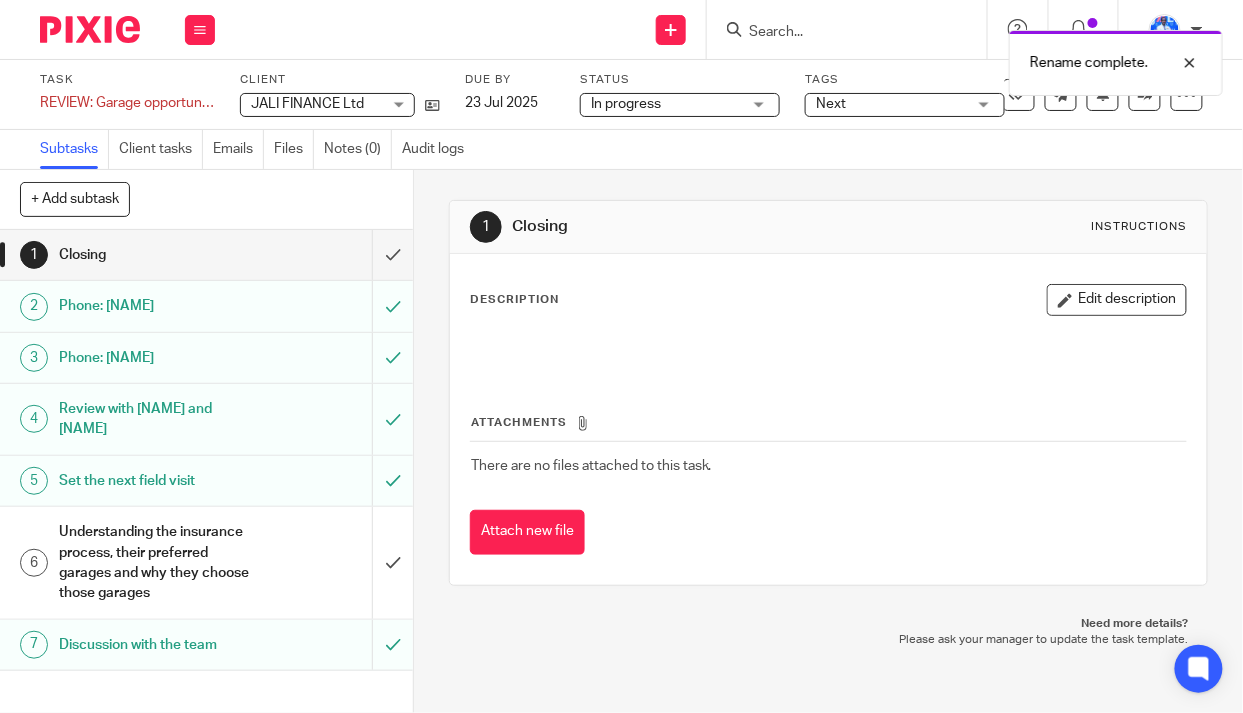 click on "Next" at bounding box center [891, 104] 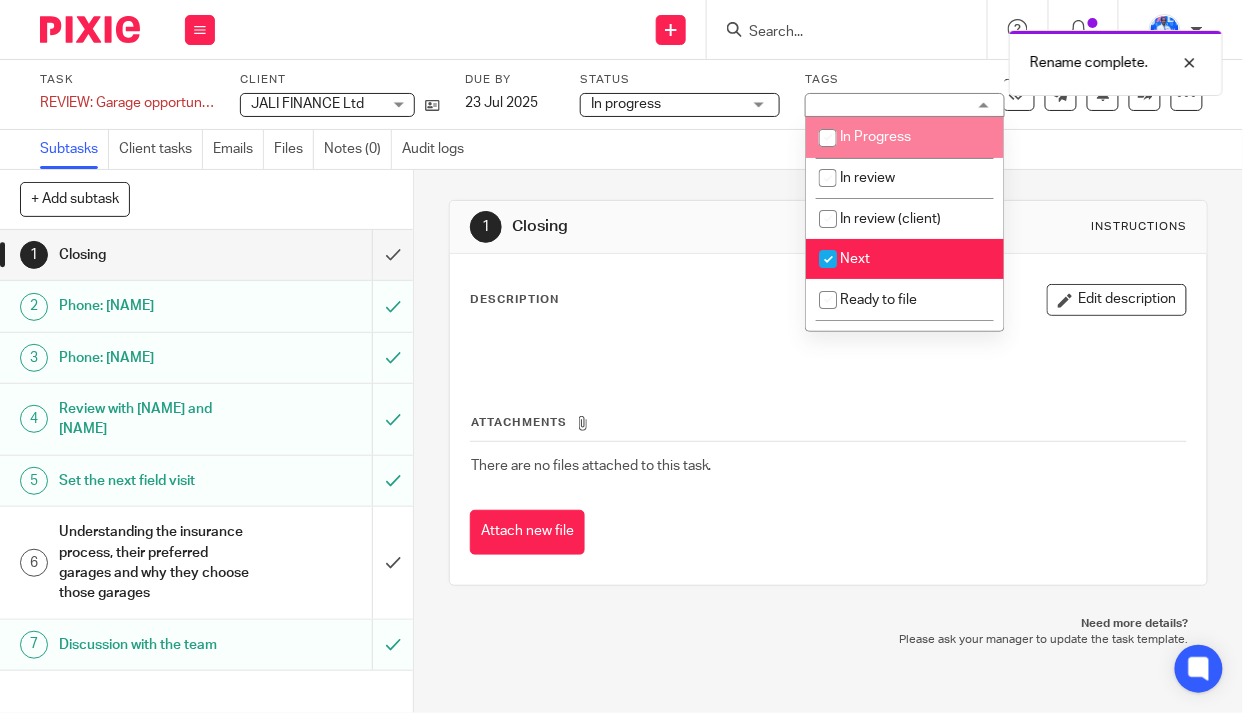 click on "In Progress" at bounding box center [875, 137] 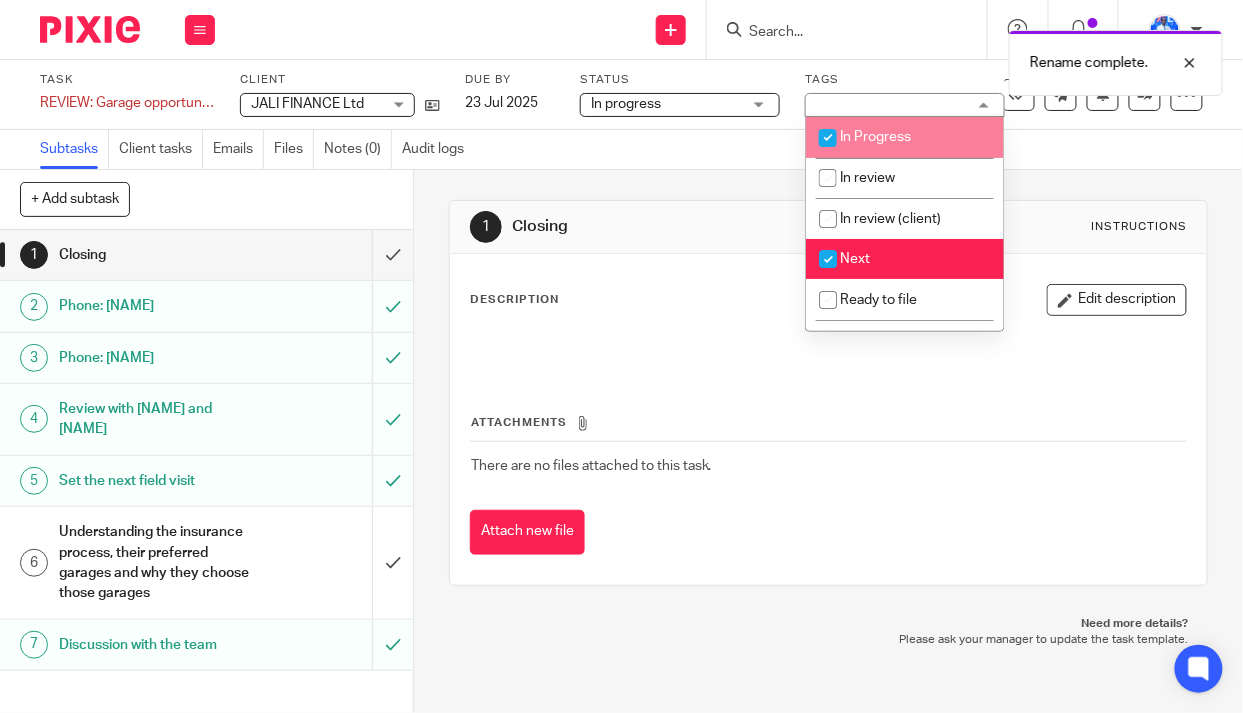 checkbox on "true" 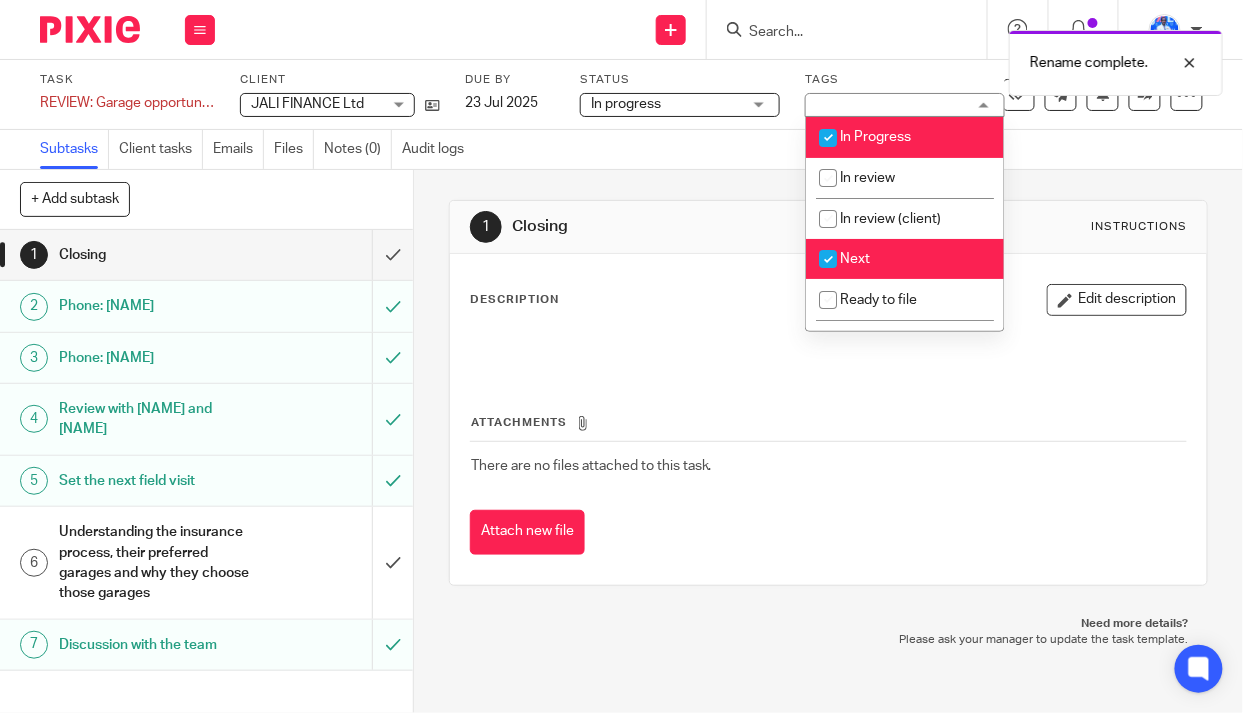 click on "Next" at bounding box center [905, 259] 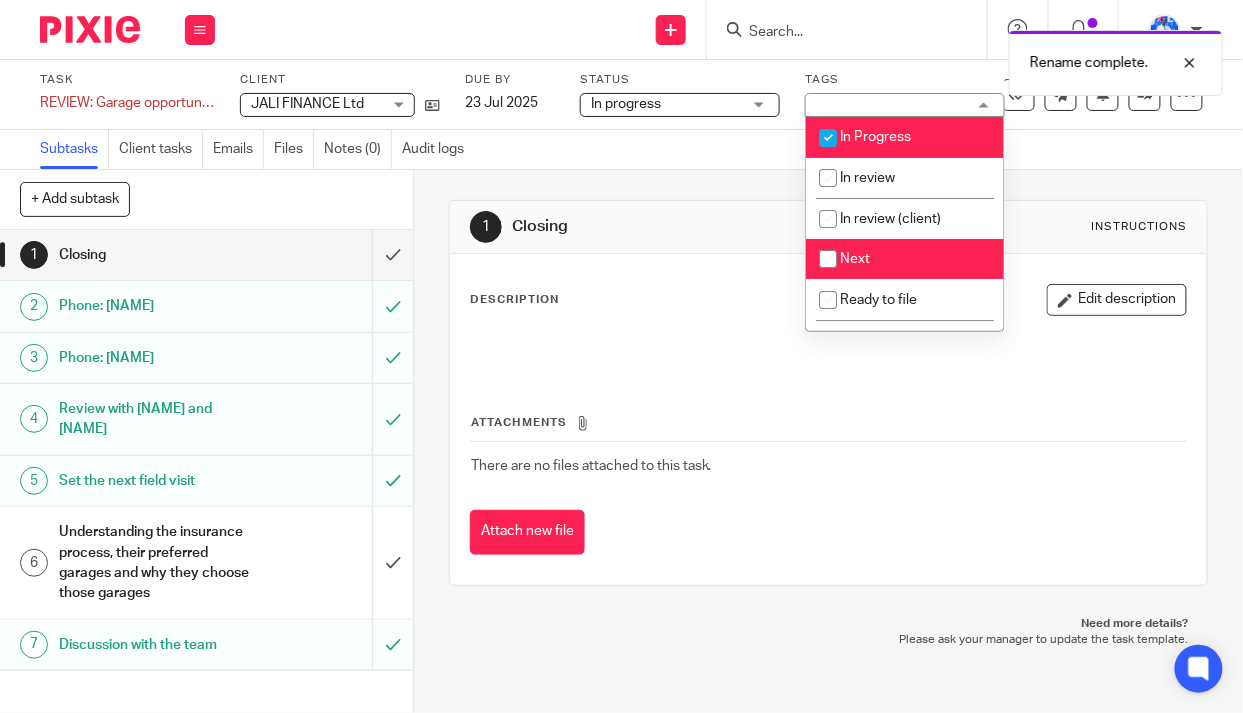 checkbox on "false" 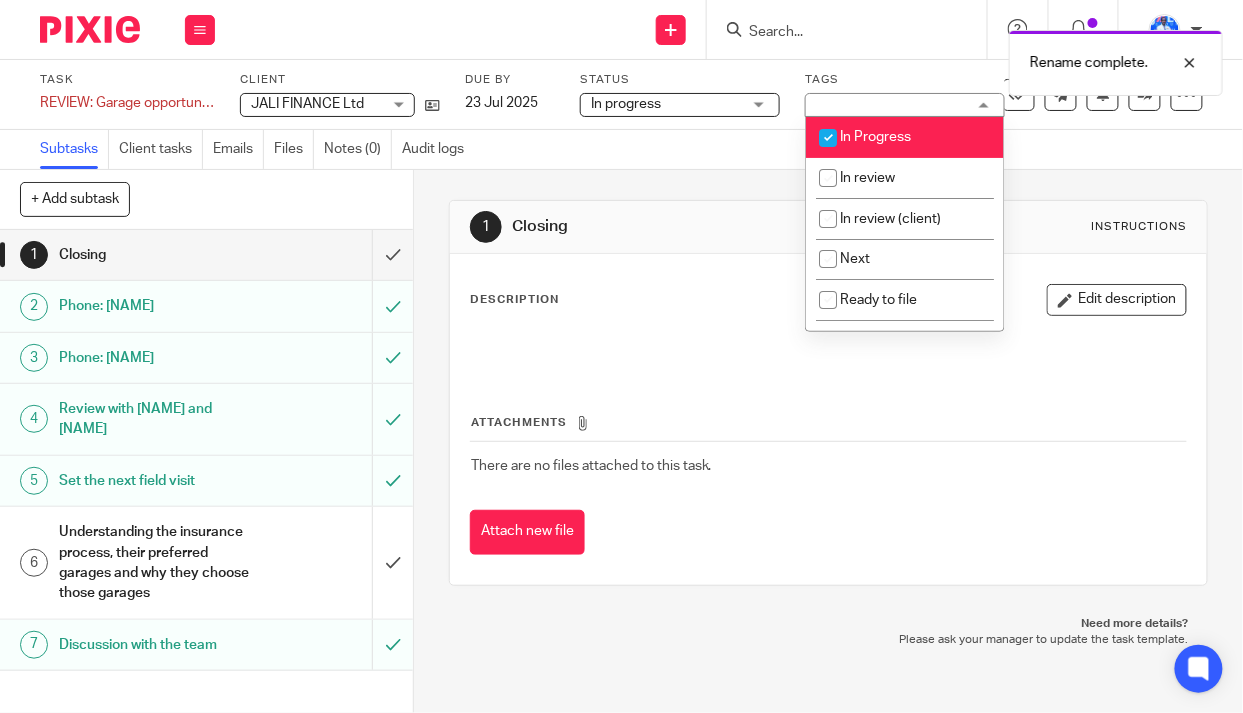 click on "Send new email
Create task
Add client
Get Support
Contact via email
Check our documentation
Access the academy
View roadmap" at bounding box center [739, 29] 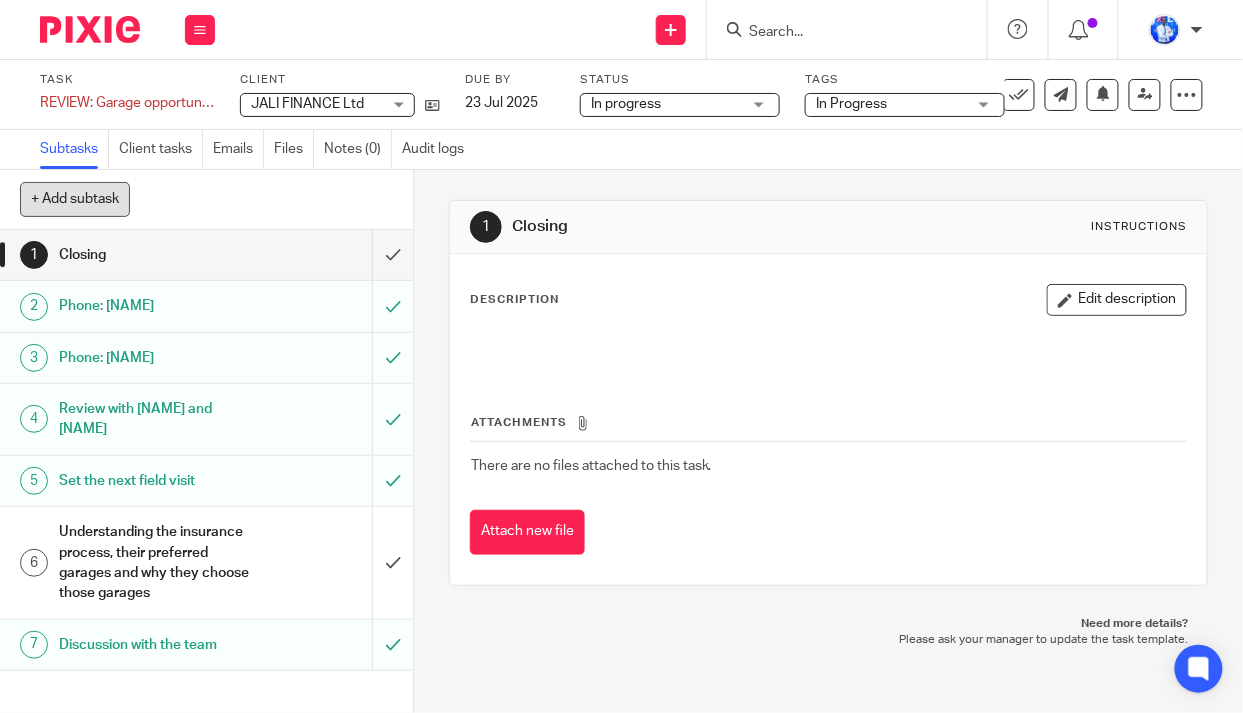click on "+ Add subtask" at bounding box center (75, 199) 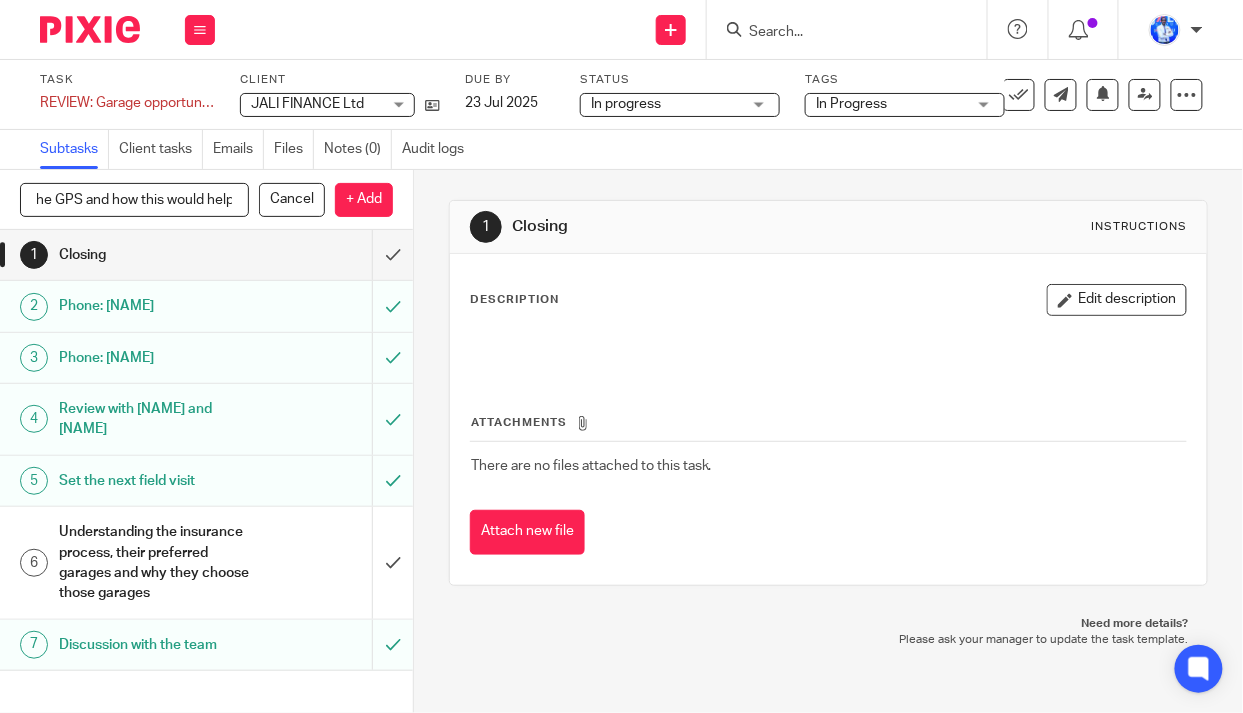 scroll, scrollTop: 0, scrollLeft: 311, axis: horizontal 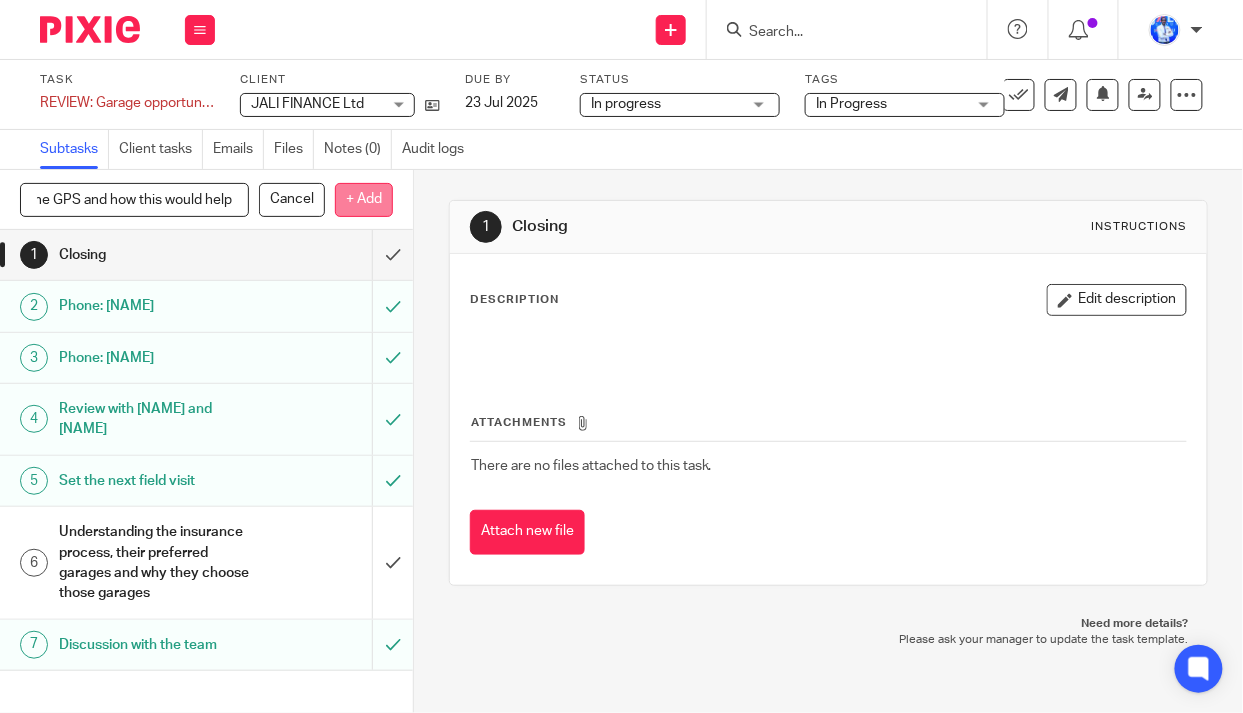 type on "understanding if we could get the mileage from the GPS and how this would help" 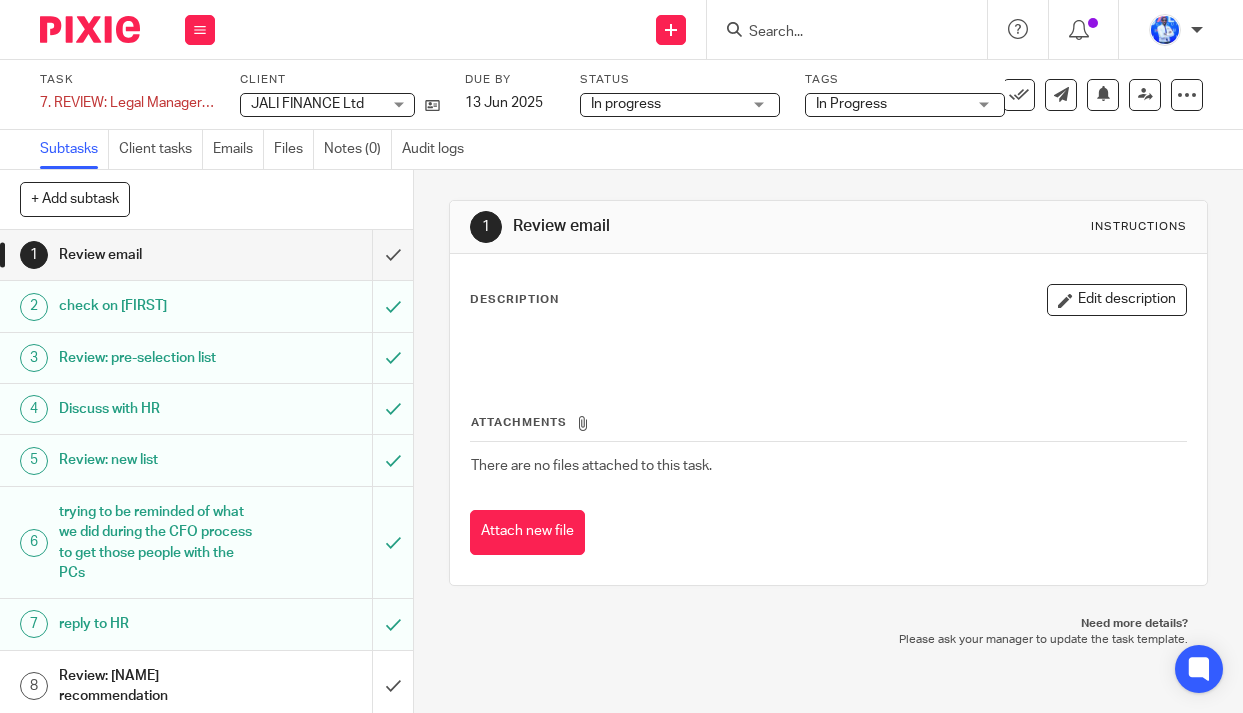 scroll, scrollTop: 0, scrollLeft: 0, axis: both 